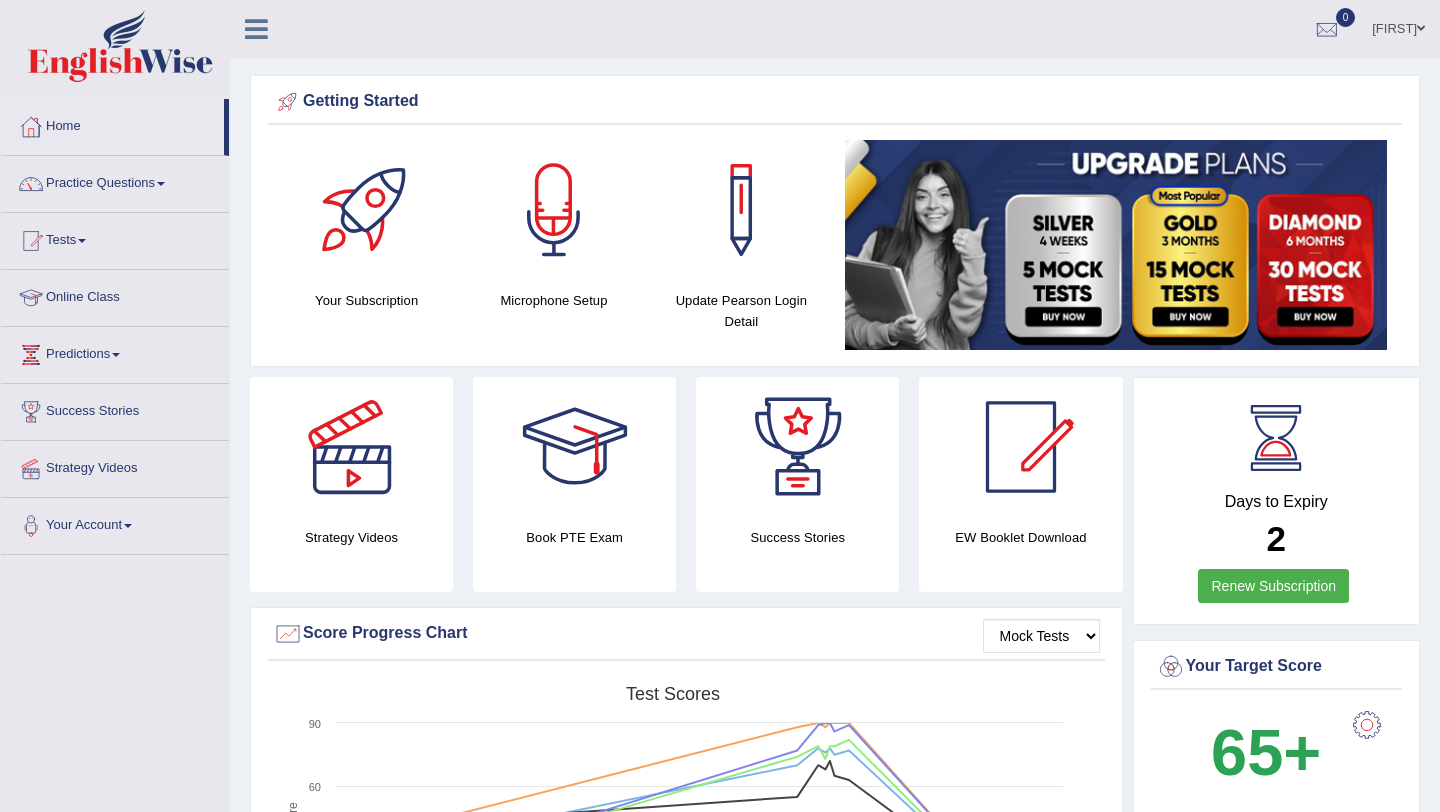 scroll, scrollTop: 0, scrollLeft: 0, axis: both 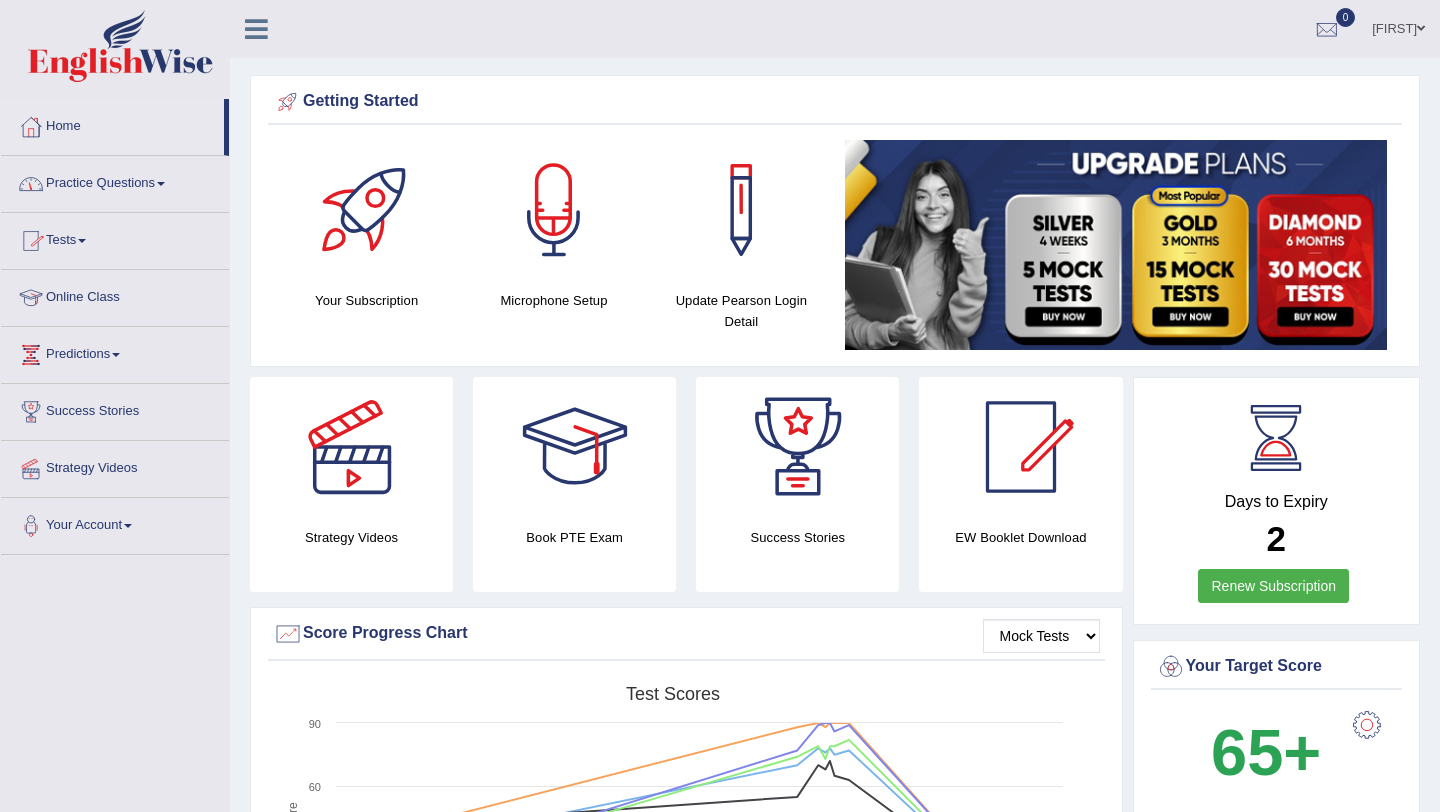 click on "Tests" at bounding box center [115, 238] 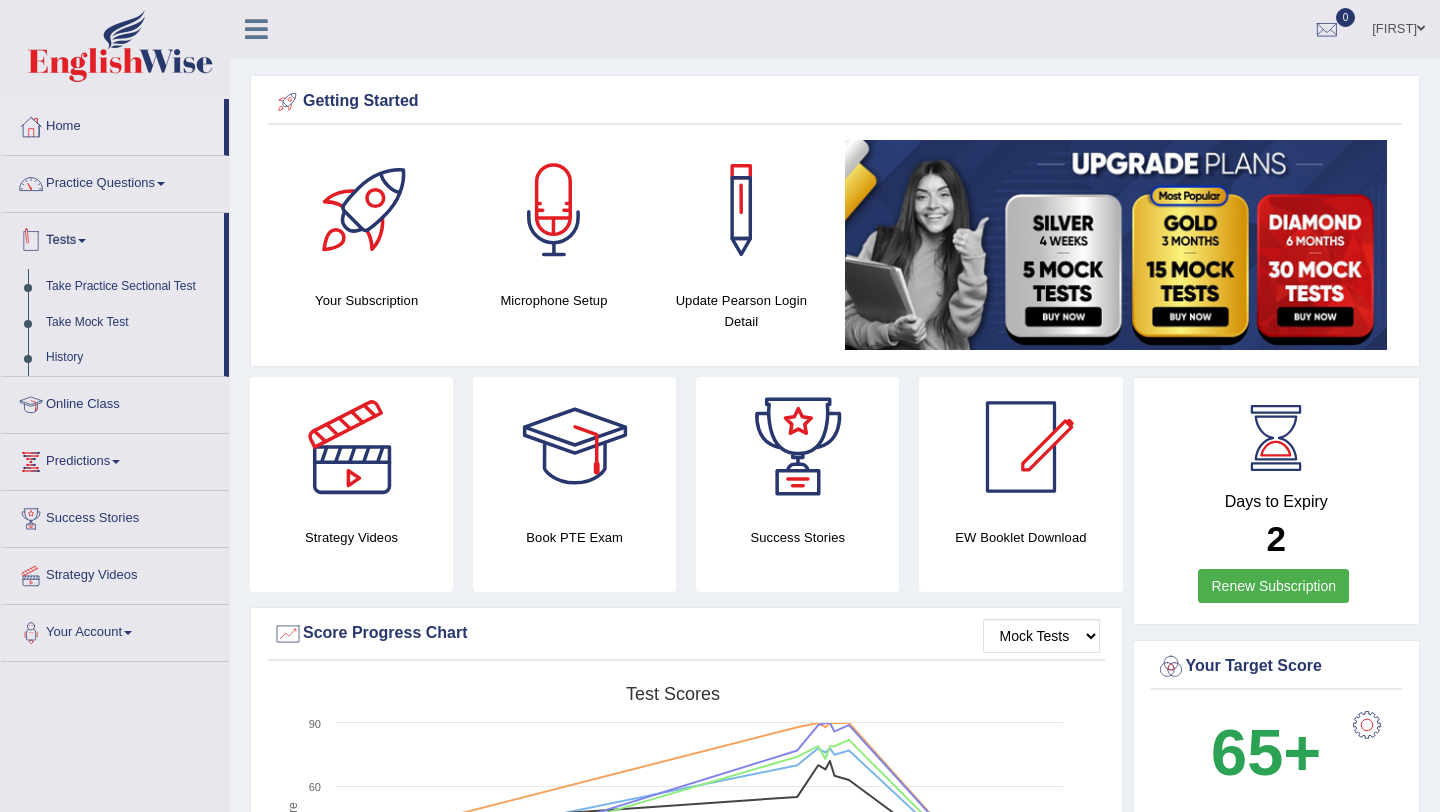 click on "Tests" at bounding box center (112, 238) 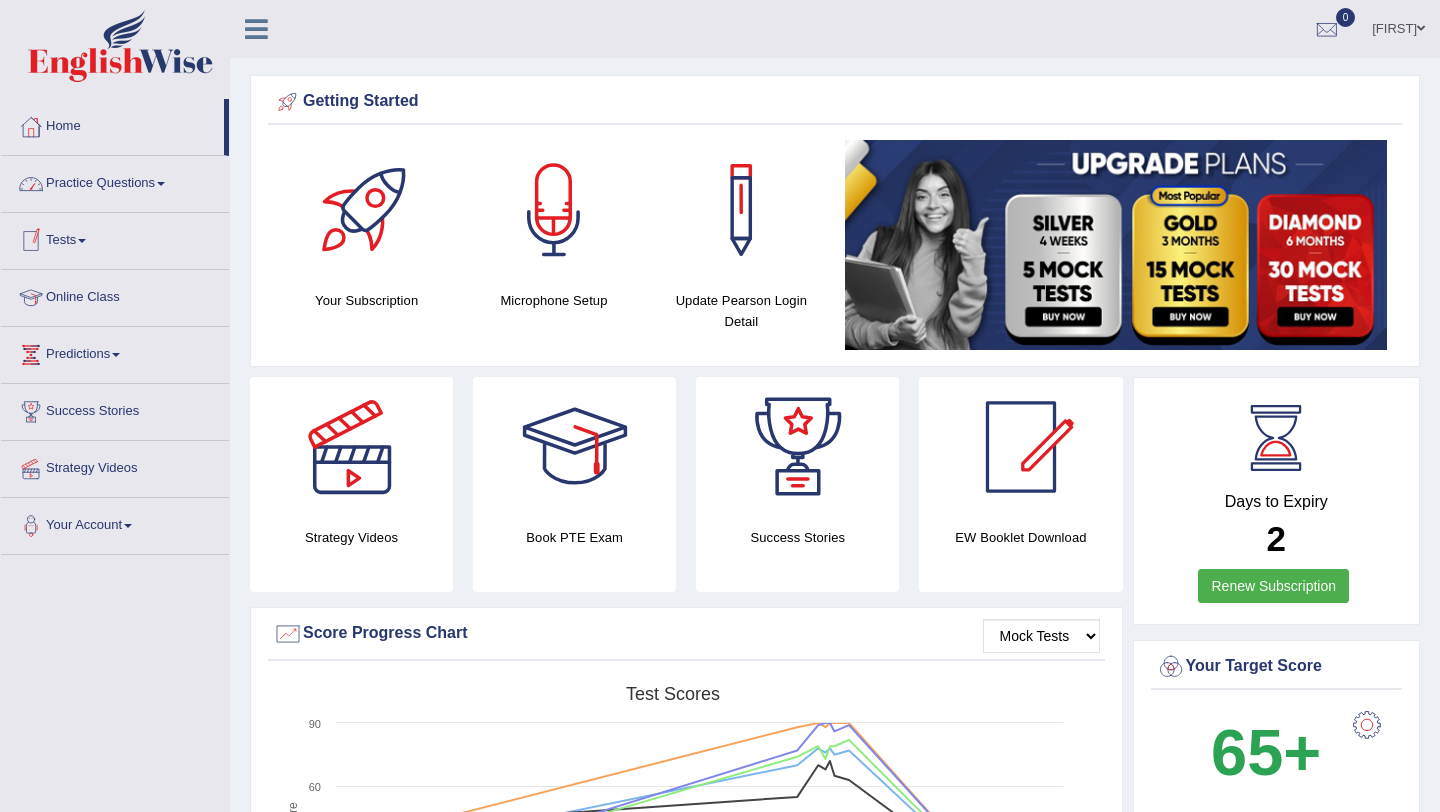 click on "Practice Questions" at bounding box center [115, 181] 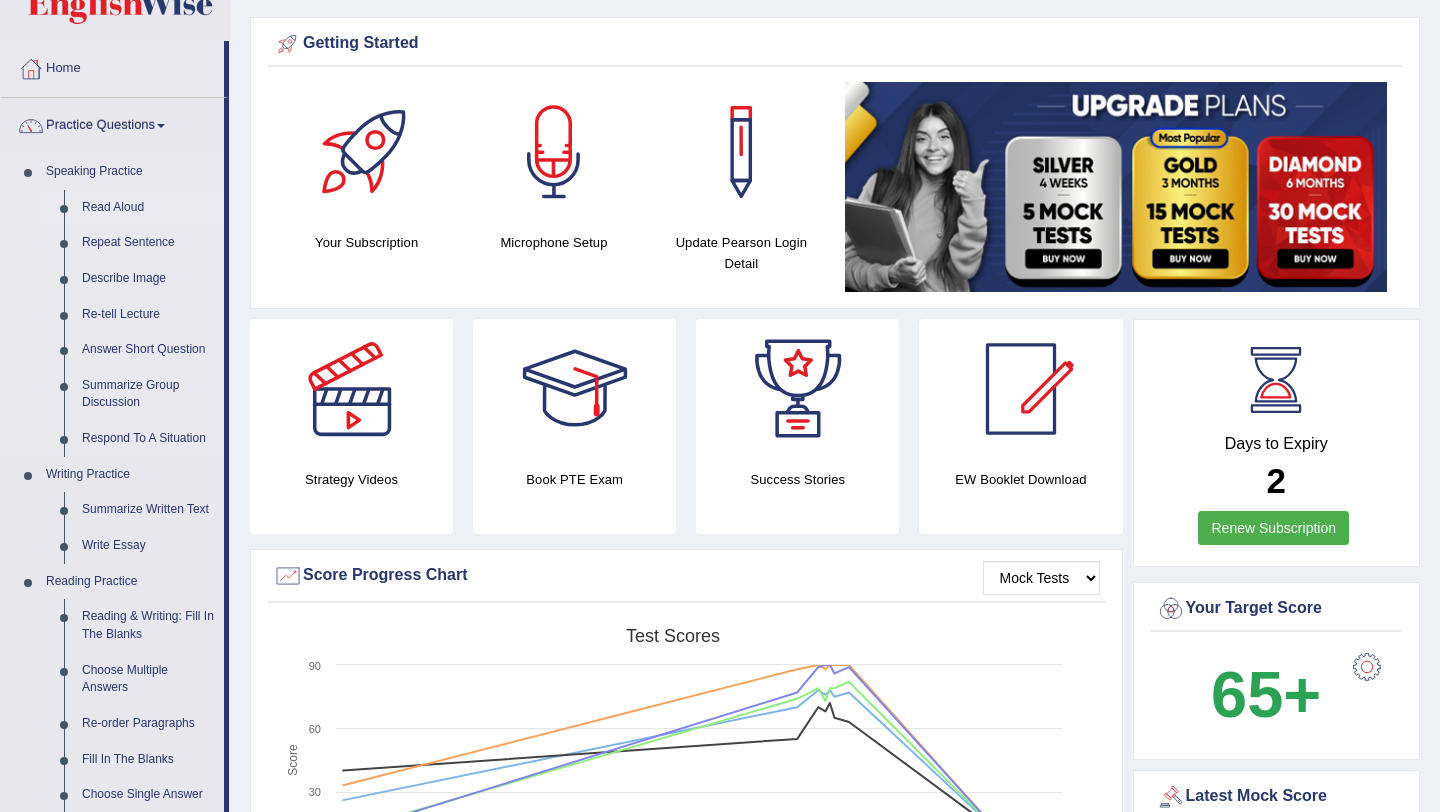 scroll, scrollTop: 64, scrollLeft: 0, axis: vertical 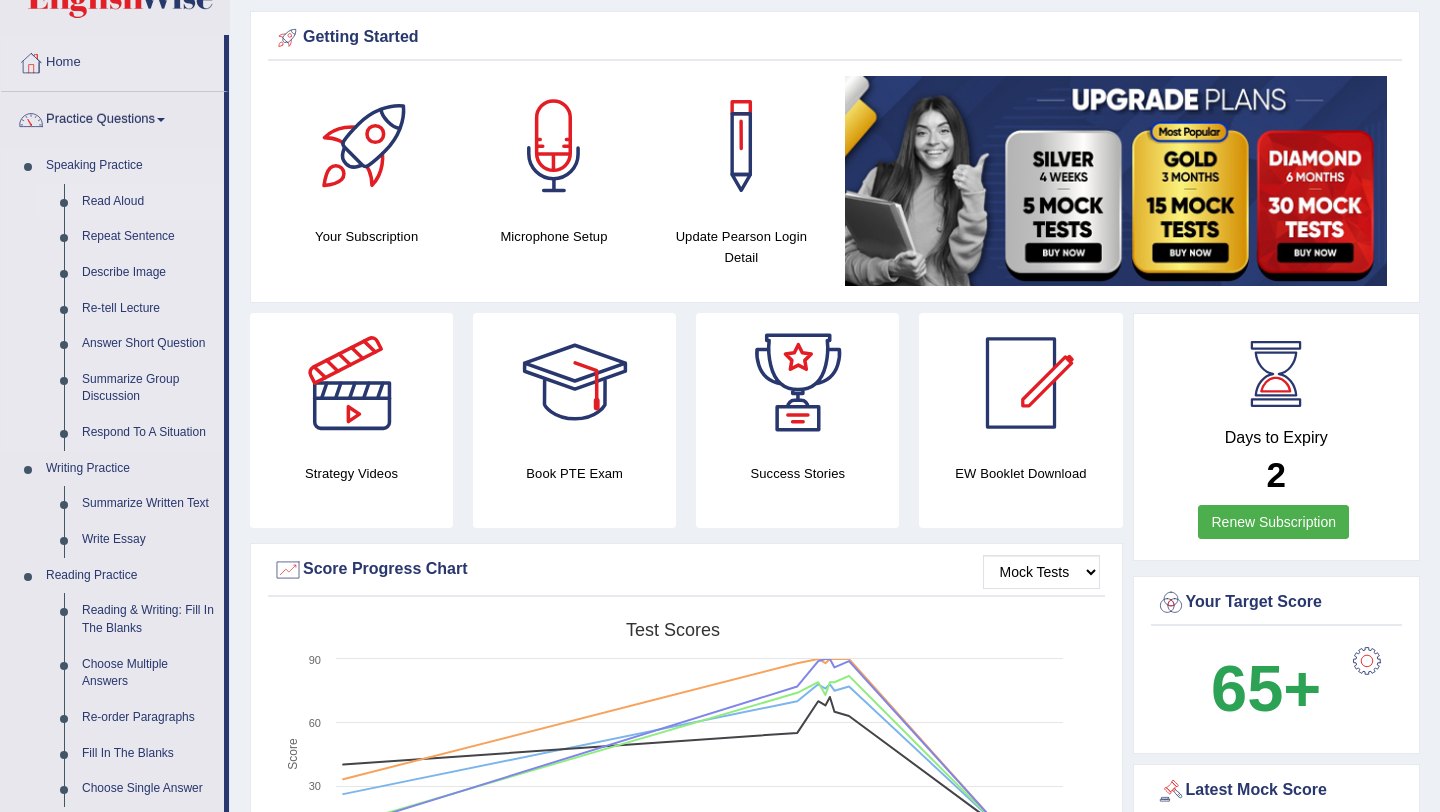 click on "Read Aloud" at bounding box center [148, 202] 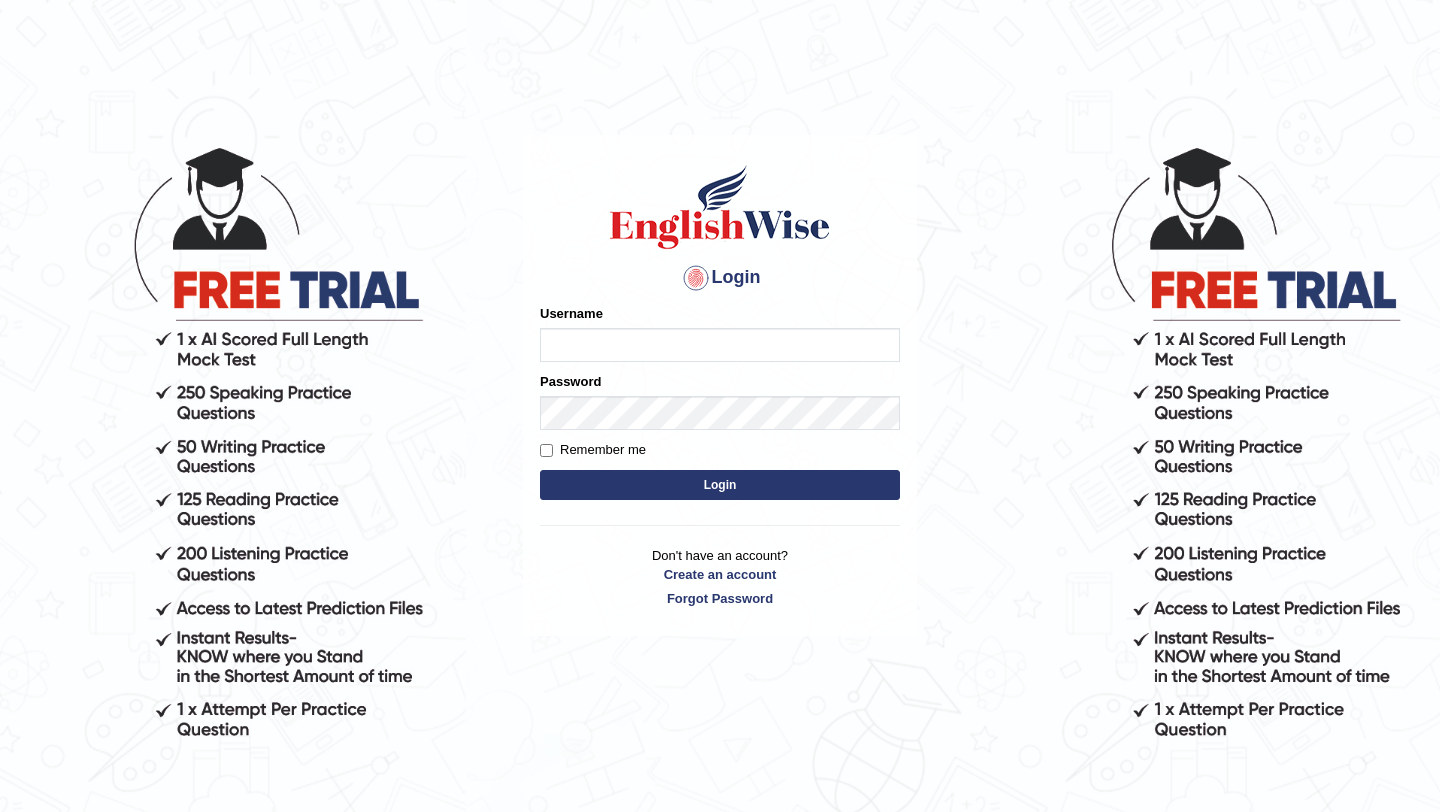 scroll, scrollTop: 0, scrollLeft: 0, axis: both 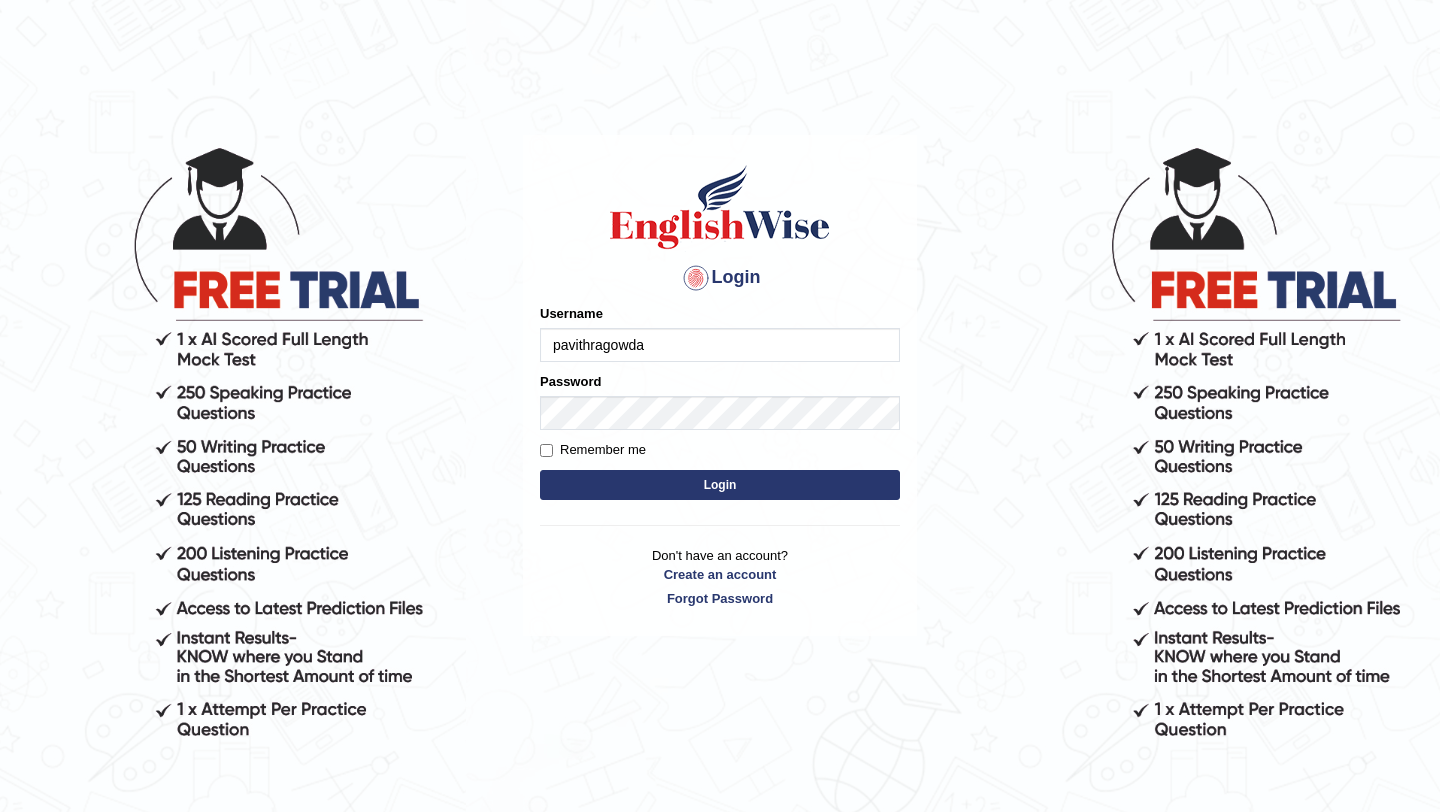 click on "Login" at bounding box center [720, 485] 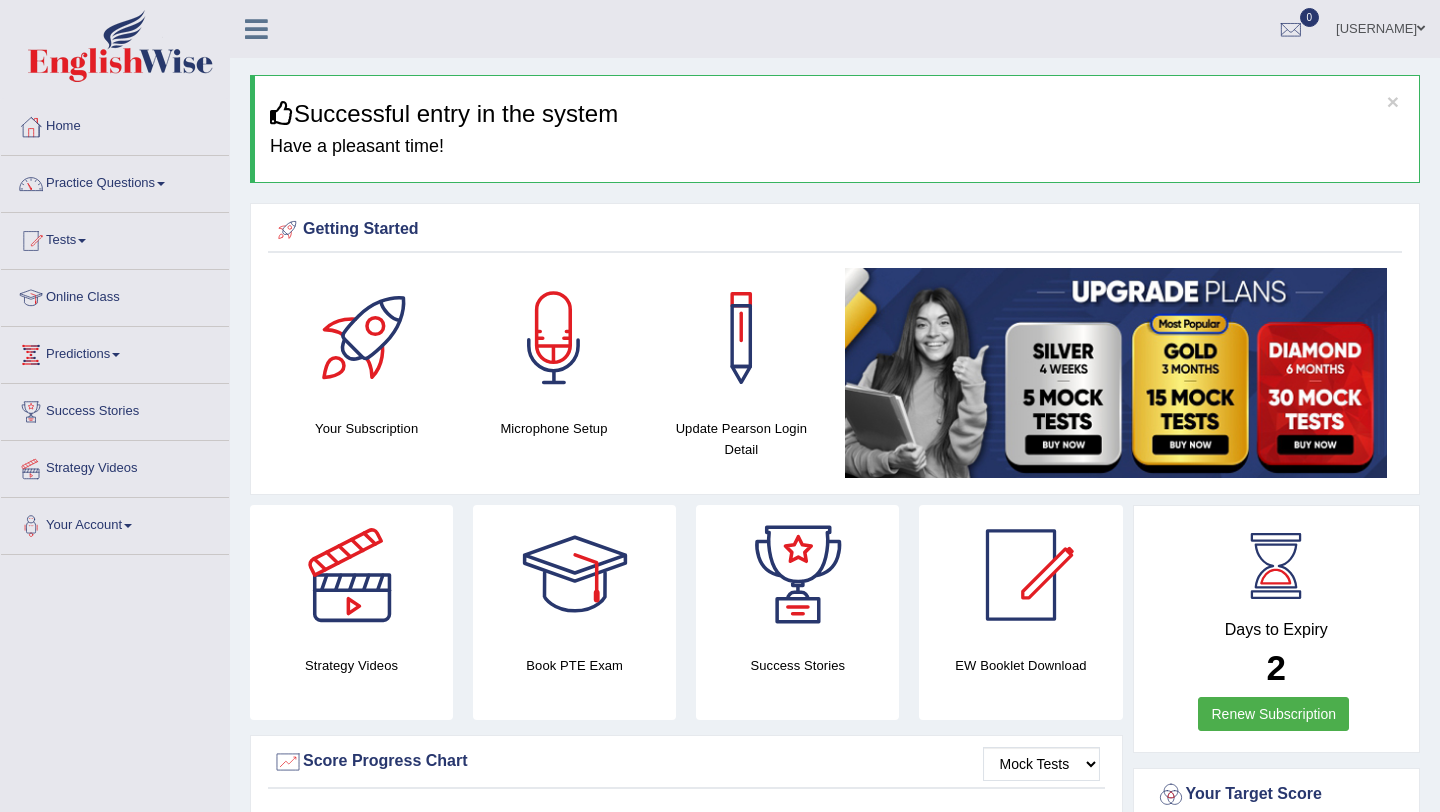 scroll, scrollTop: 0, scrollLeft: 0, axis: both 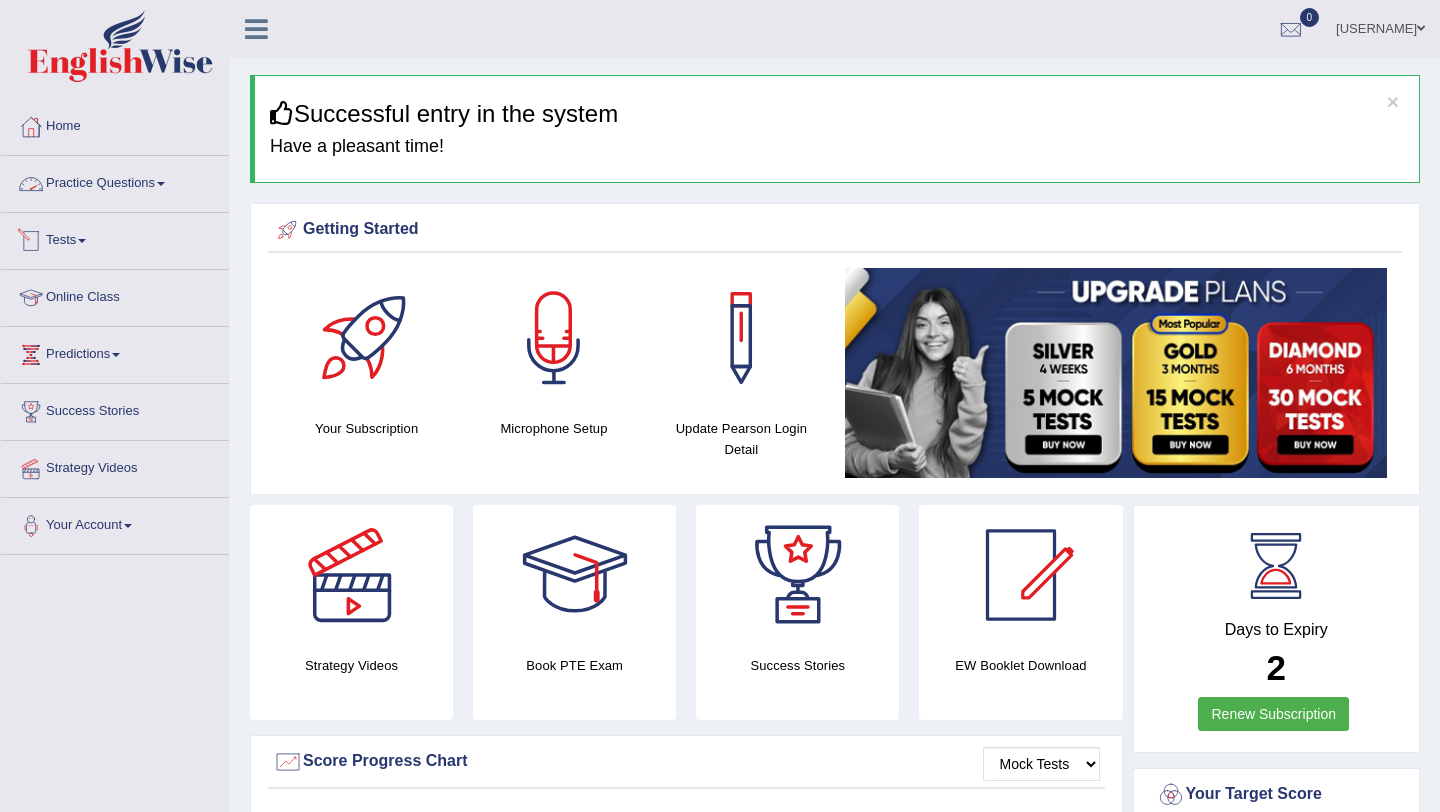 click on "Practice Questions" at bounding box center [115, 181] 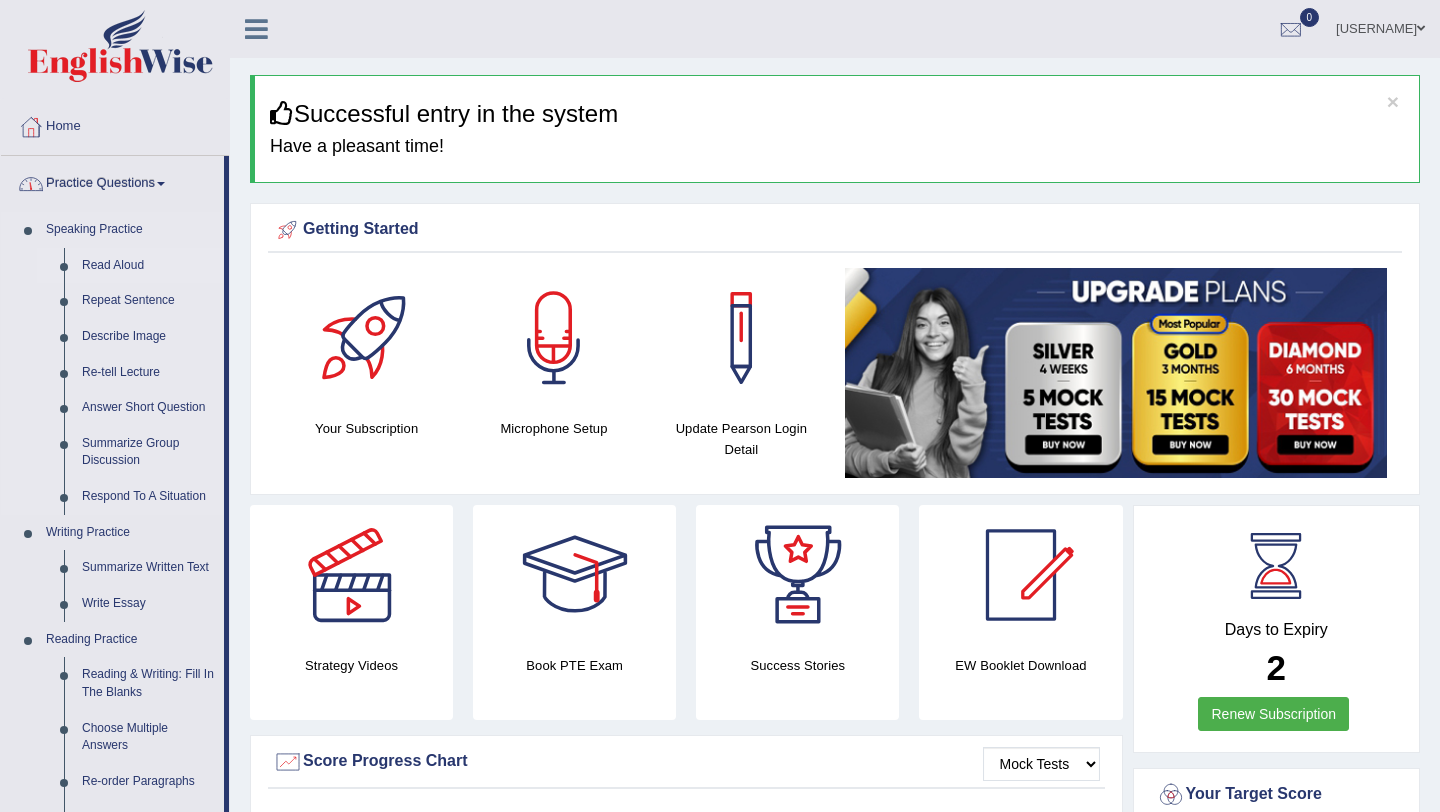 click on "Read Aloud" at bounding box center (148, 266) 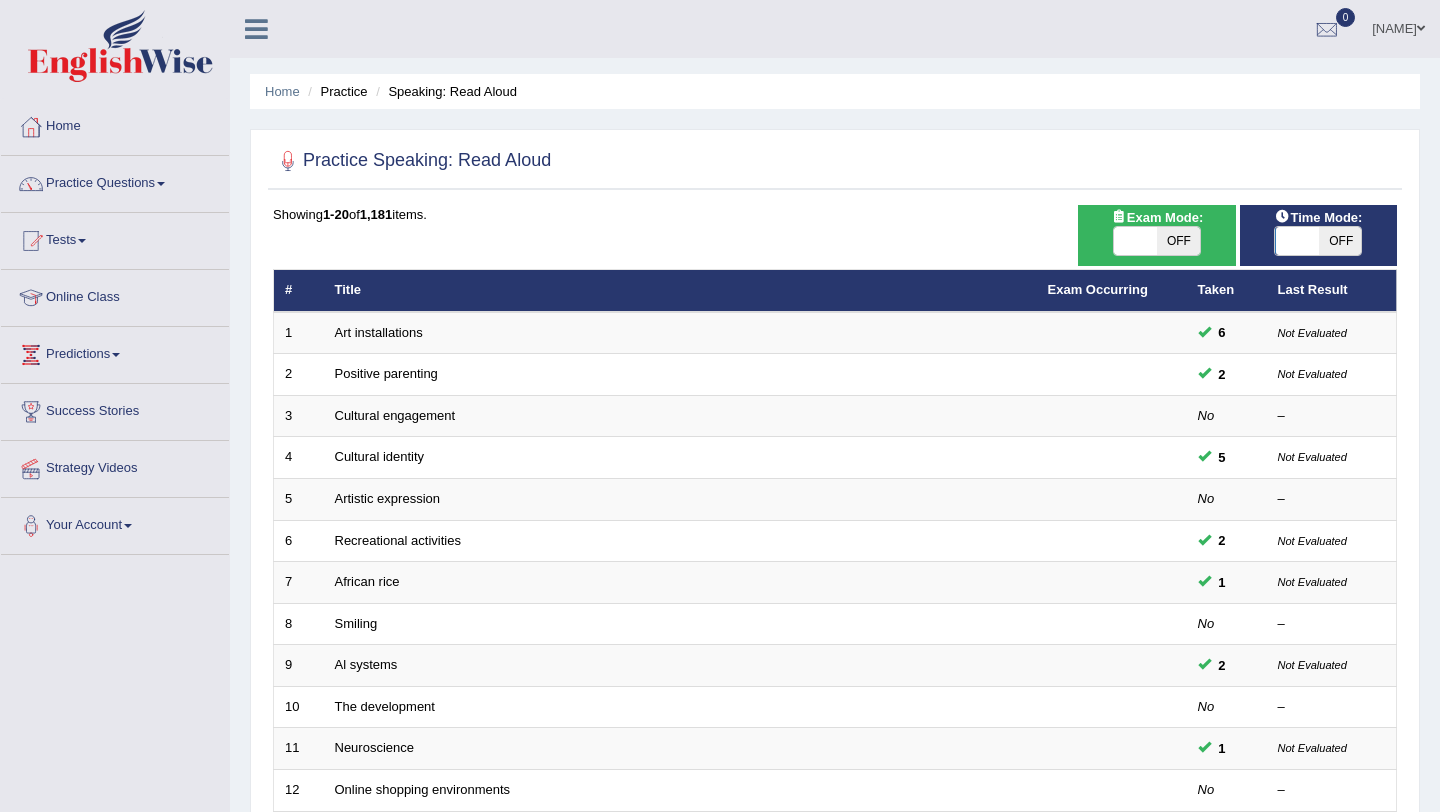 scroll, scrollTop: 0, scrollLeft: 0, axis: both 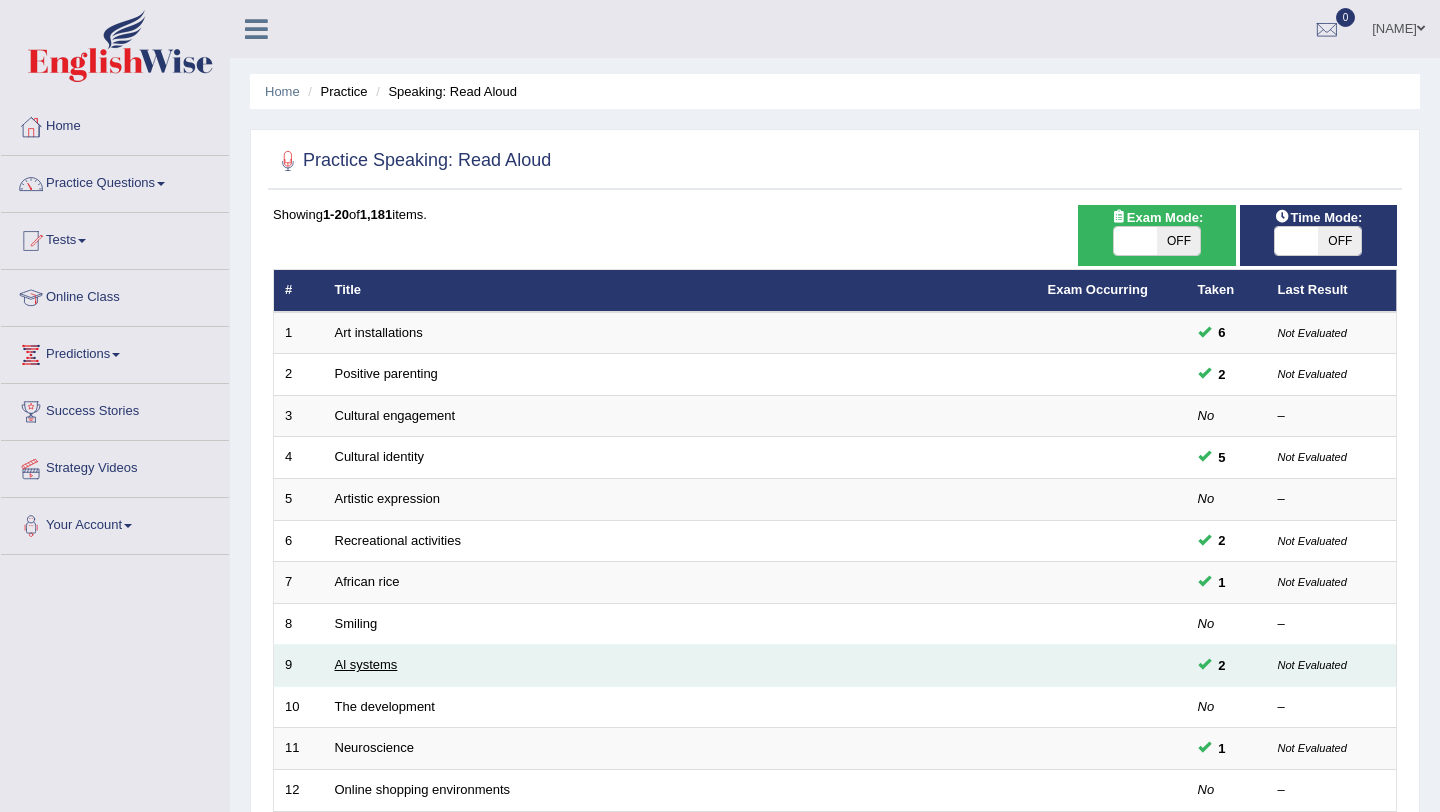 click on "Al systems" at bounding box center [366, 664] 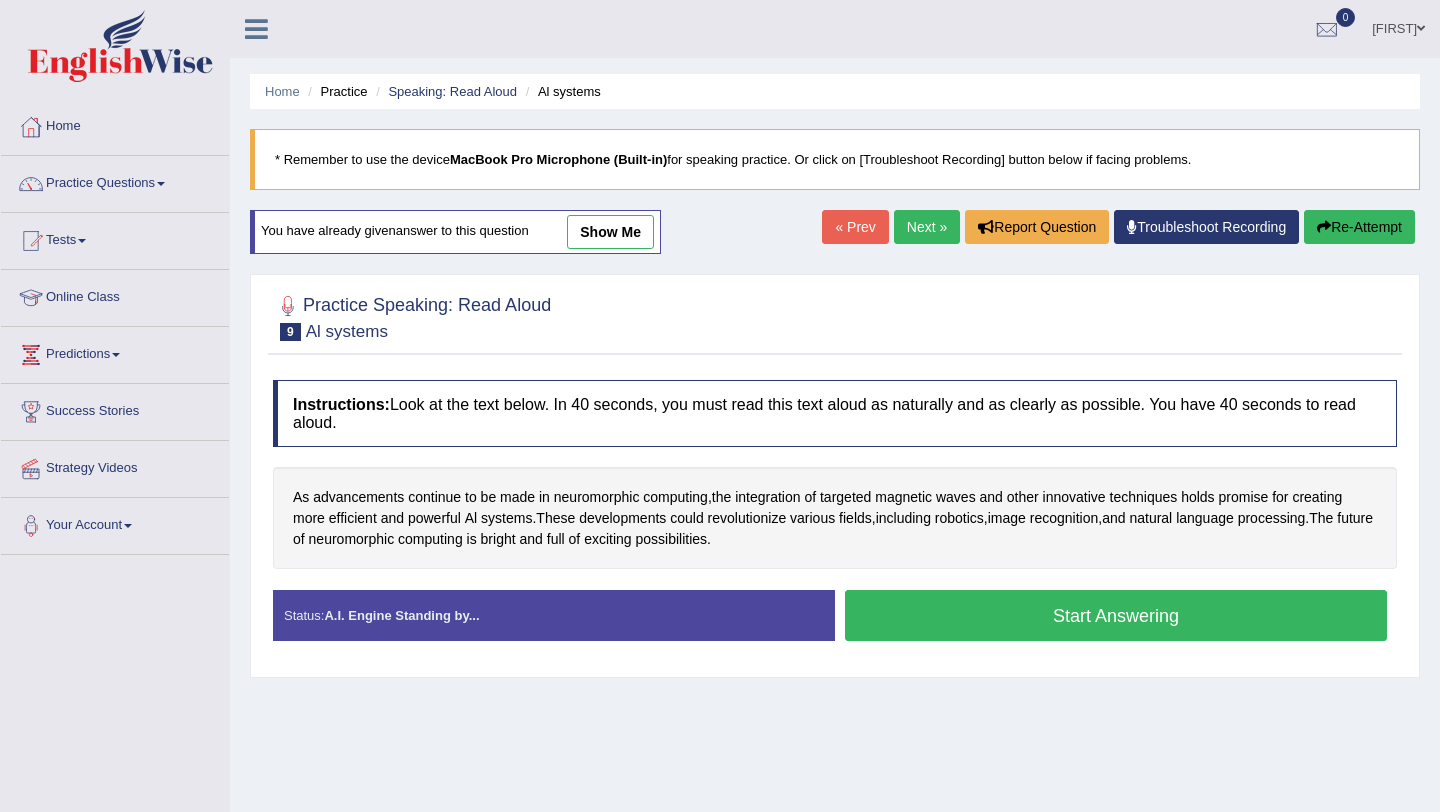 scroll, scrollTop: 0, scrollLeft: 0, axis: both 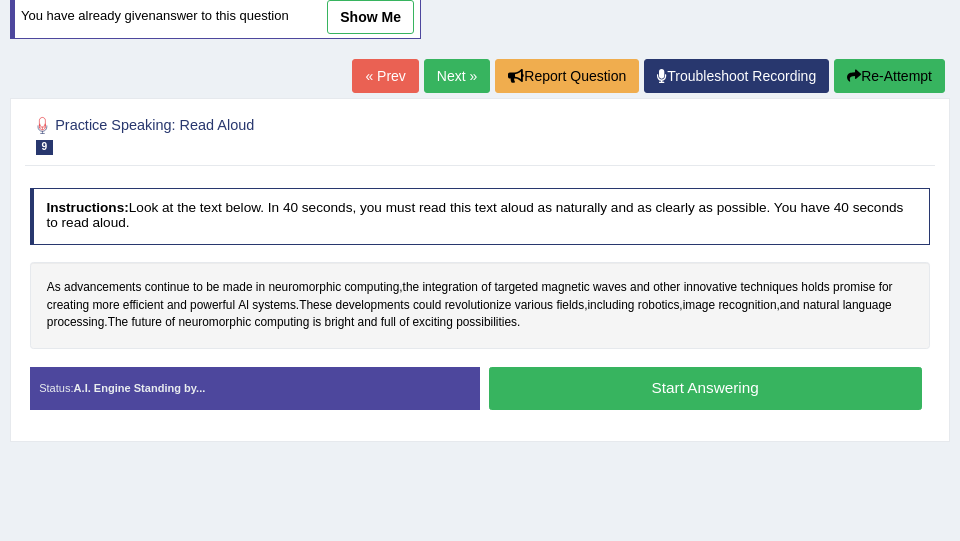 click on "Next »" at bounding box center (457, 76) 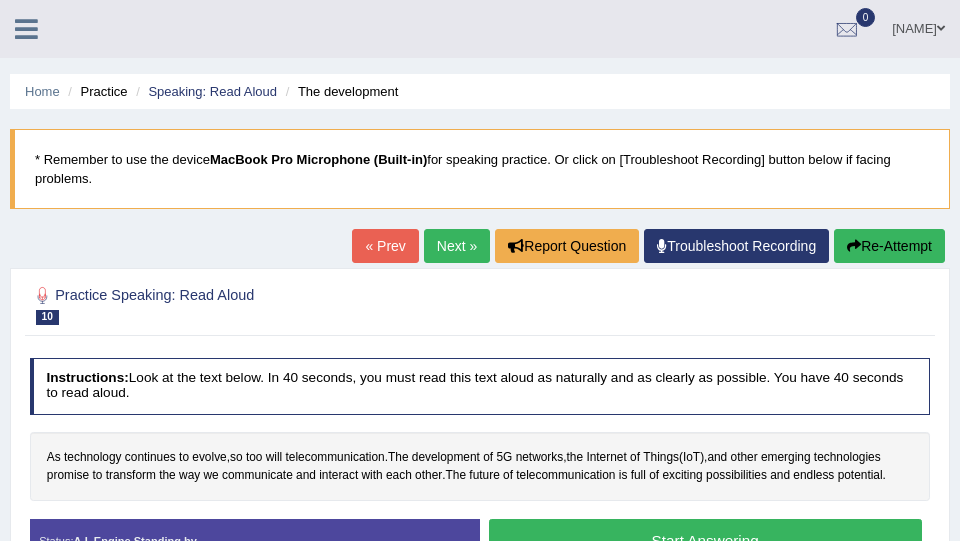 scroll, scrollTop: 19, scrollLeft: 0, axis: vertical 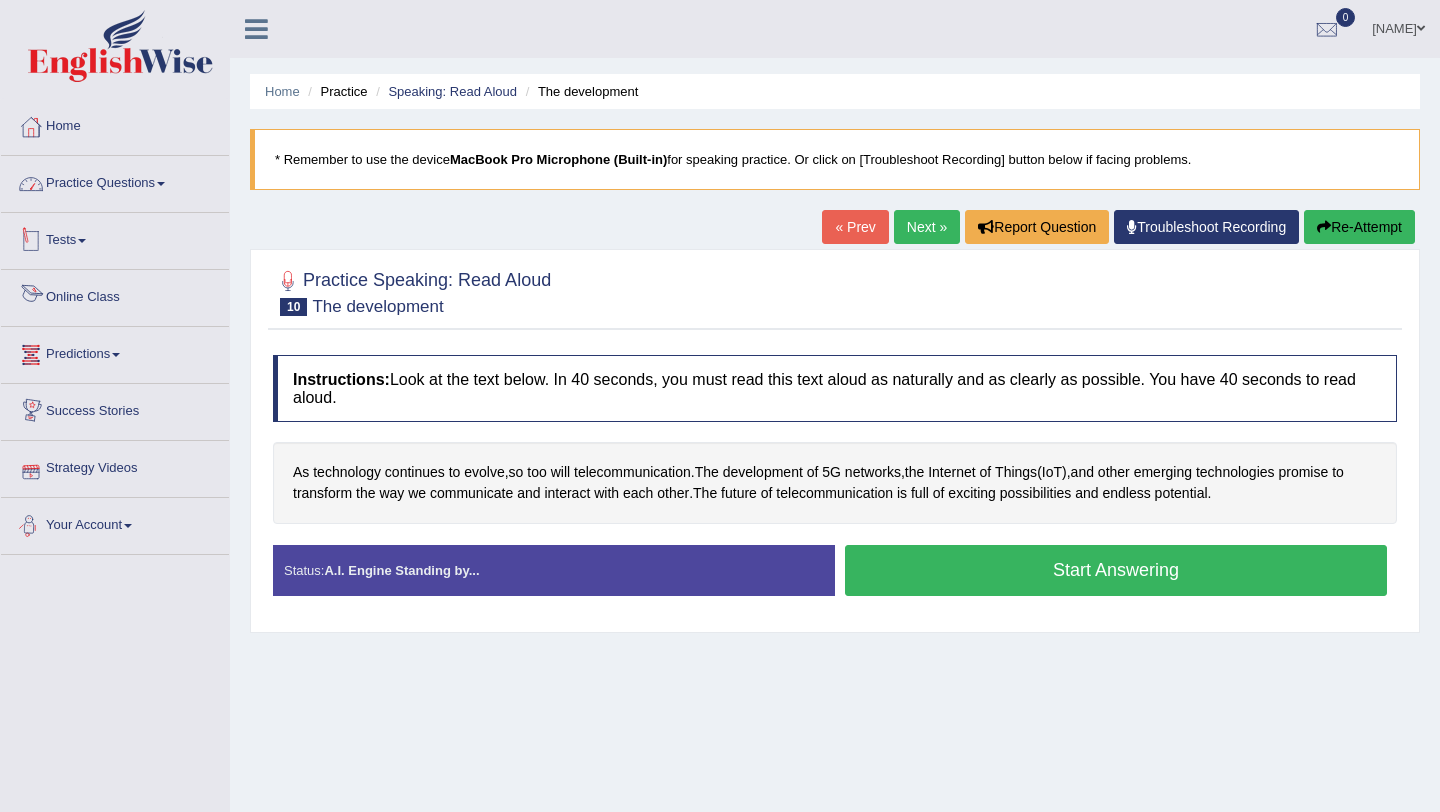 click on "Practice Questions" at bounding box center [115, 181] 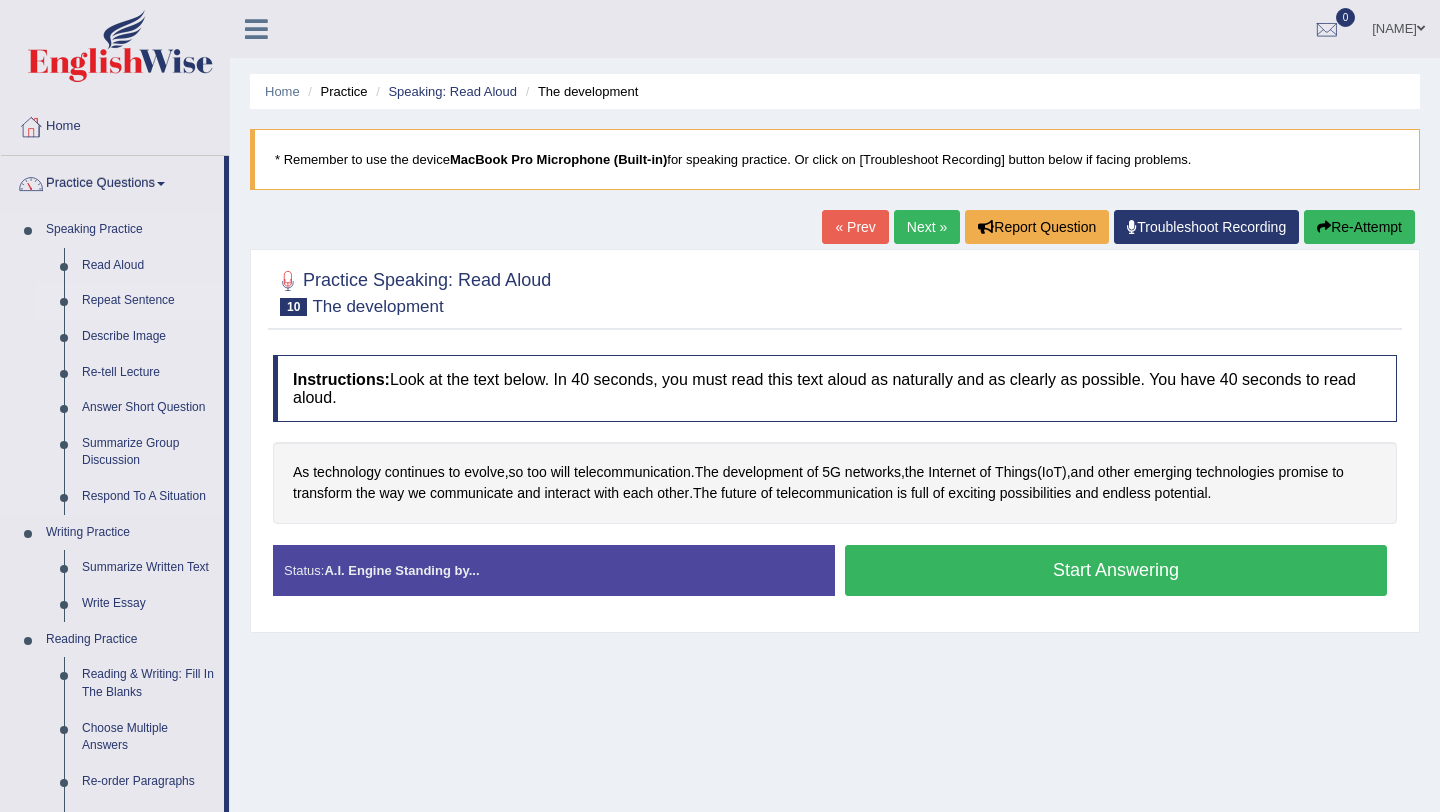 click on "Repeat Sentence" at bounding box center [148, 301] 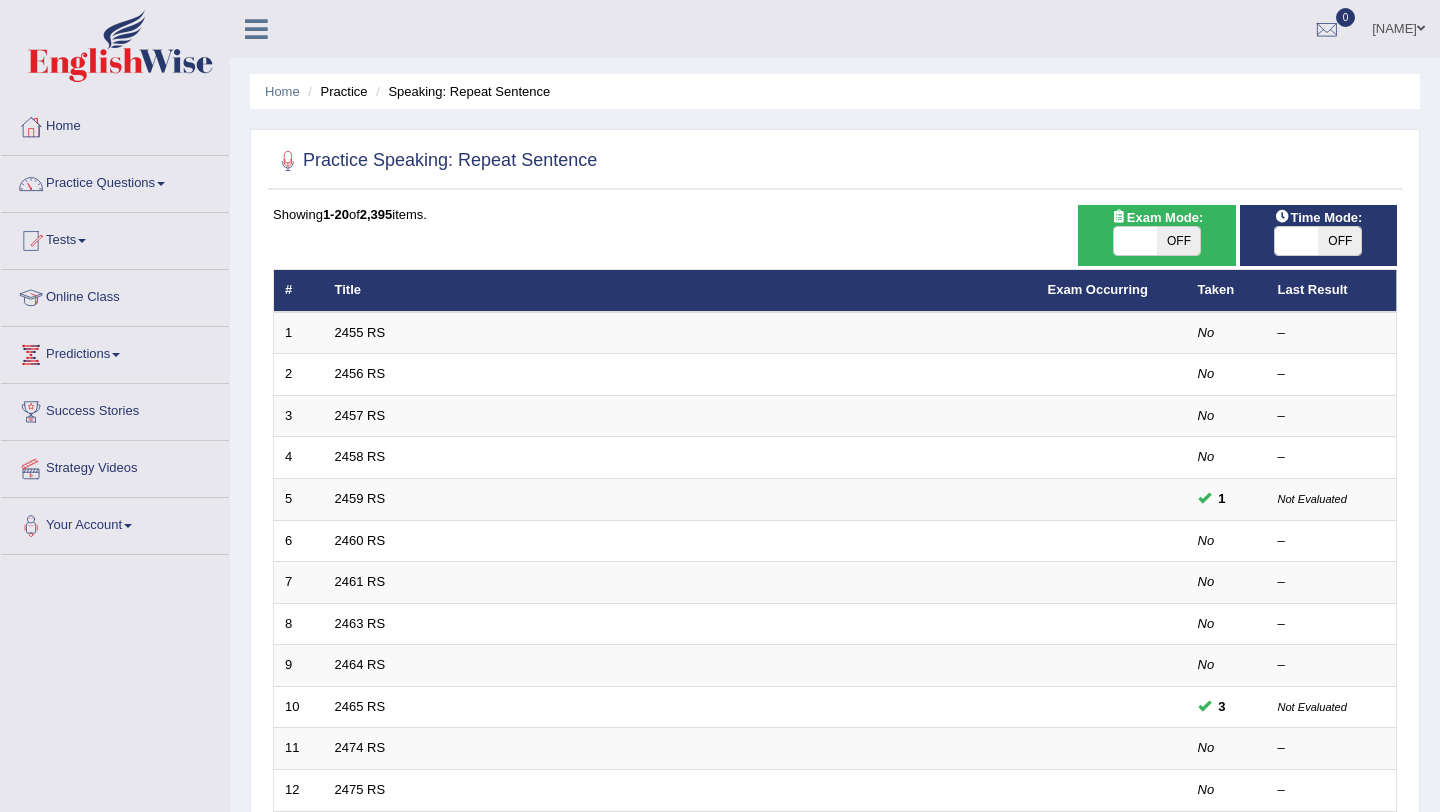 scroll, scrollTop: 0, scrollLeft: 0, axis: both 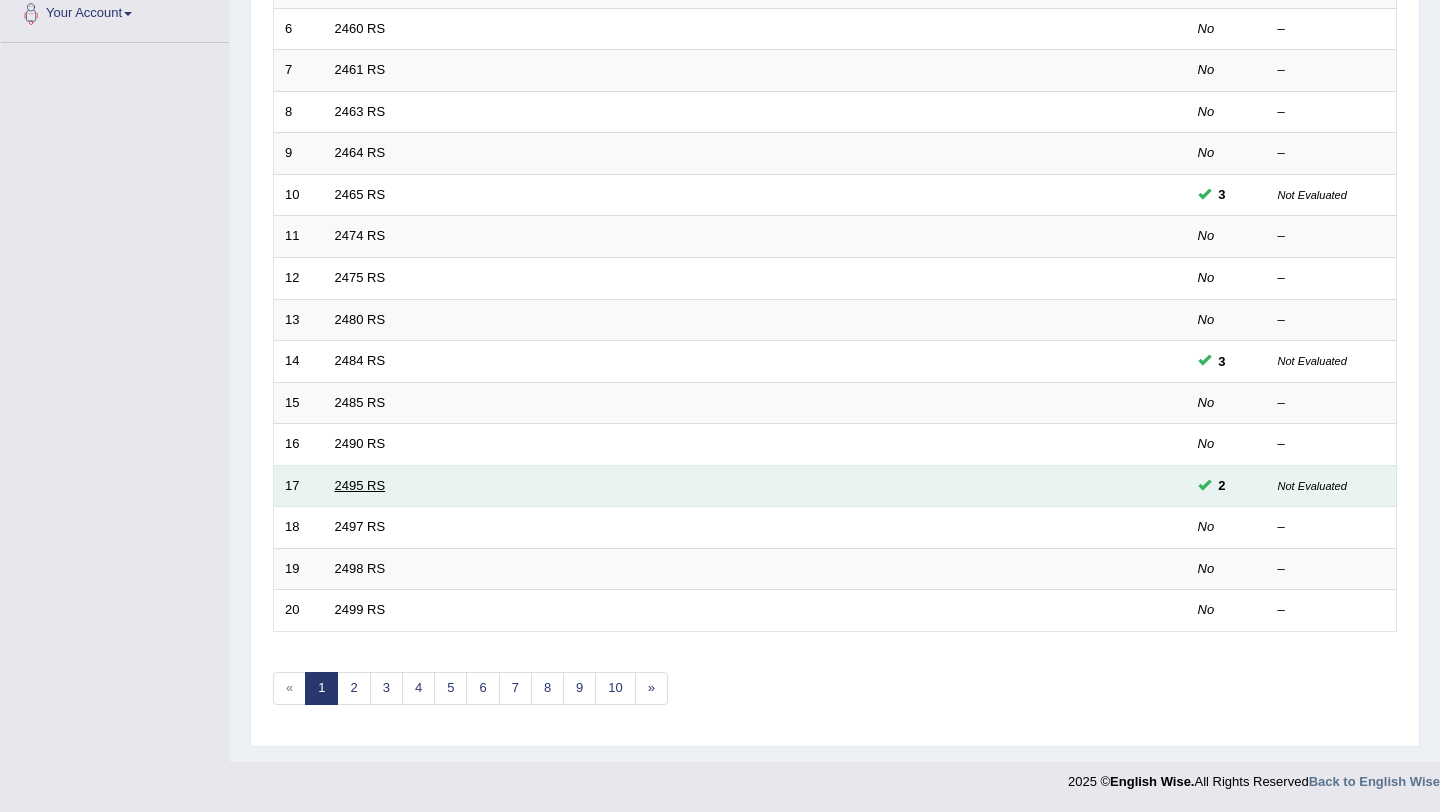 click on "2495 RS" at bounding box center [360, 485] 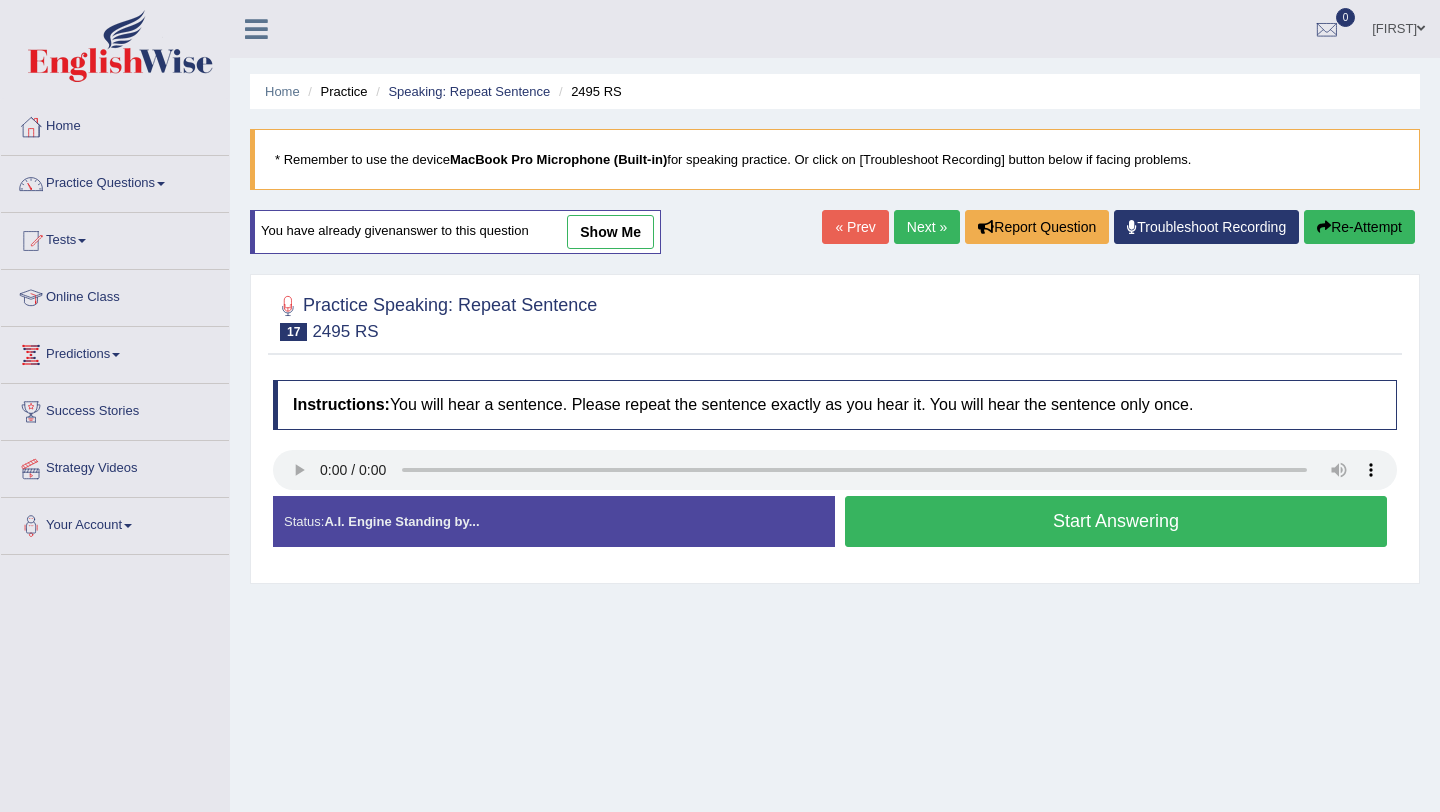scroll, scrollTop: 0, scrollLeft: 0, axis: both 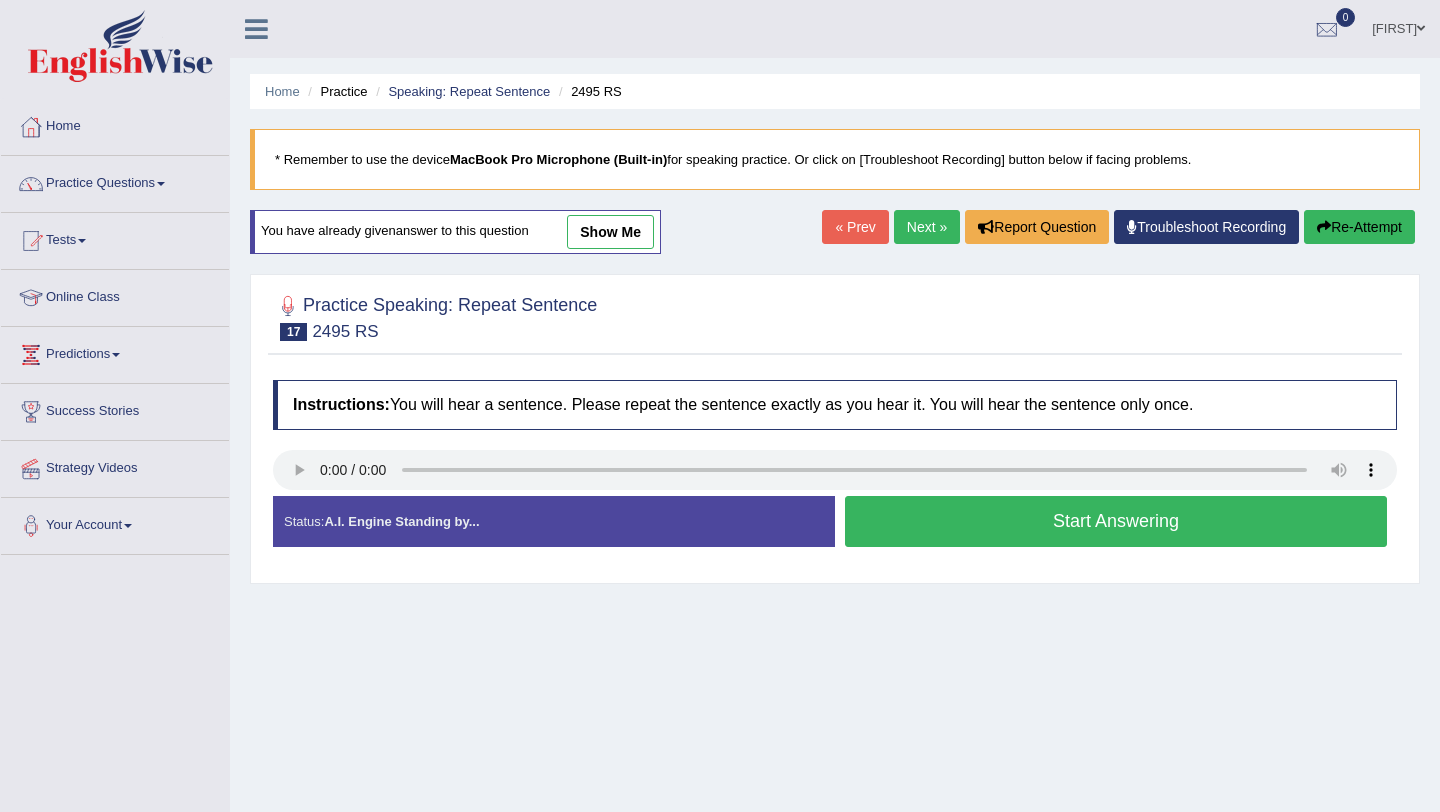 click on "Next »" at bounding box center [927, 227] 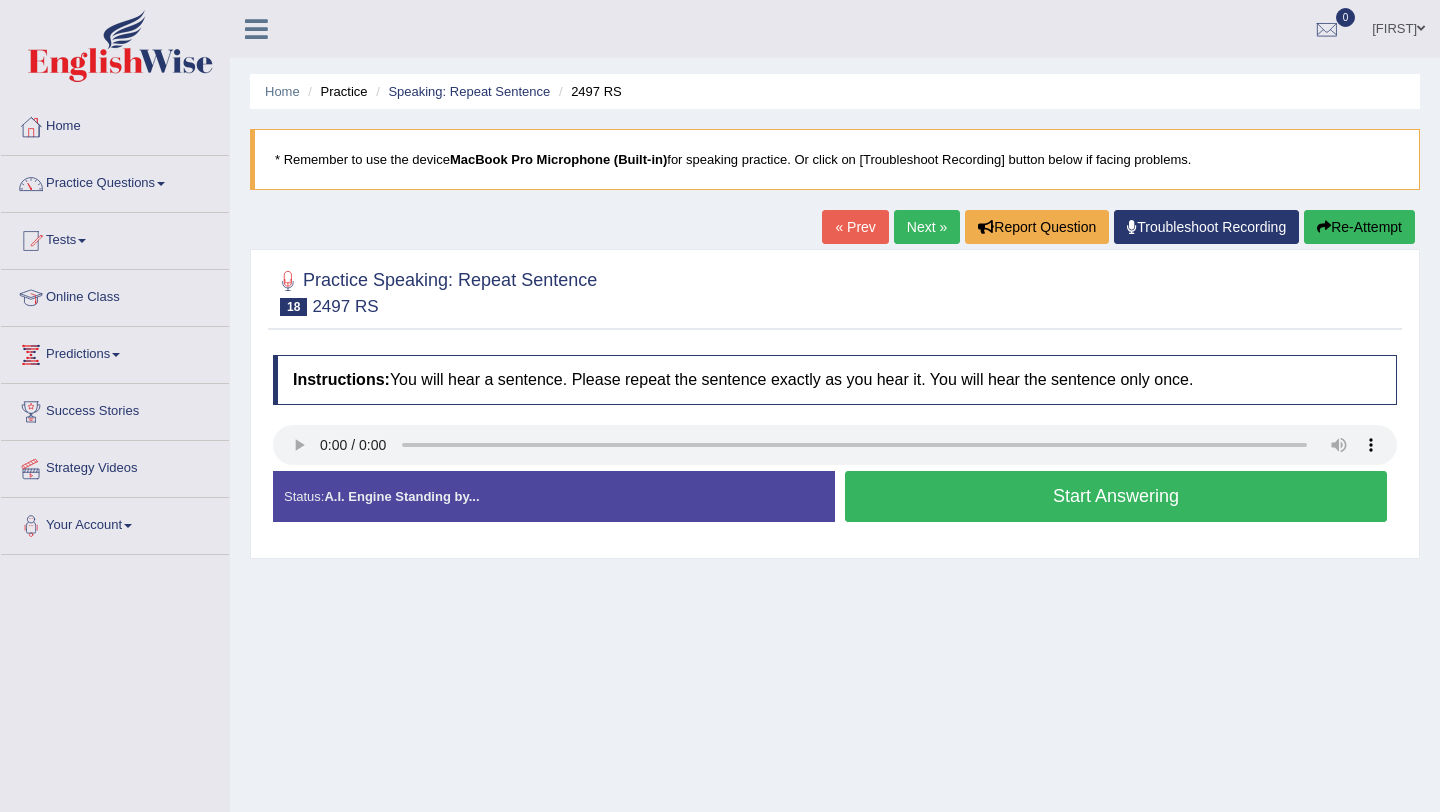 scroll, scrollTop: 0, scrollLeft: 0, axis: both 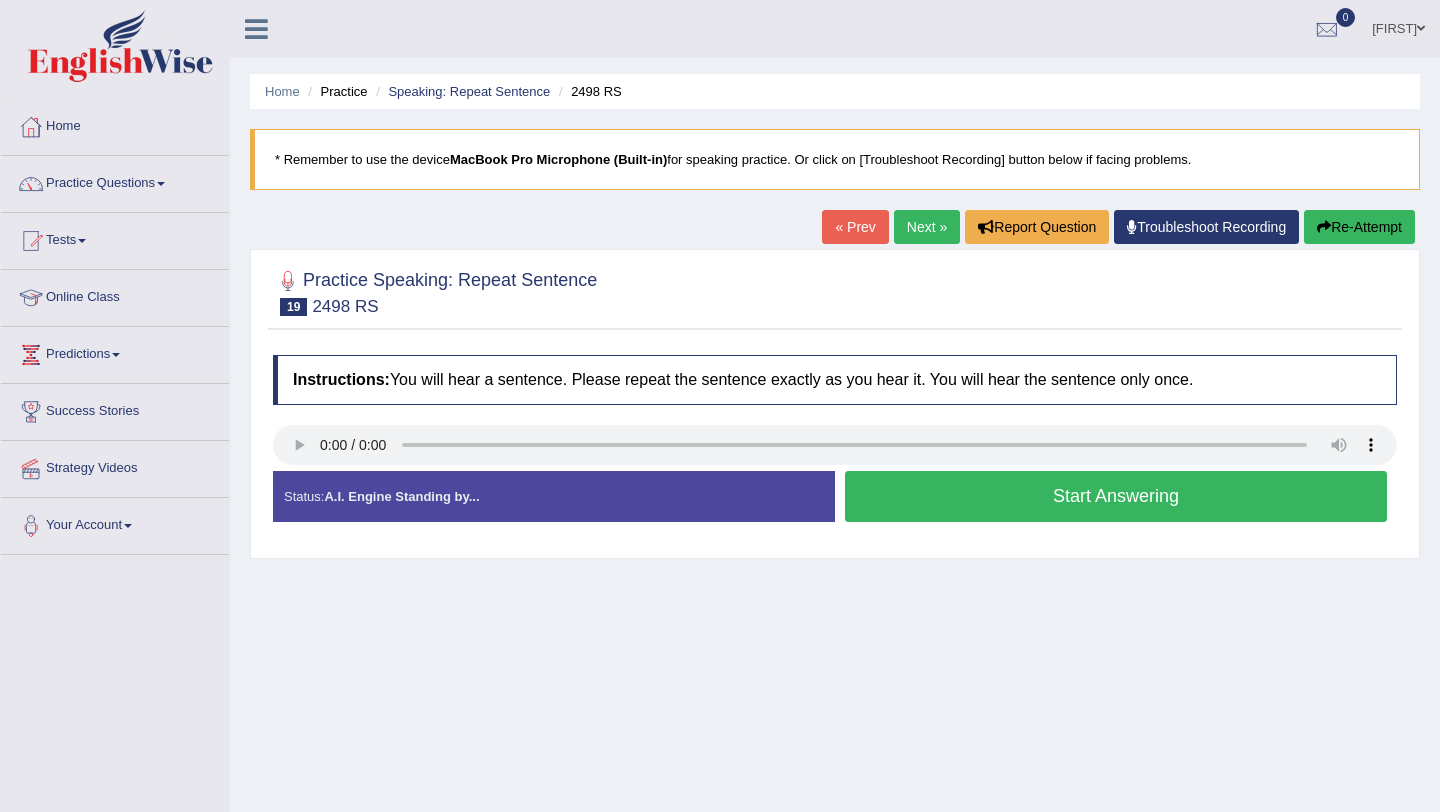 click on "Next »" at bounding box center [927, 227] 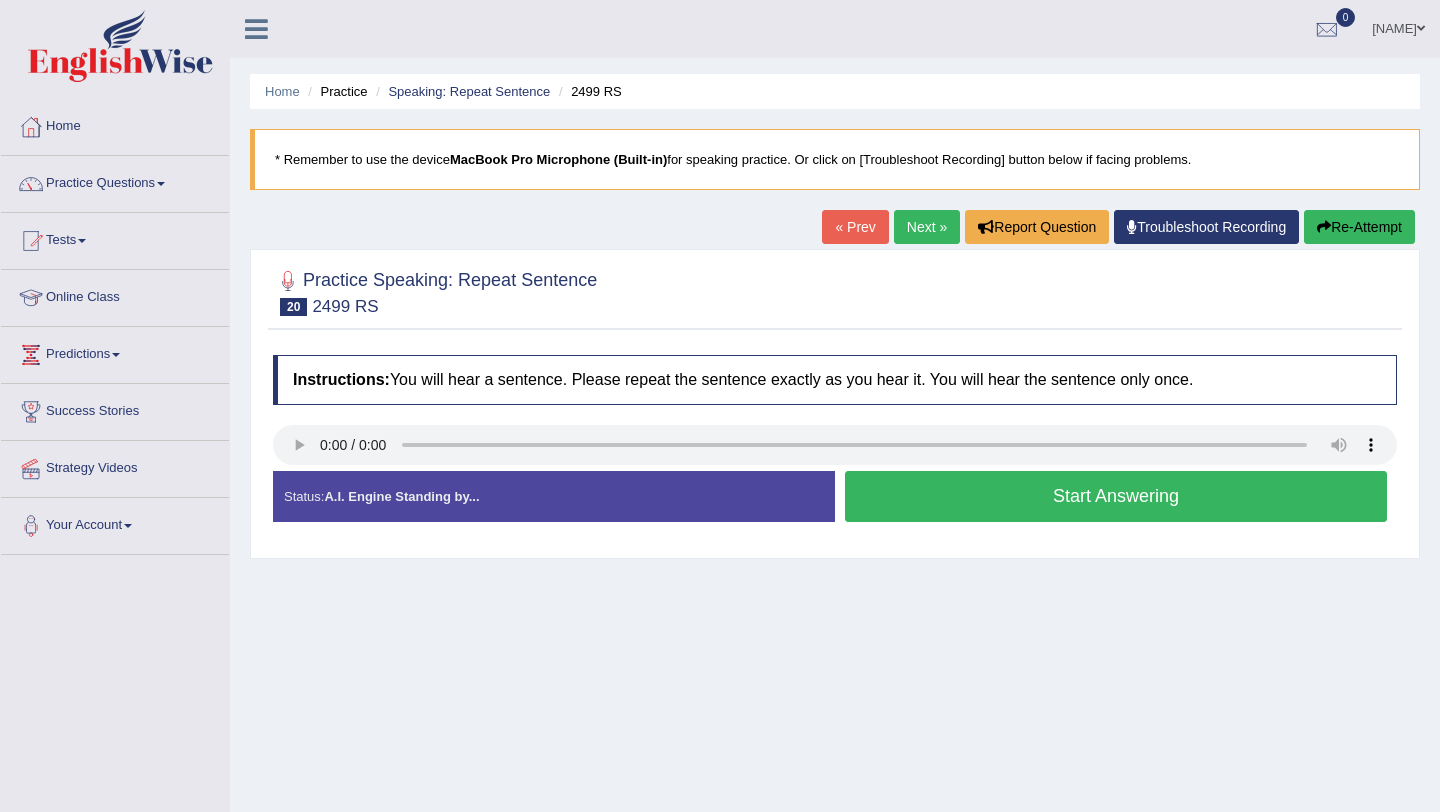 scroll, scrollTop: 0, scrollLeft: 0, axis: both 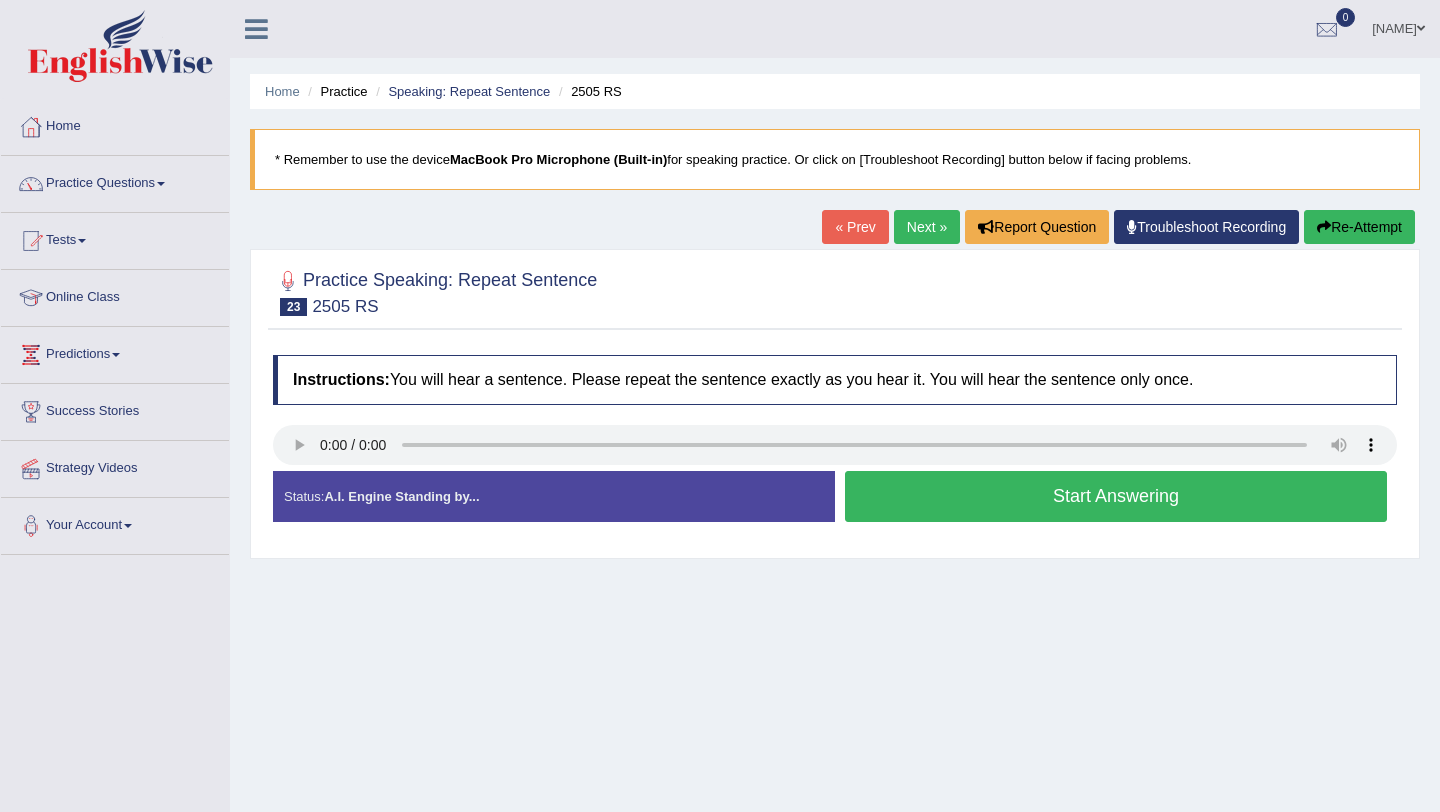 click on "Next »" at bounding box center (927, 227) 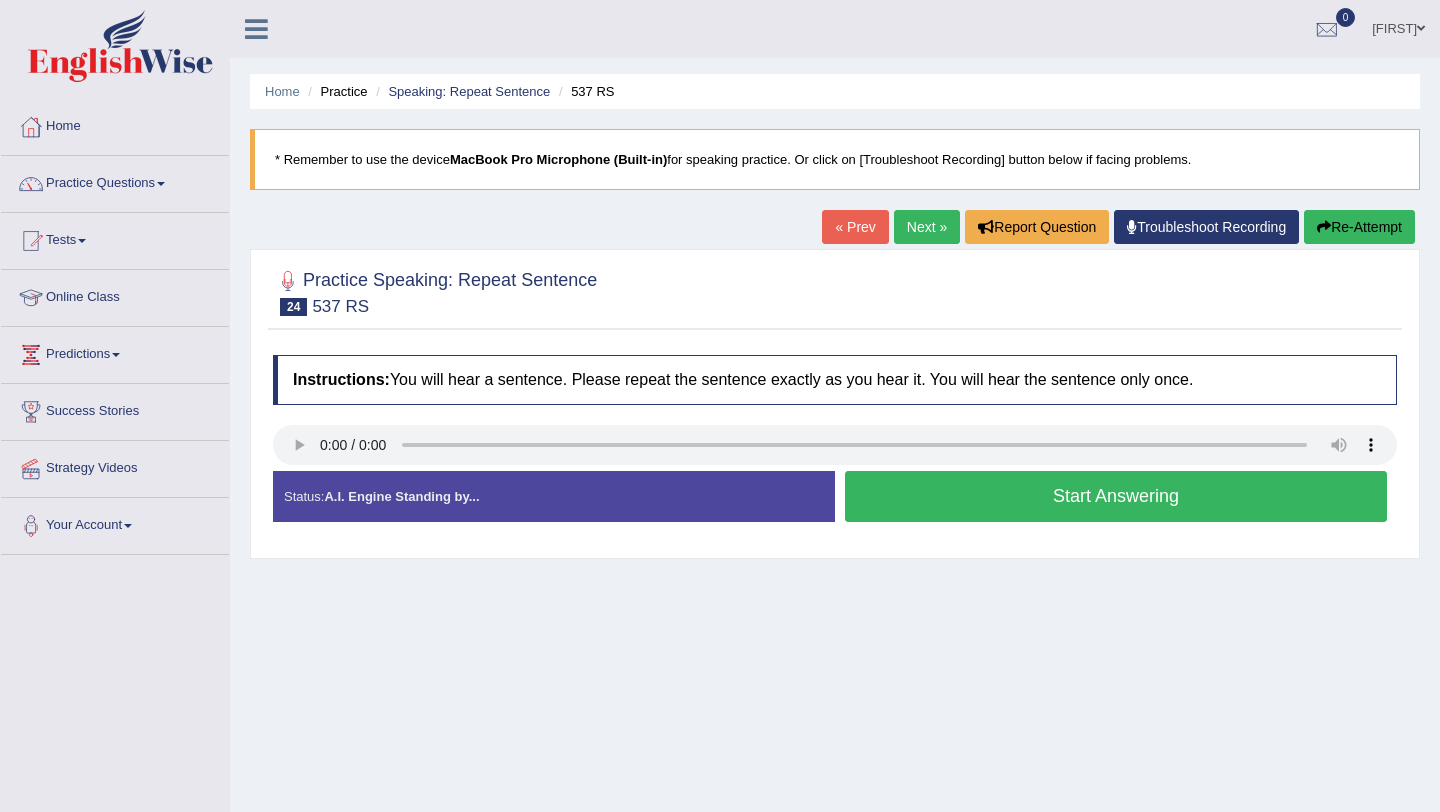 scroll, scrollTop: 0, scrollLeft: 0, axis: both 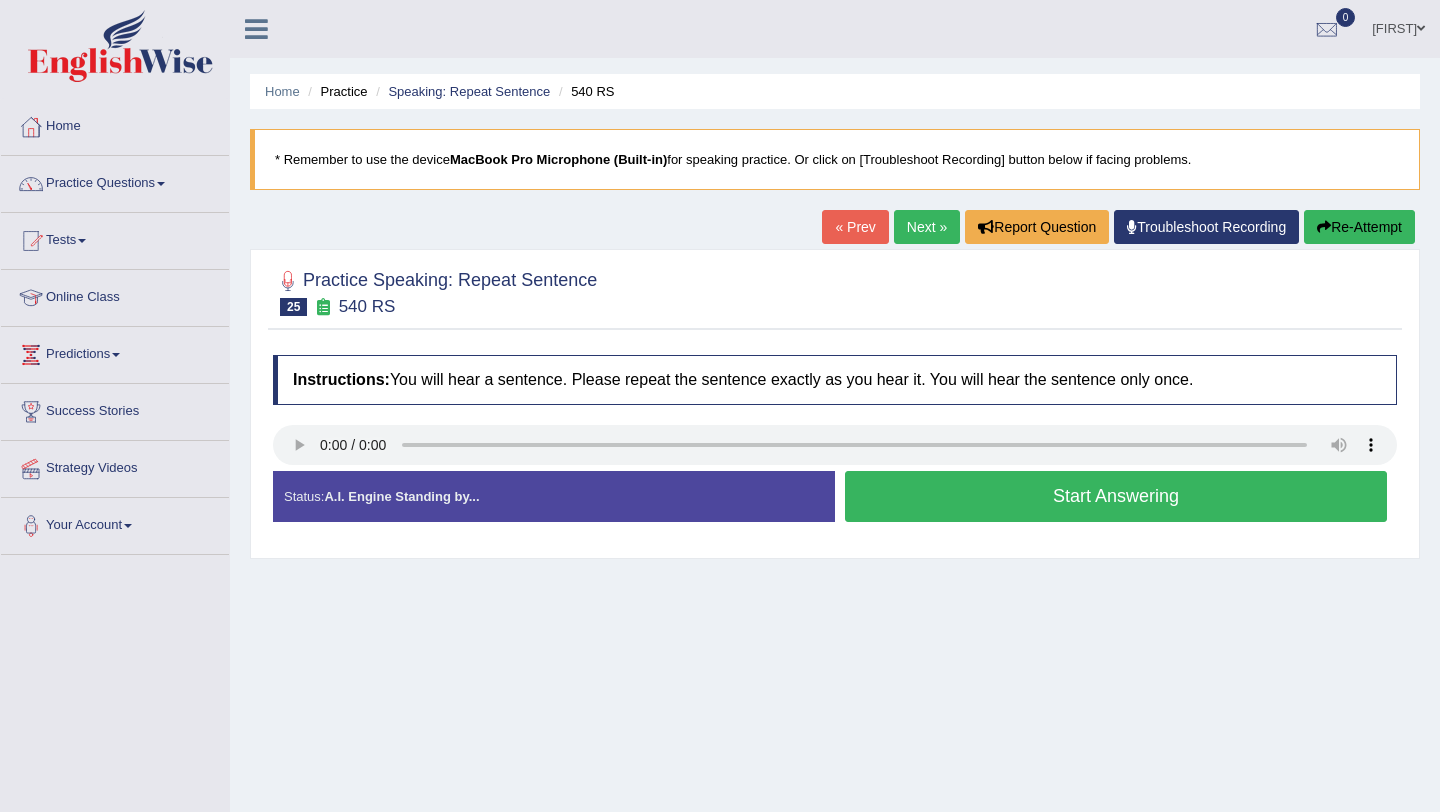 click on "Next »" at bounding box center [927, 227] 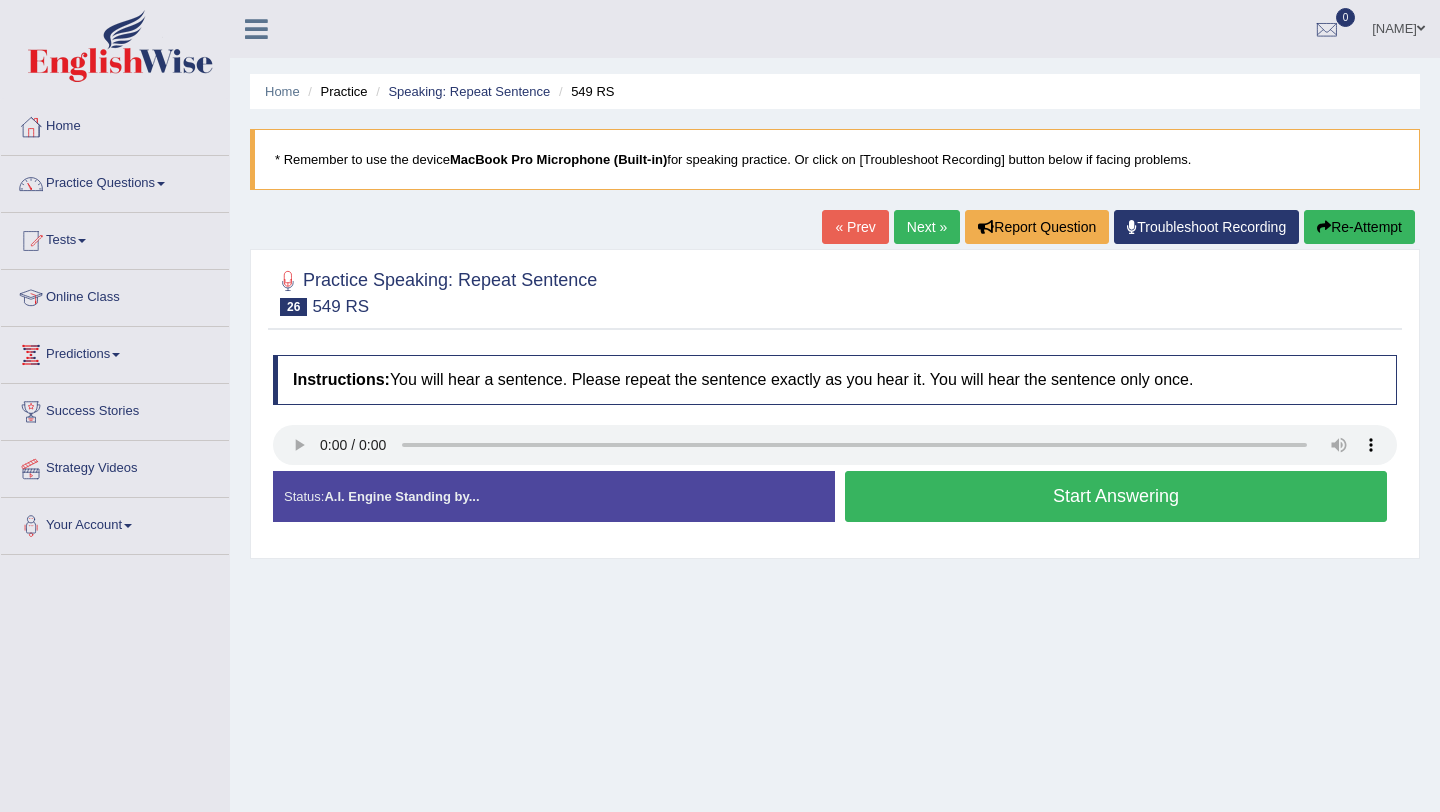 scroll, scrollTop: 0, scrollLeft: 0, axis: both 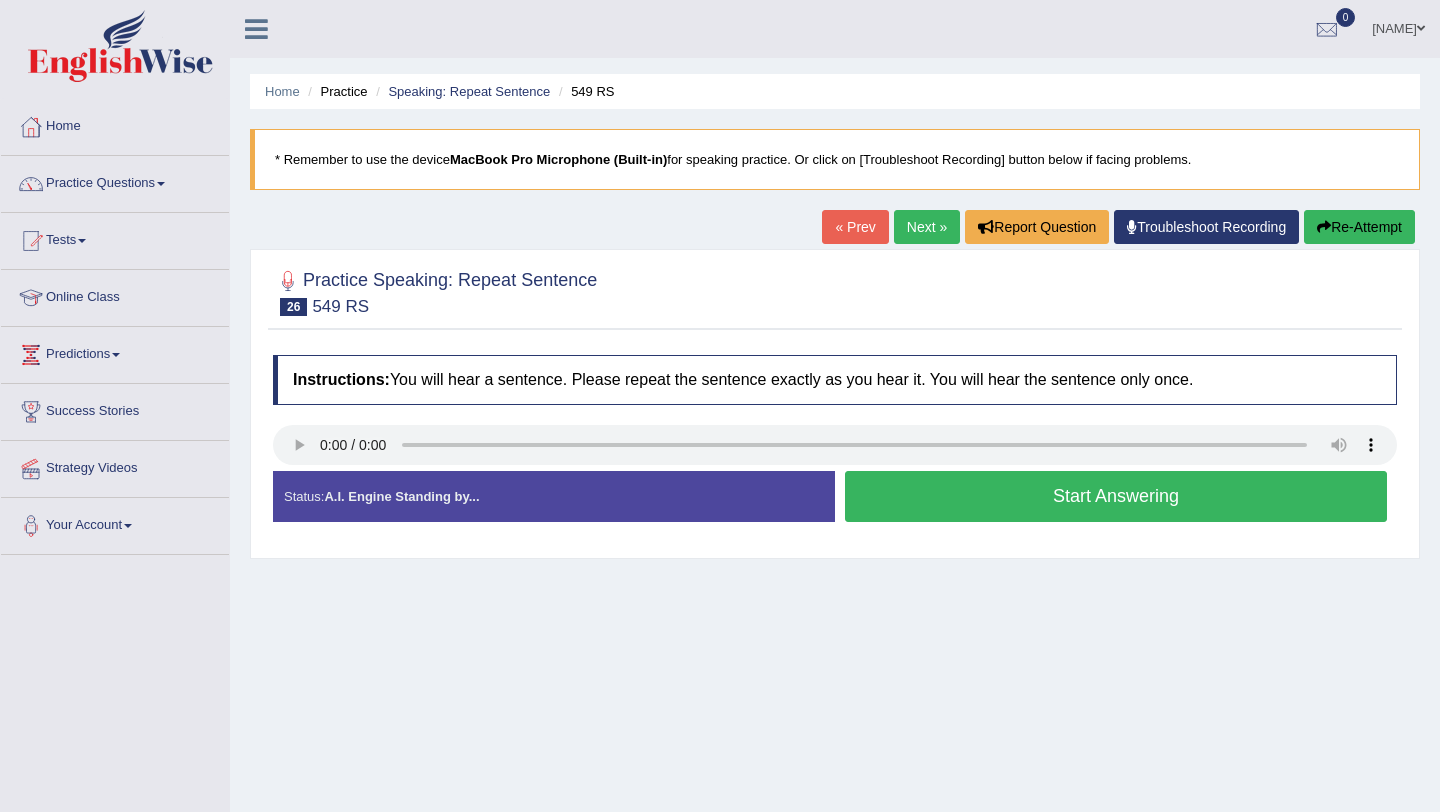 click on "Practice Questions" at bounding box center (115, 181) 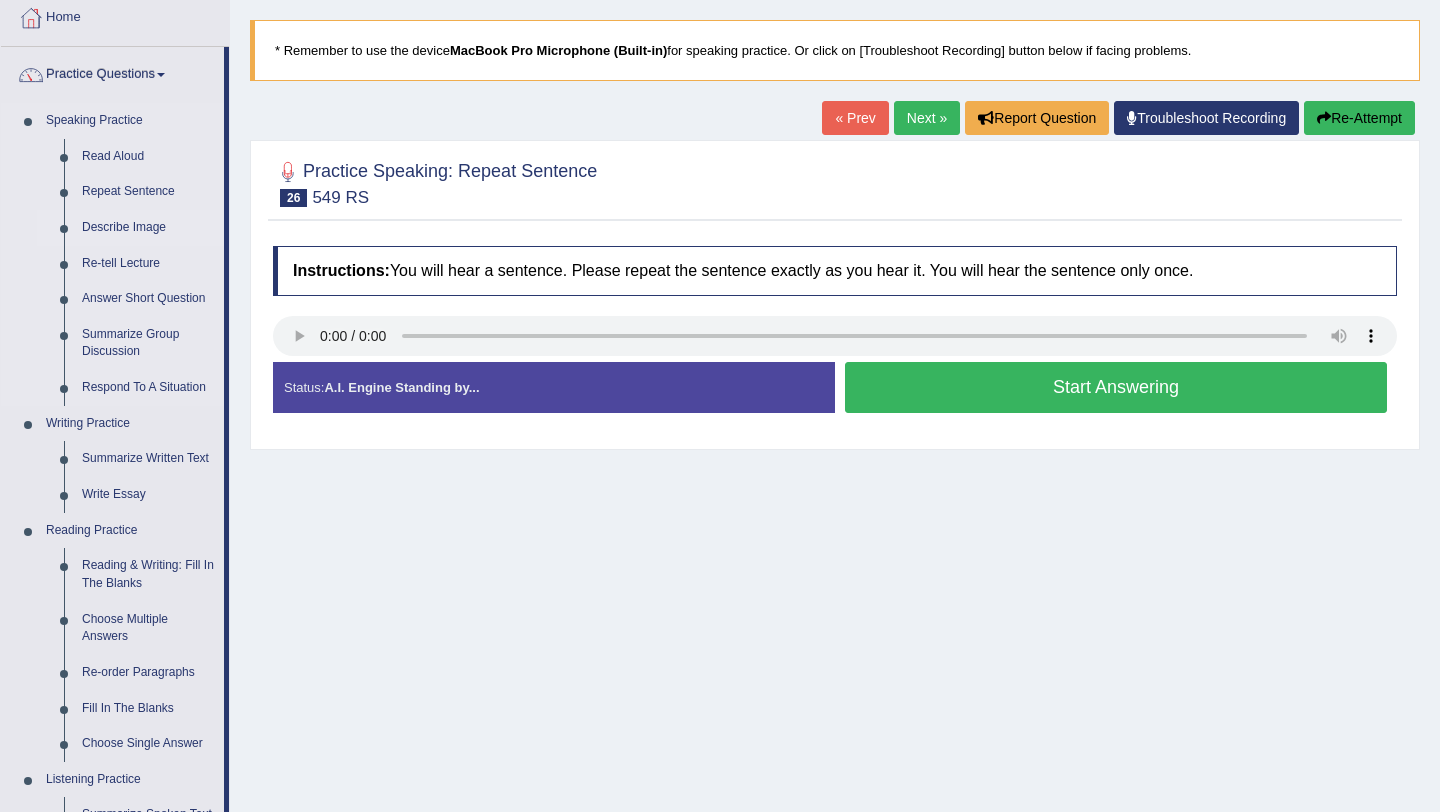 scroll, scrollTop: 111, scrollLeft: 0, axis: vertical 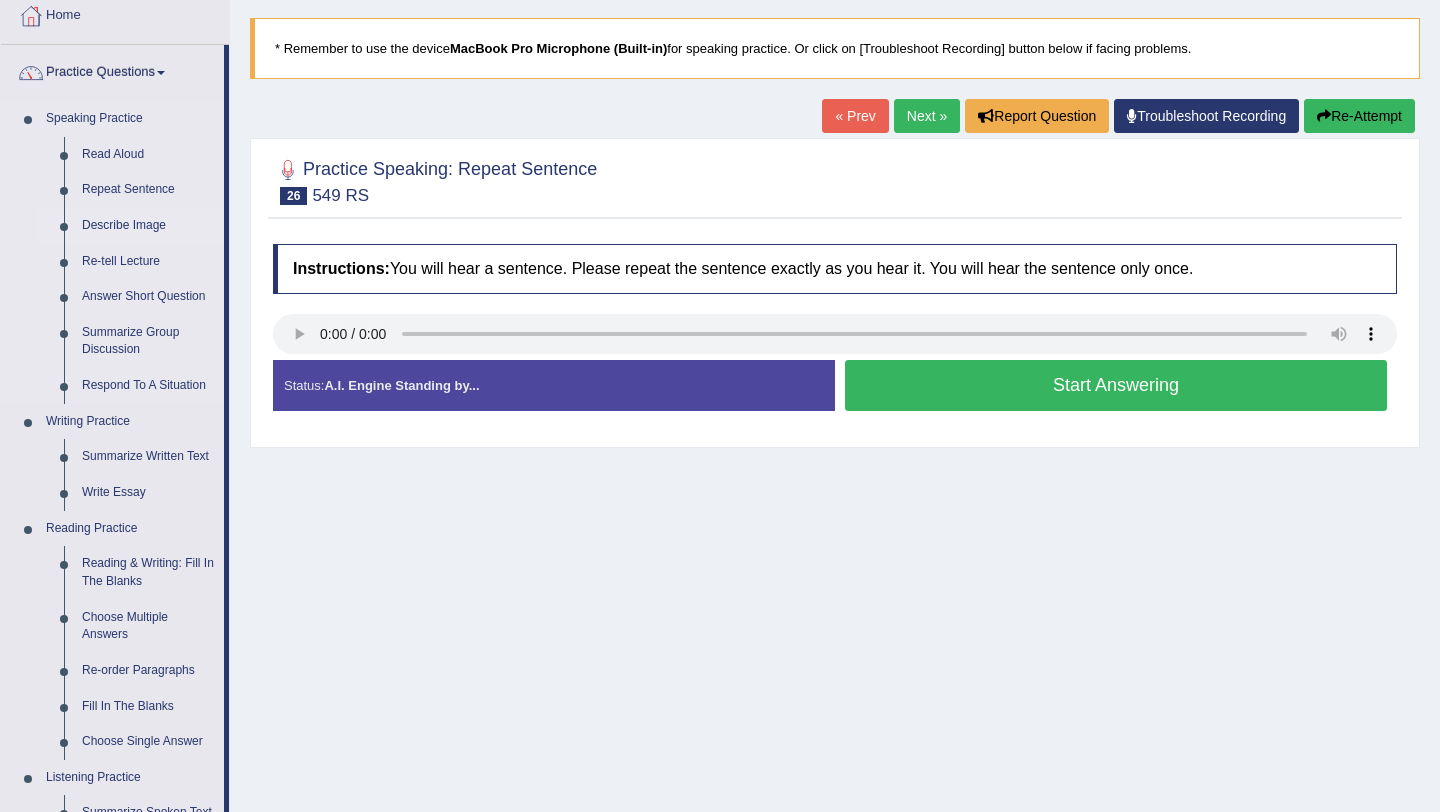 click on "Describe Image" at bounding box center (148, 226) 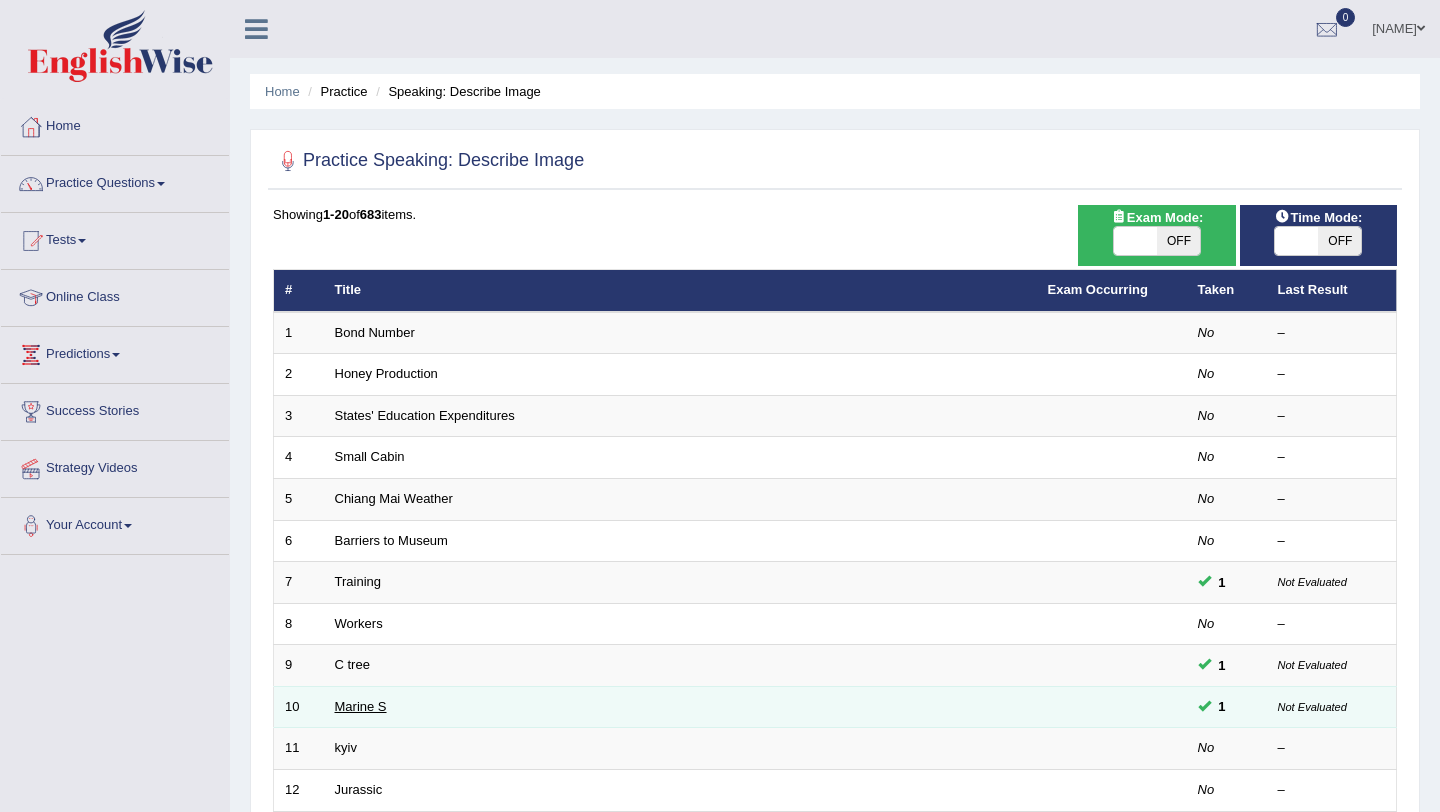 scroll, scrollTop: 287, scrollLeft: 0, axis: vertical 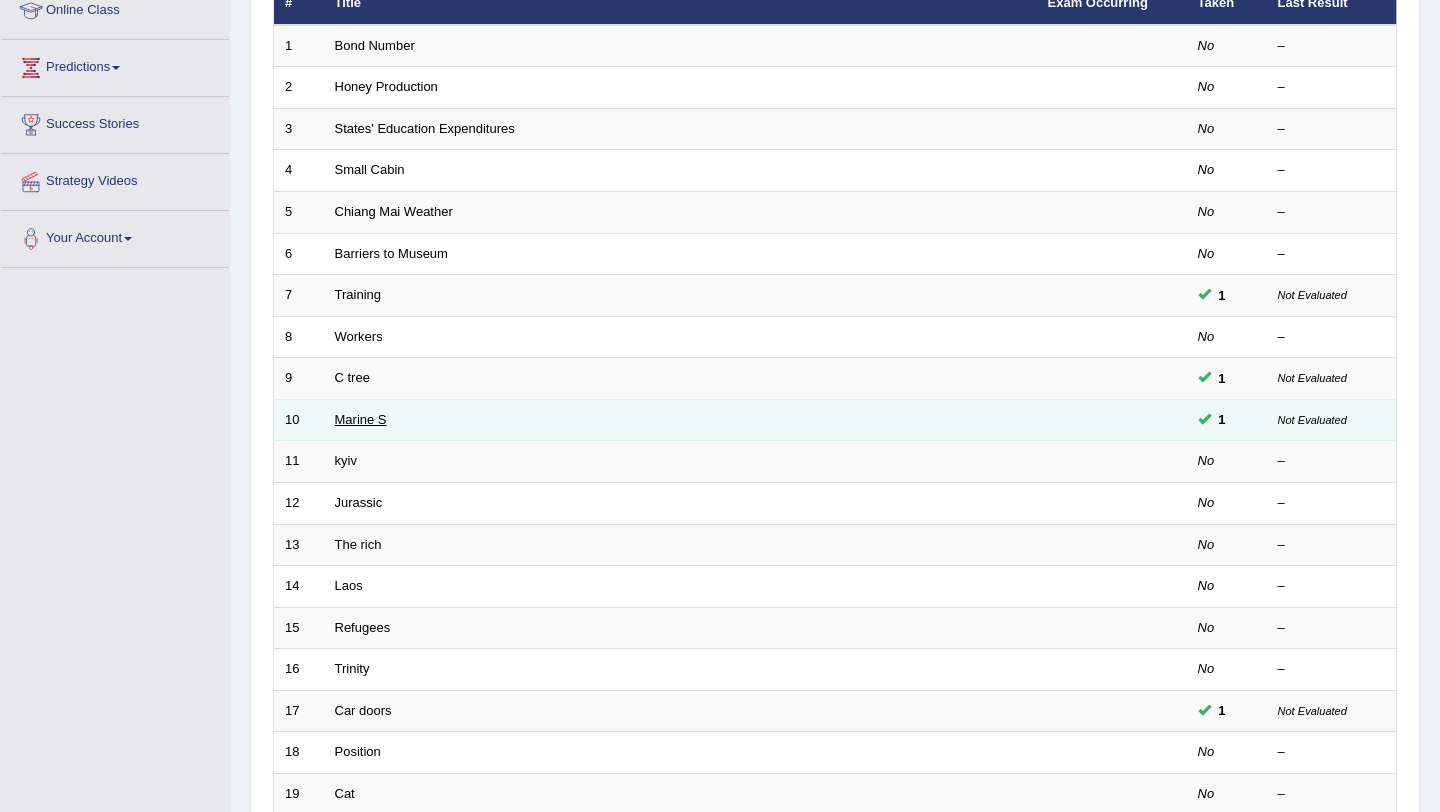 click on "Marine S" at bounding box center [361, 419] 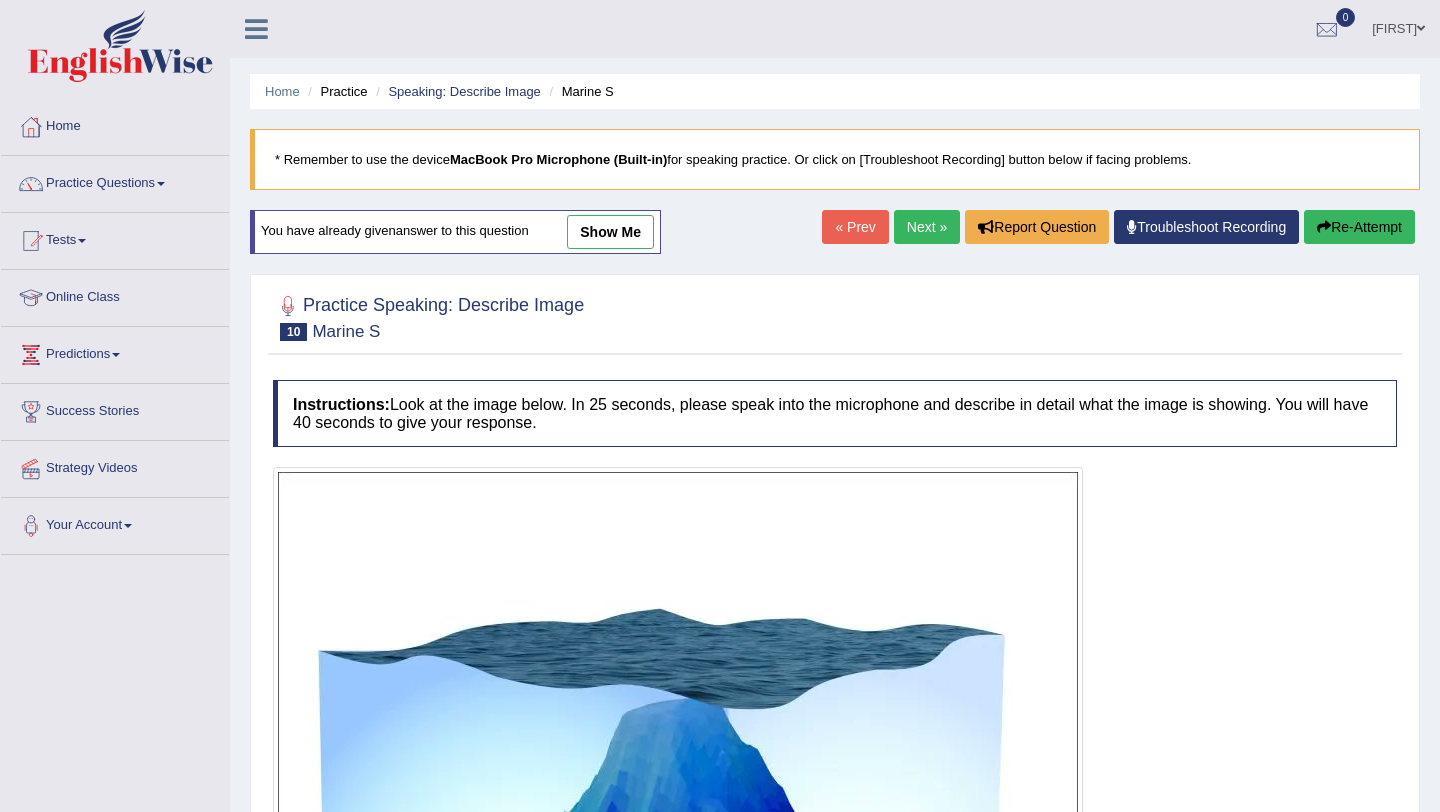 scroll, scrollTop: 0, scrollLeft: 0, axis: both 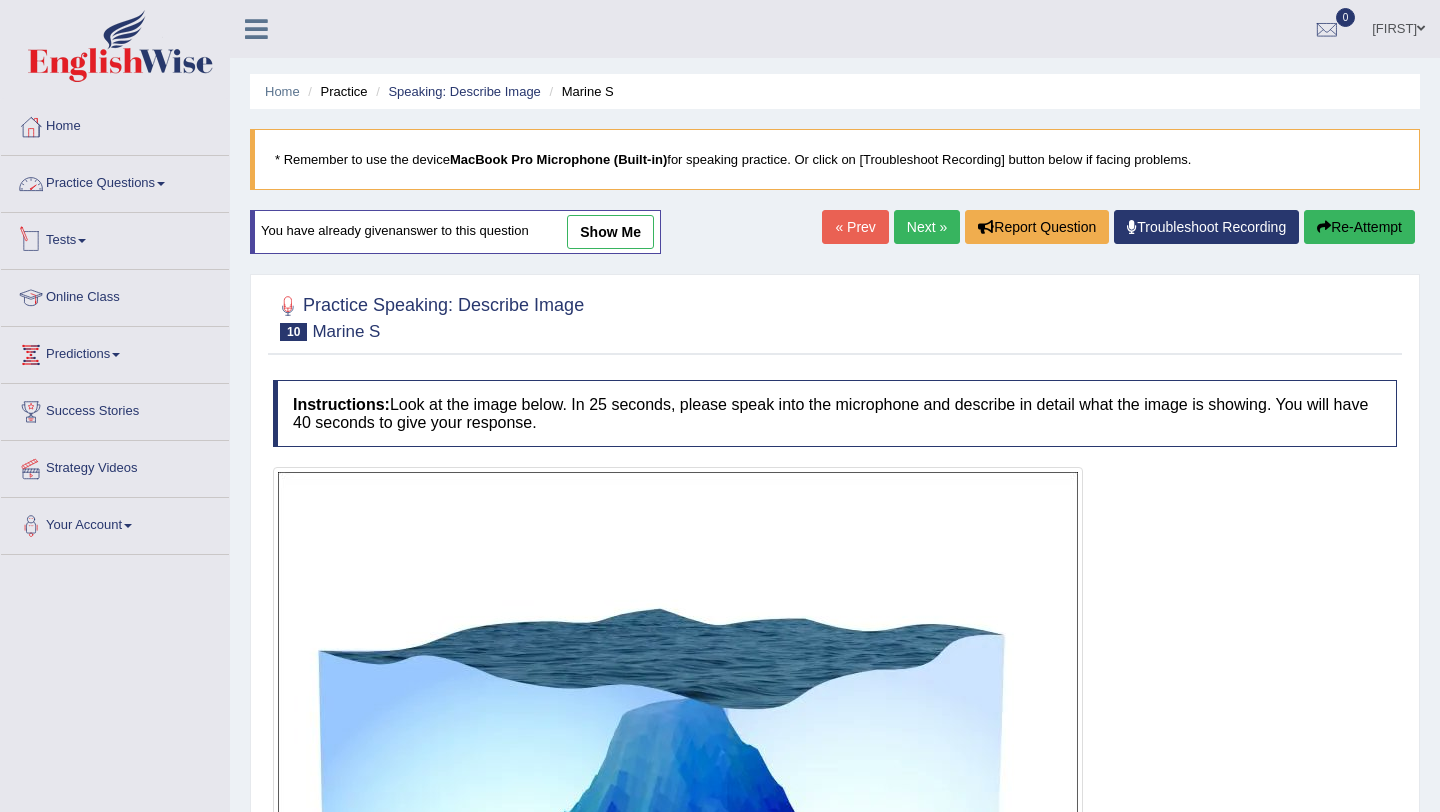 click on "Practice Questions" at bounding box center (115, 181) 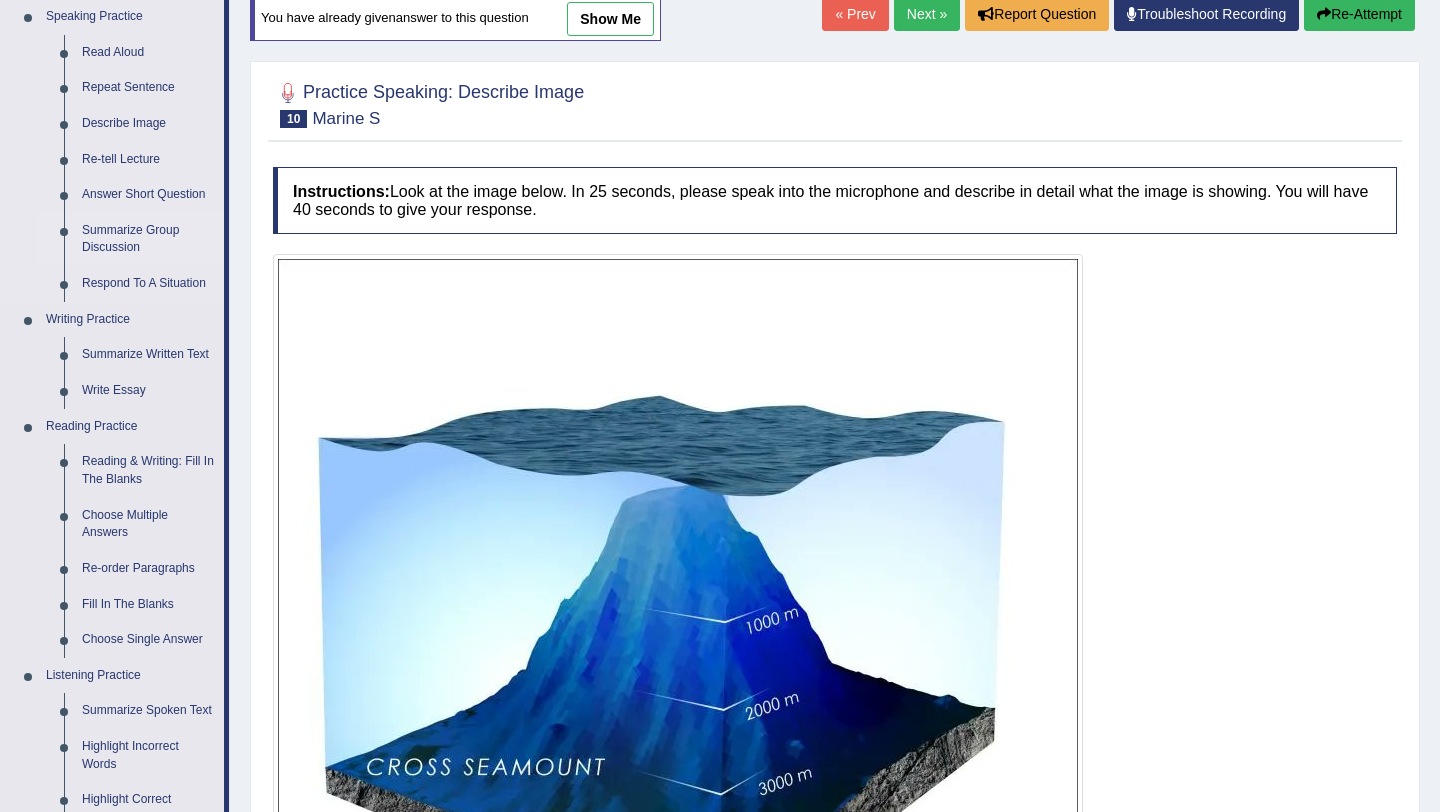 scroll, scrollTop: 219, scrollLeft: 0, axis: vertical 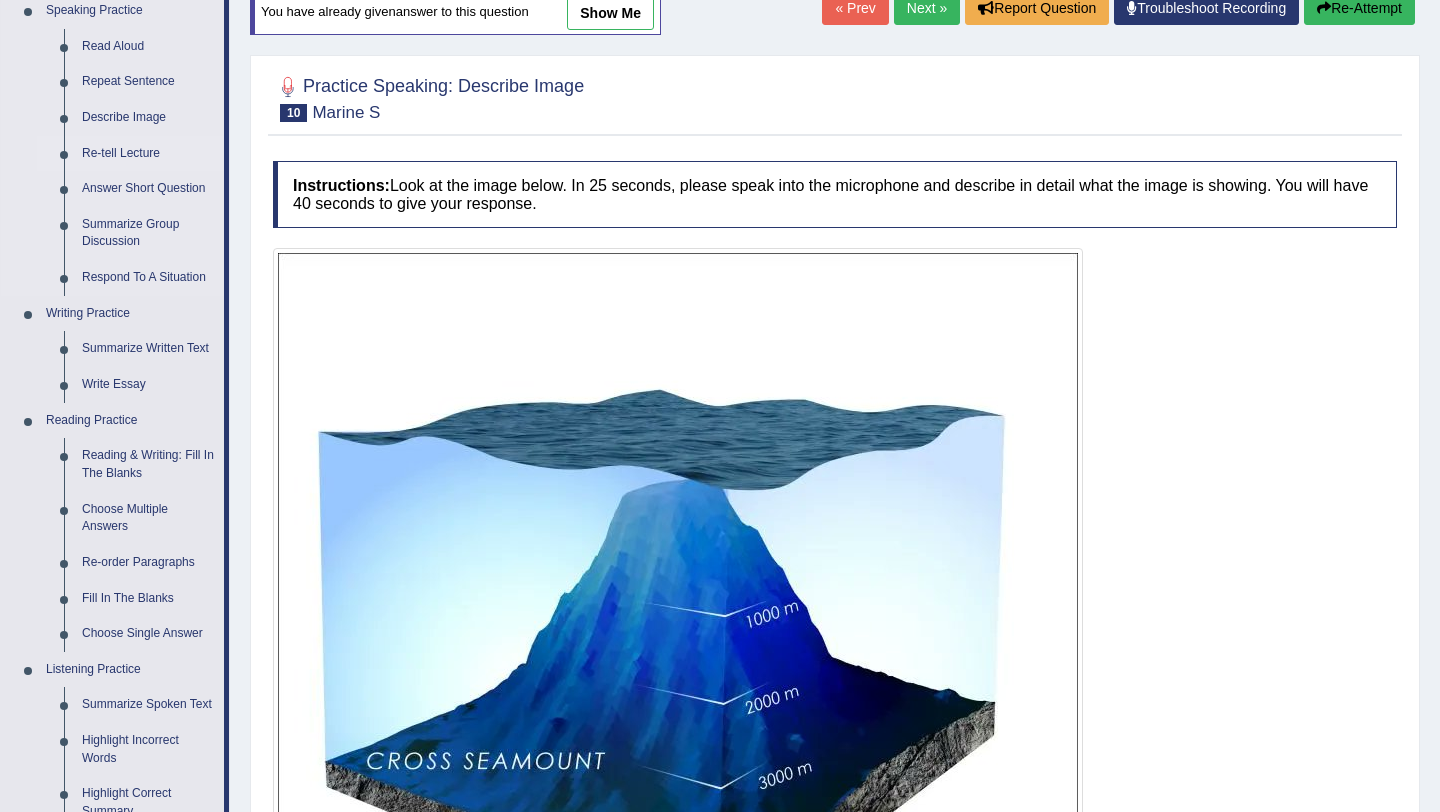 click on "Re-tell Lecture" at bounding box center [148, 154] 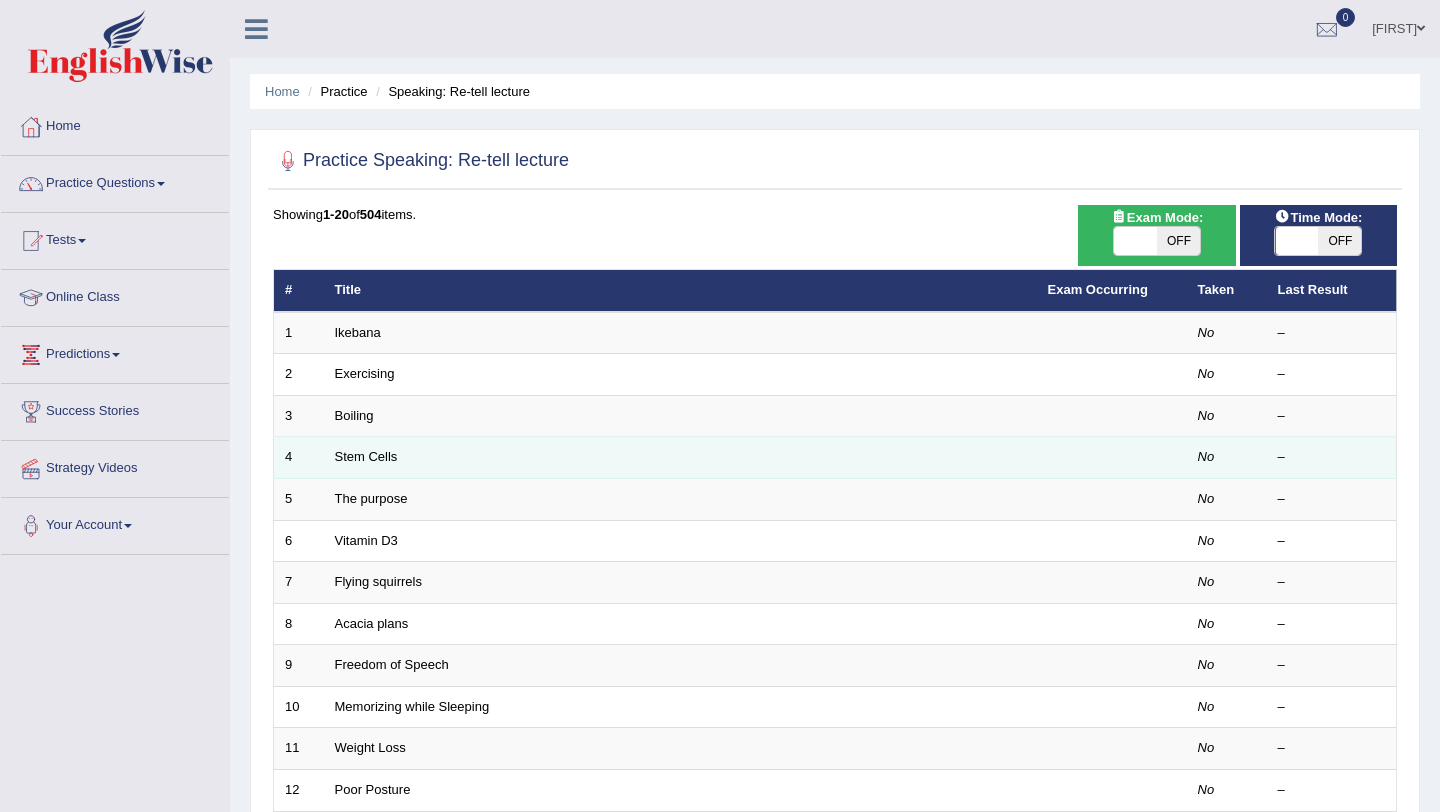 scroll, scrollTop: 0, scrollLeft: 0, axis: both 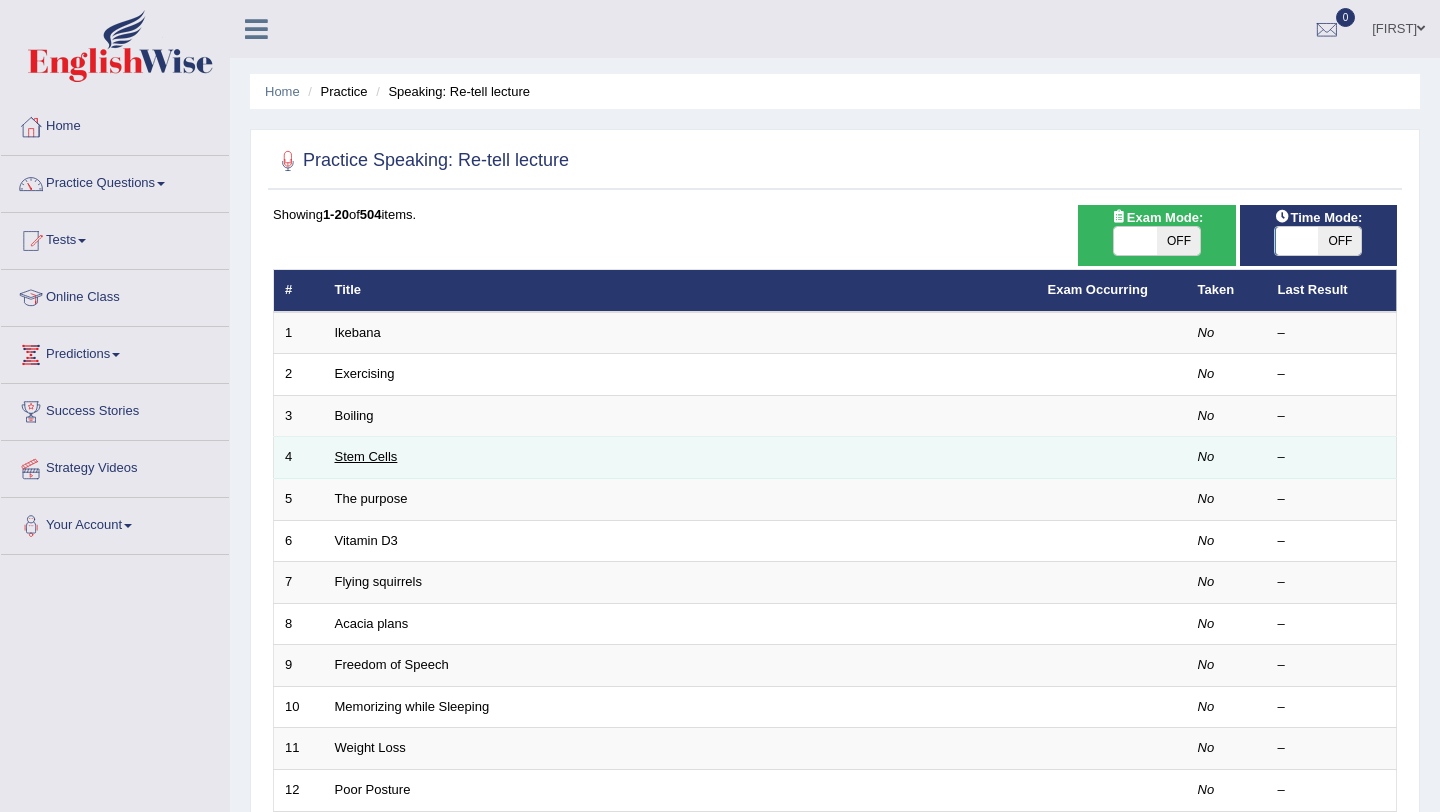 click on "Stem Cells" at bounding box center (366, 456) 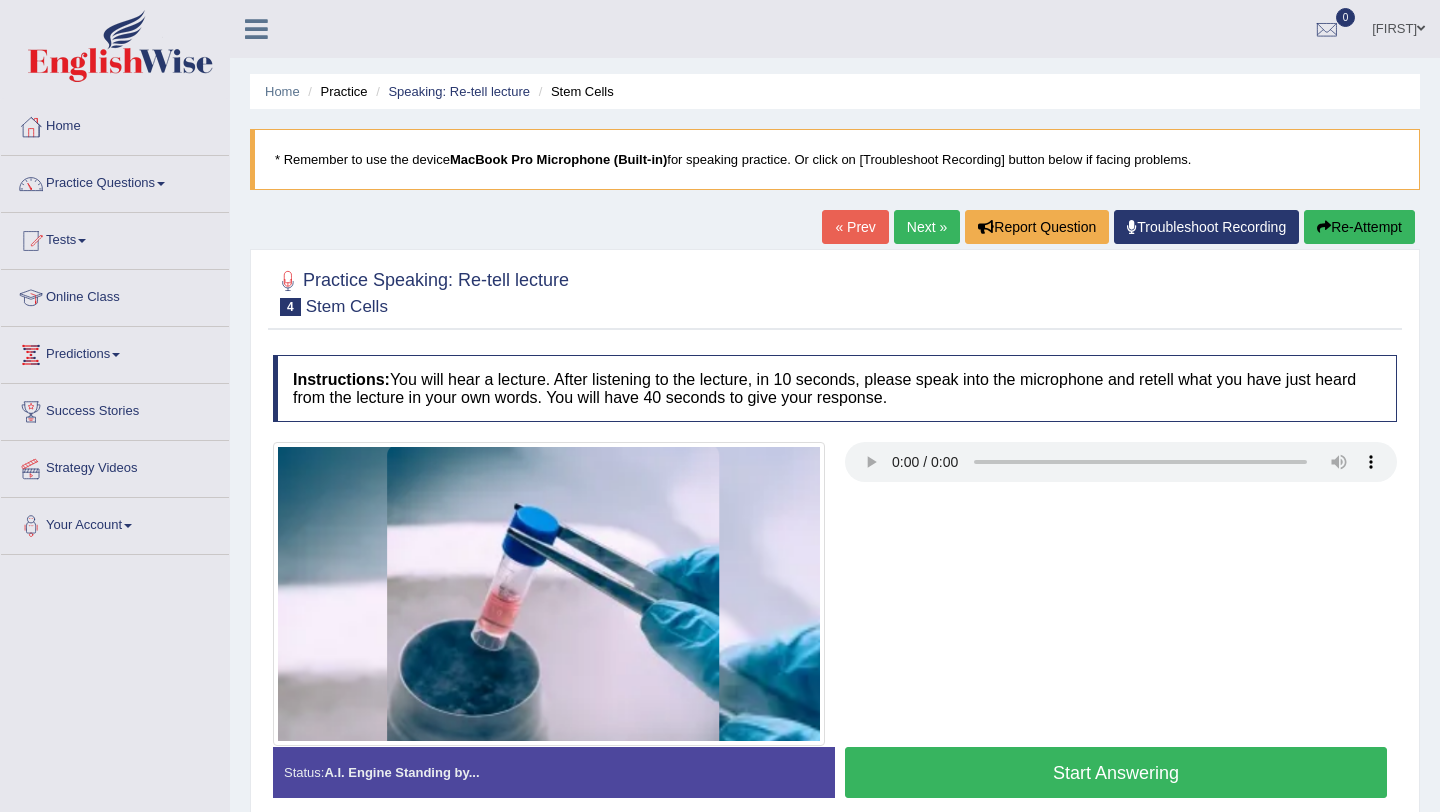 scroll, scrollTop: 0, scrollLeft: 0, axis: both 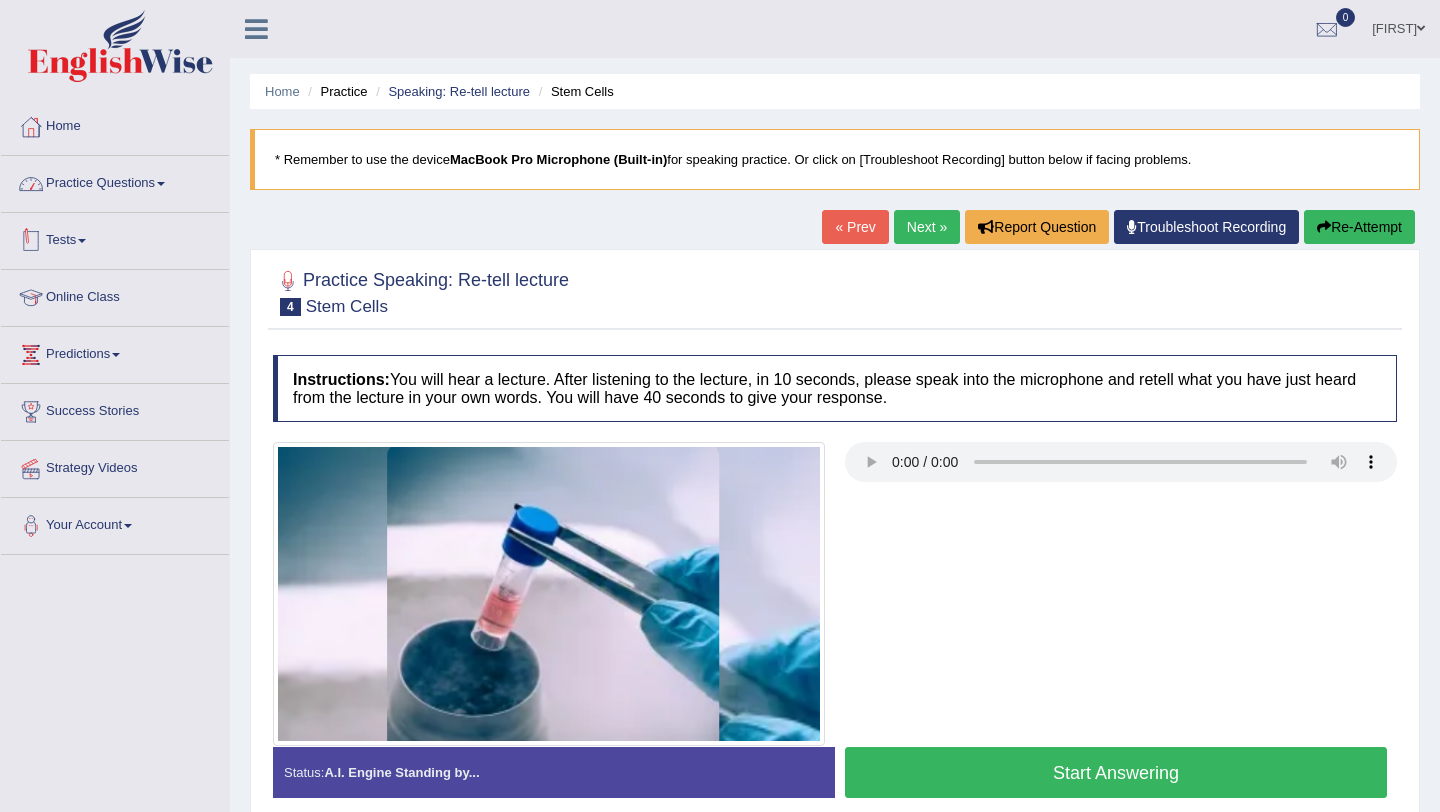 click on "Practice Questions" at bounding box center (115, 181) 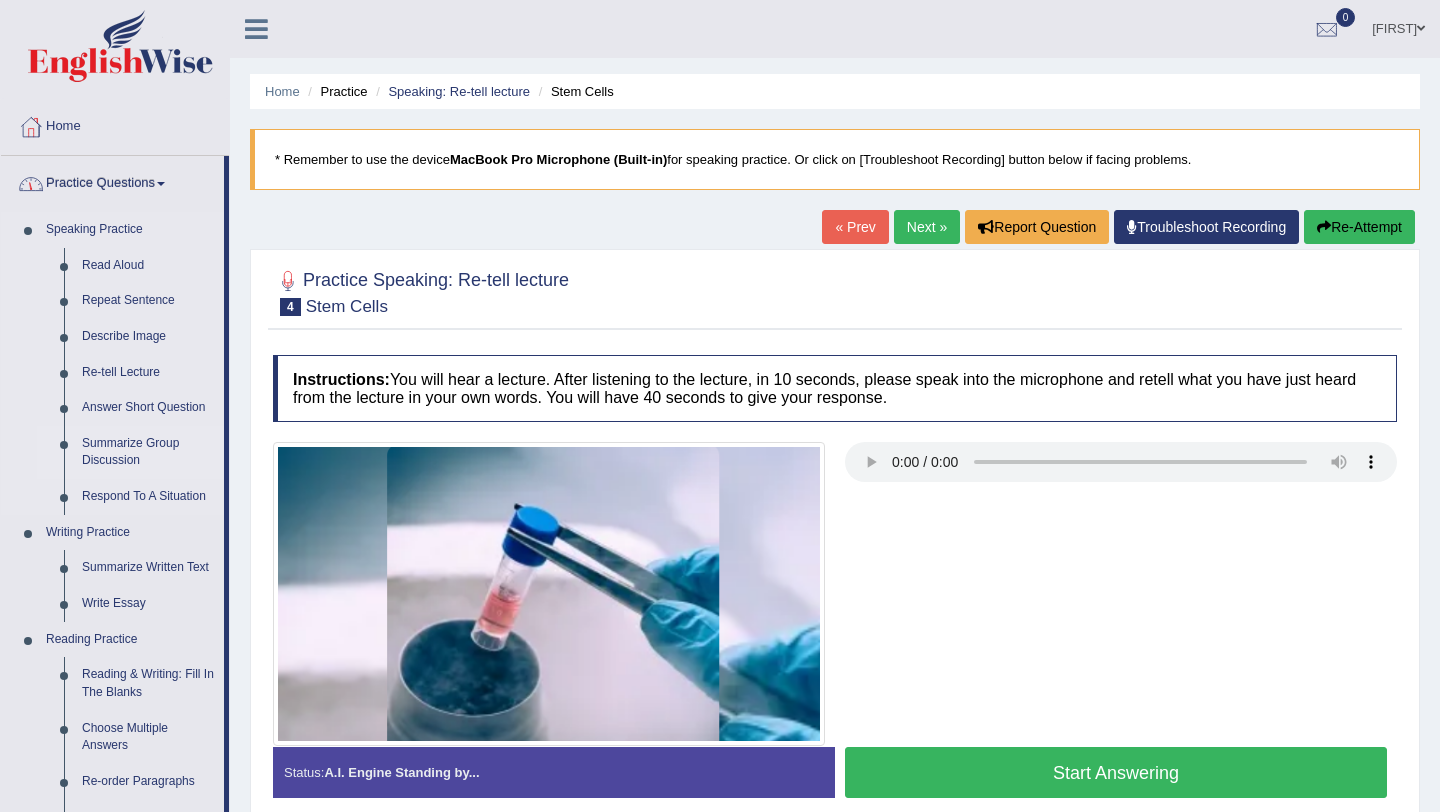 scroll, scrollTop: 104, scrollLeft: 0, axis: vertical 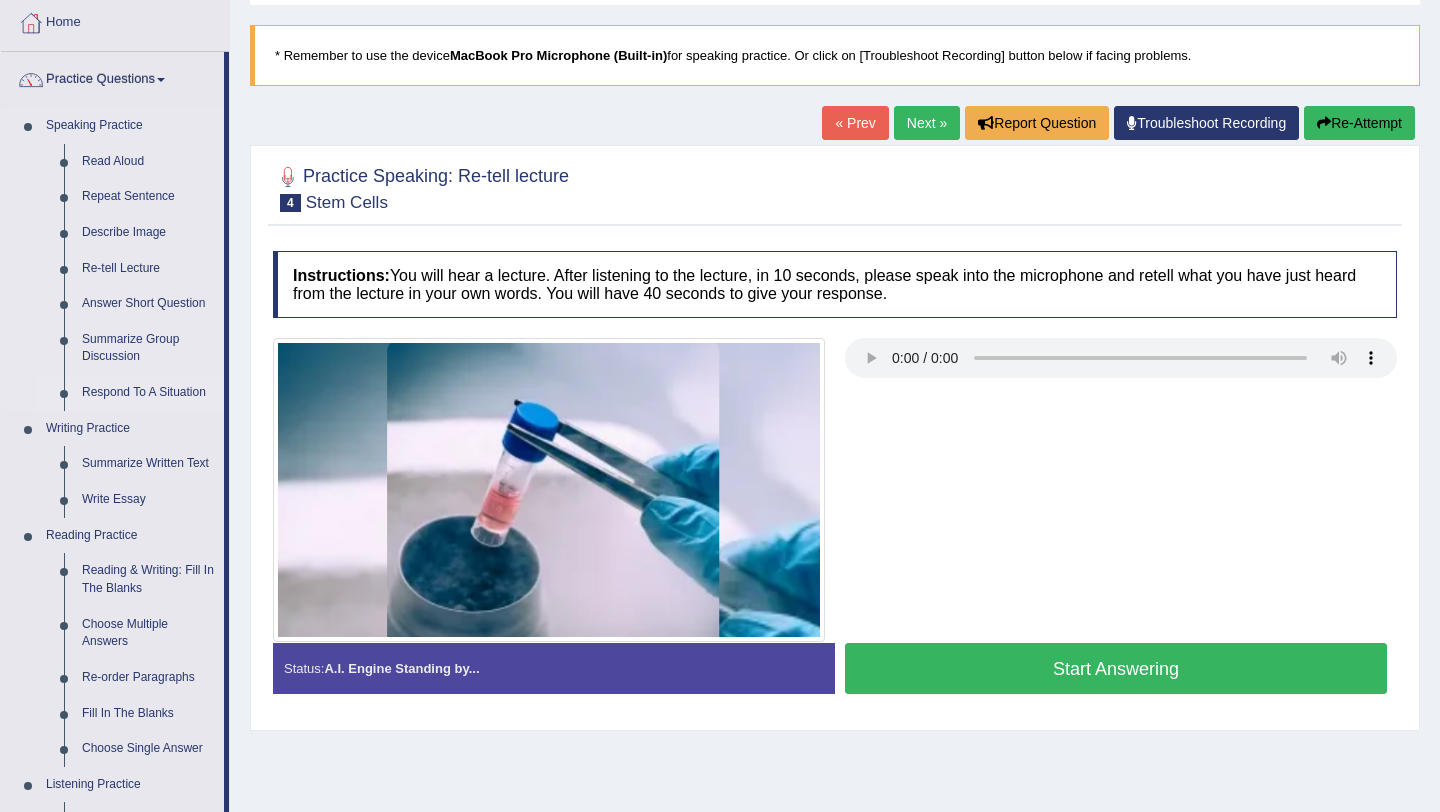 click on "Respond To A Situation" at bounding box center (148, 393) 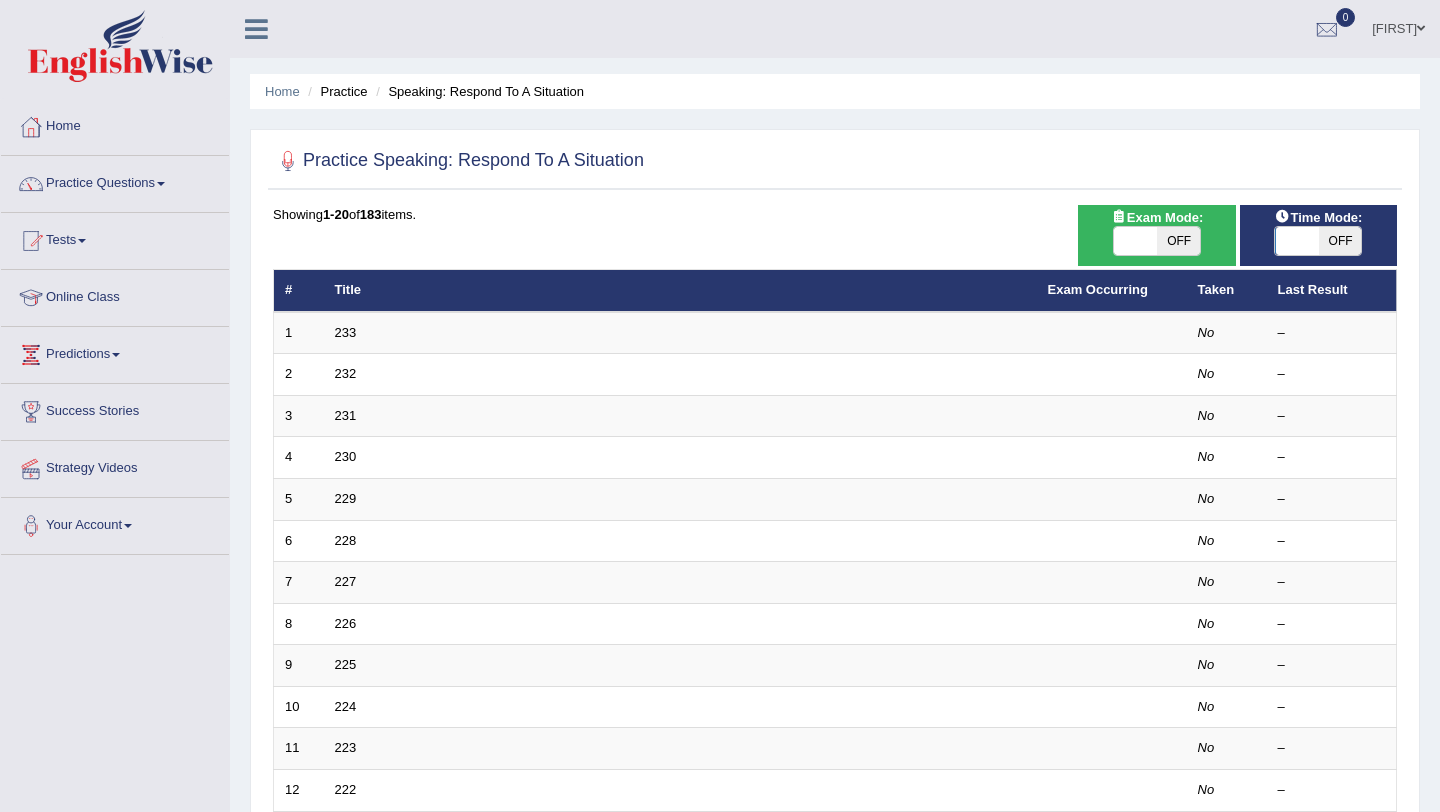 scroll, scrollTop: 206, scrollLeft: 0, axis: vertical 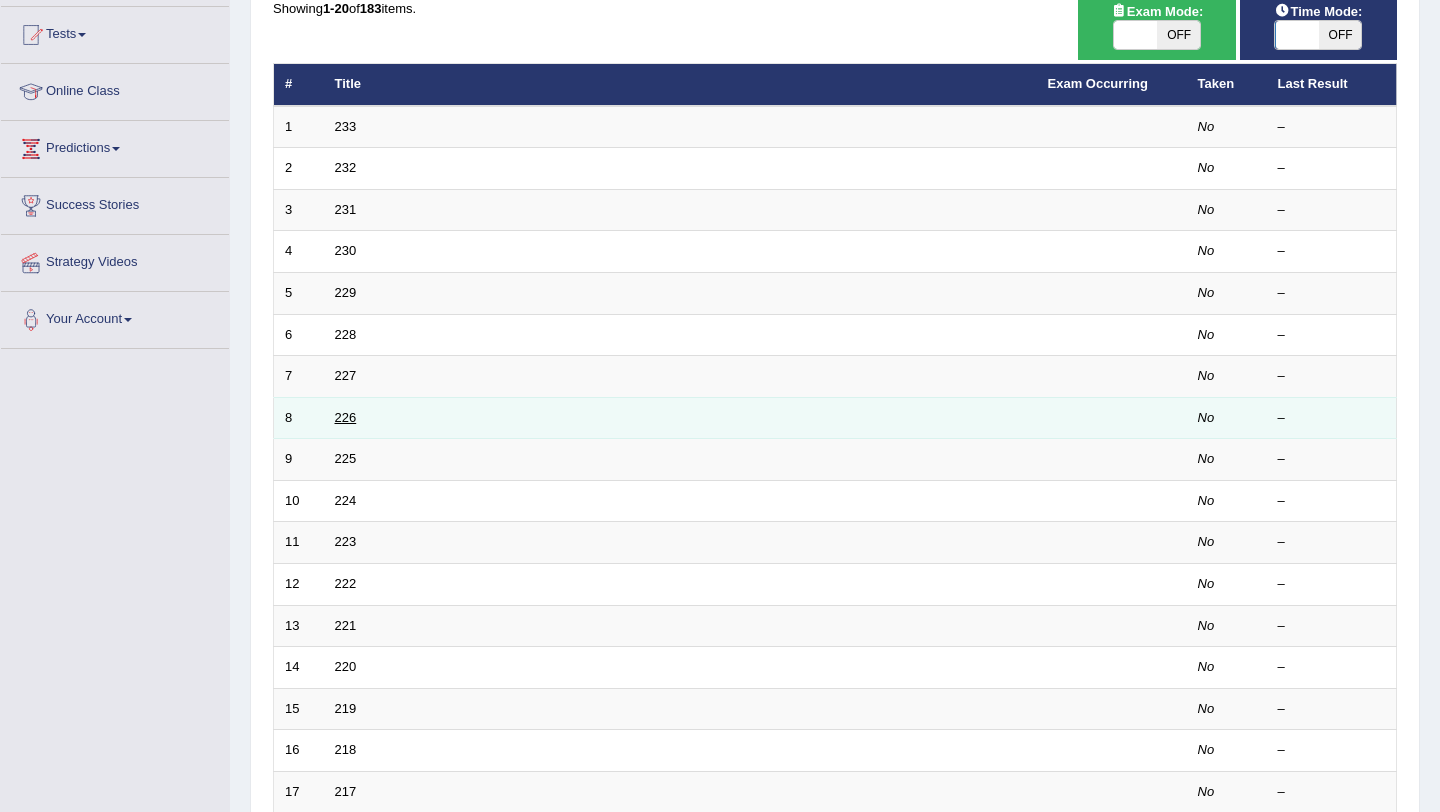 click on "226" at bounding box center [346, 417] 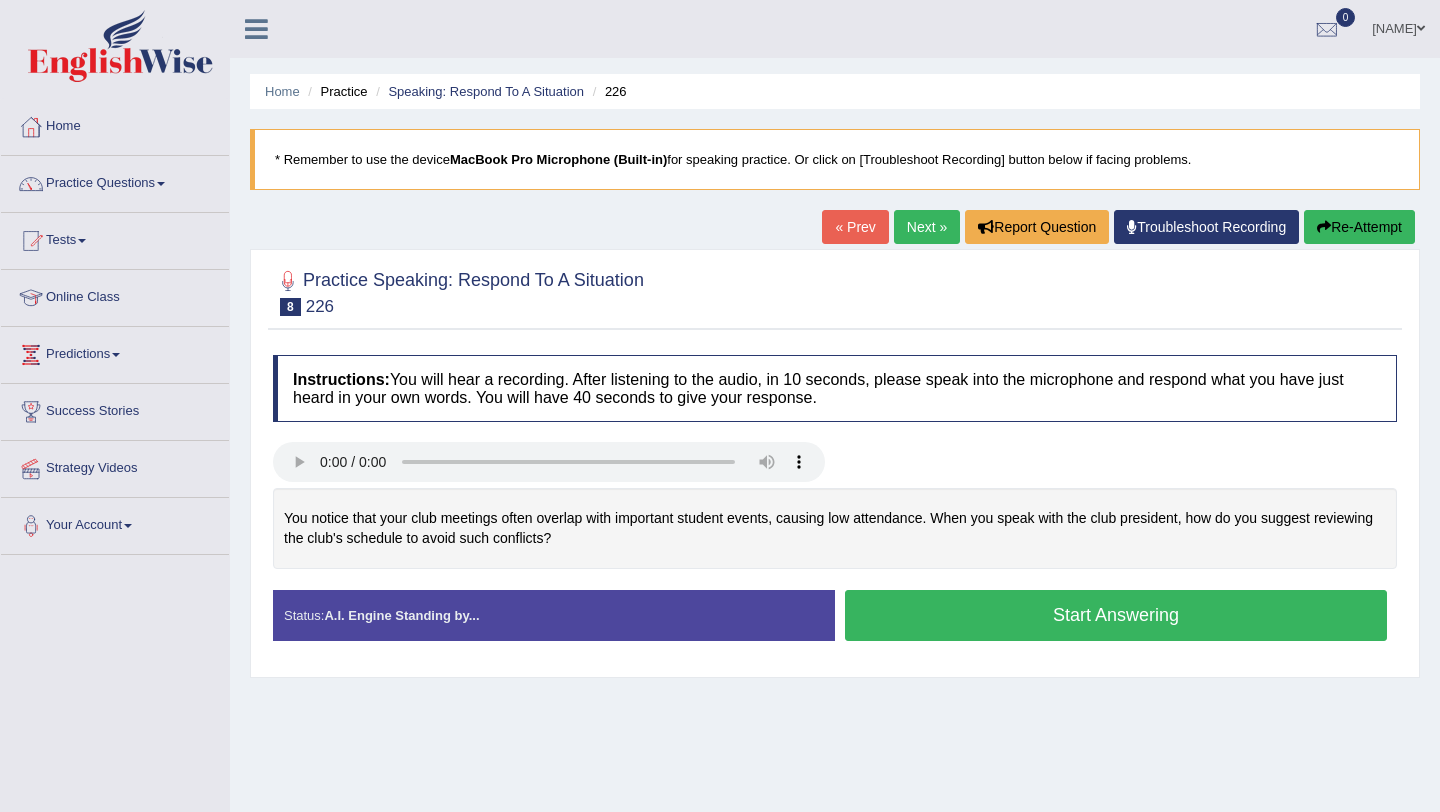scroll, scrollTop: 0, scrollLeft: 0, axis: both 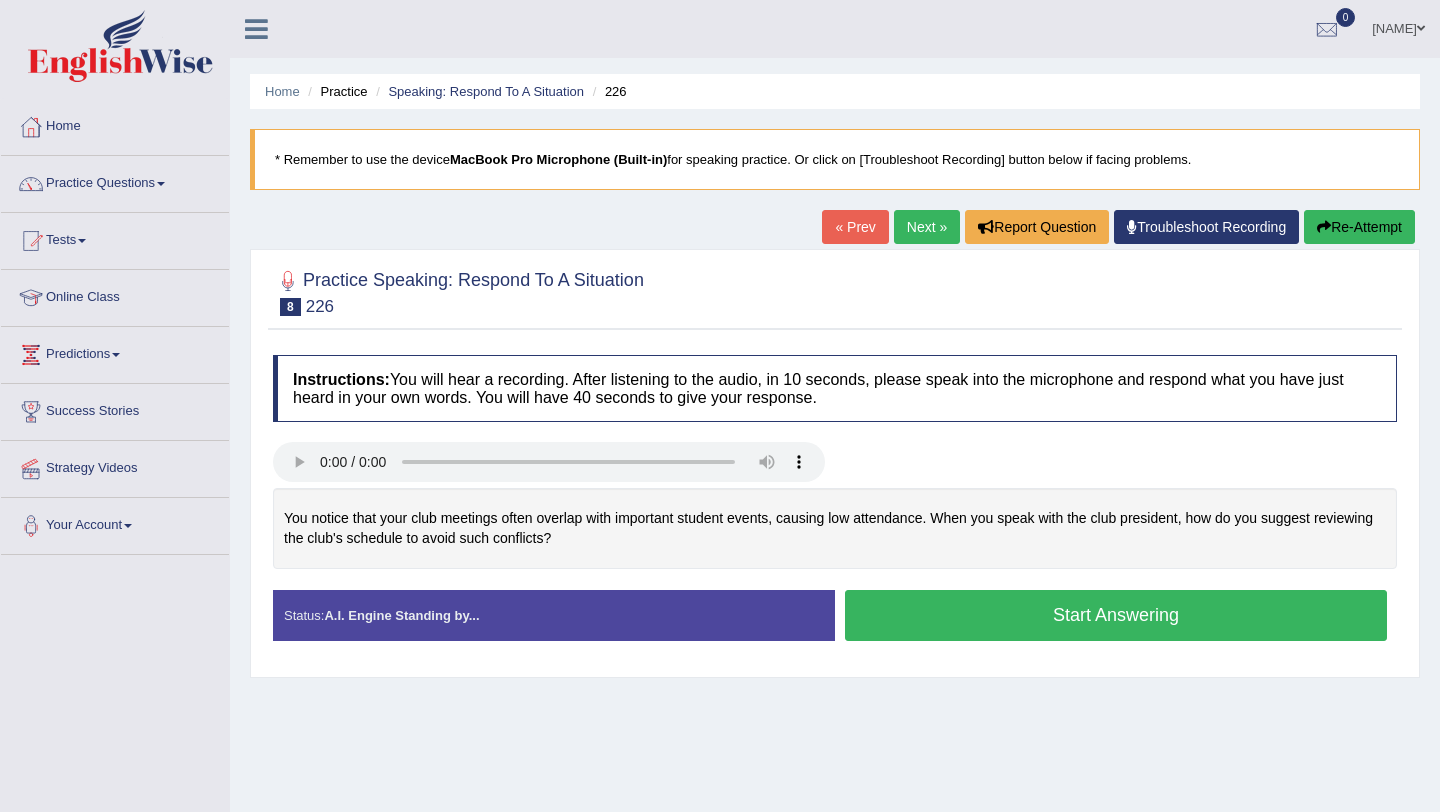 drag, startPoint x: 281, startPoint y: 515, endPoint x: 586, endPoint y: 514, distance: 305.00165 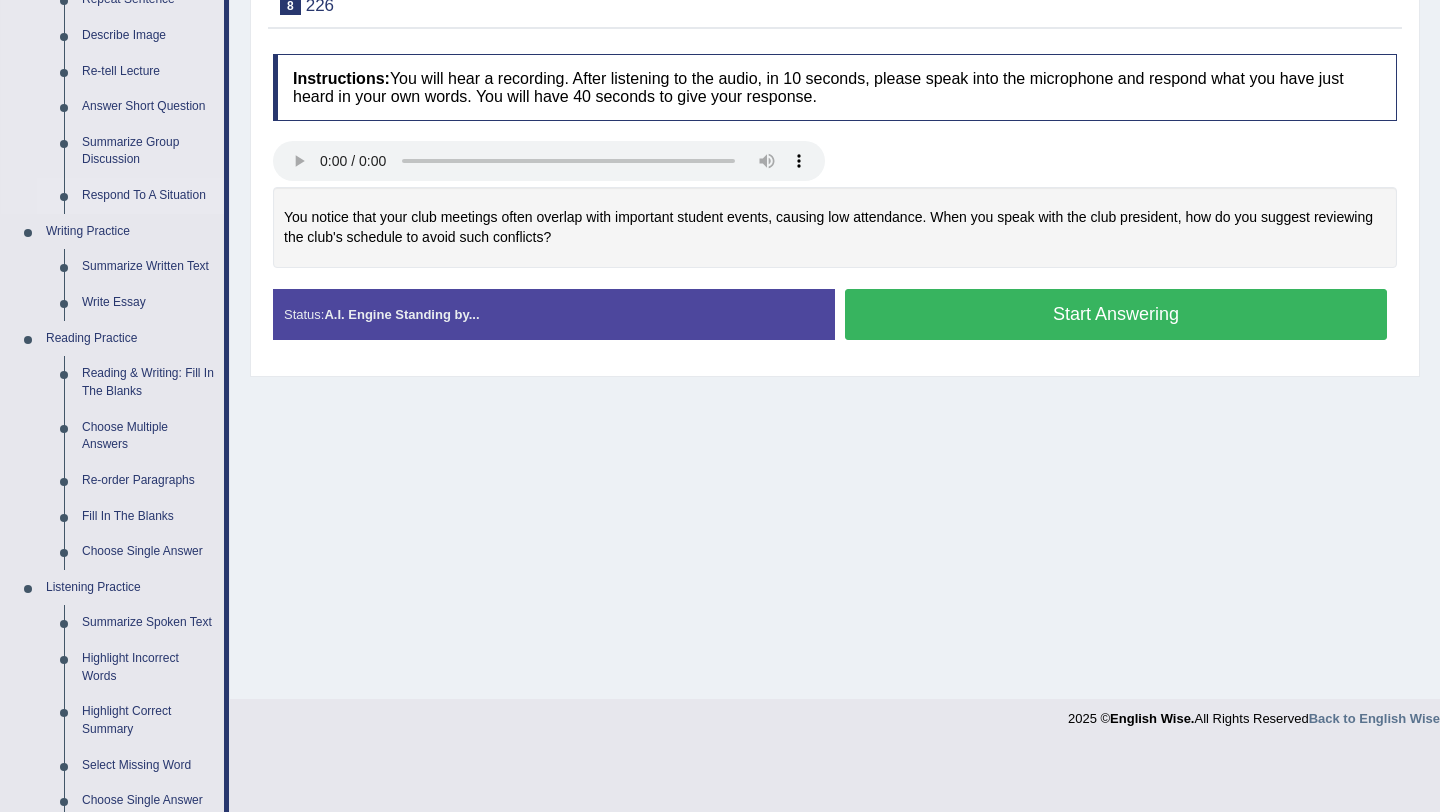 scroll, scrollTop: 338, scrollLeft: 0, axis: vertical 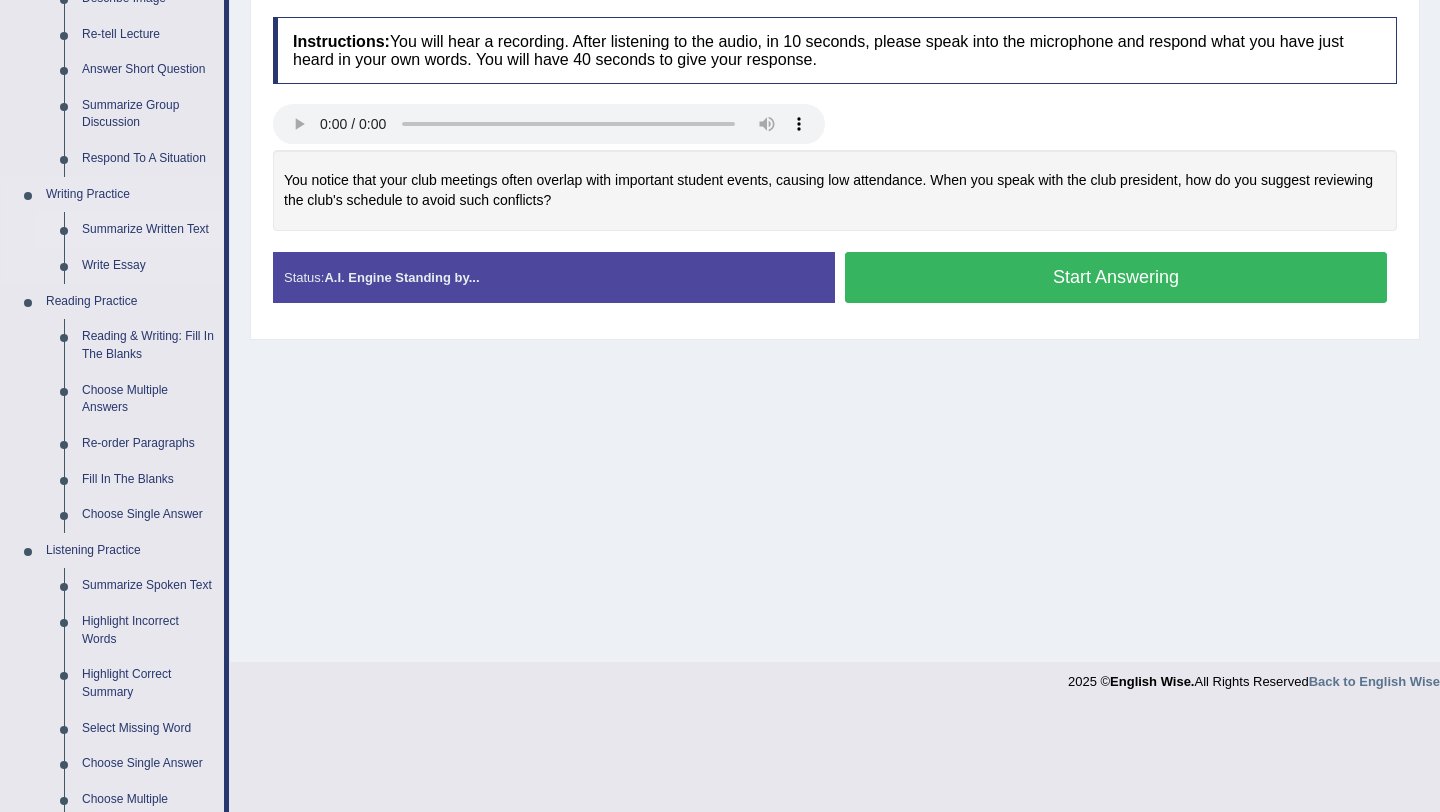 click on "Summarize Written Text" at bounding box center [148, 230] 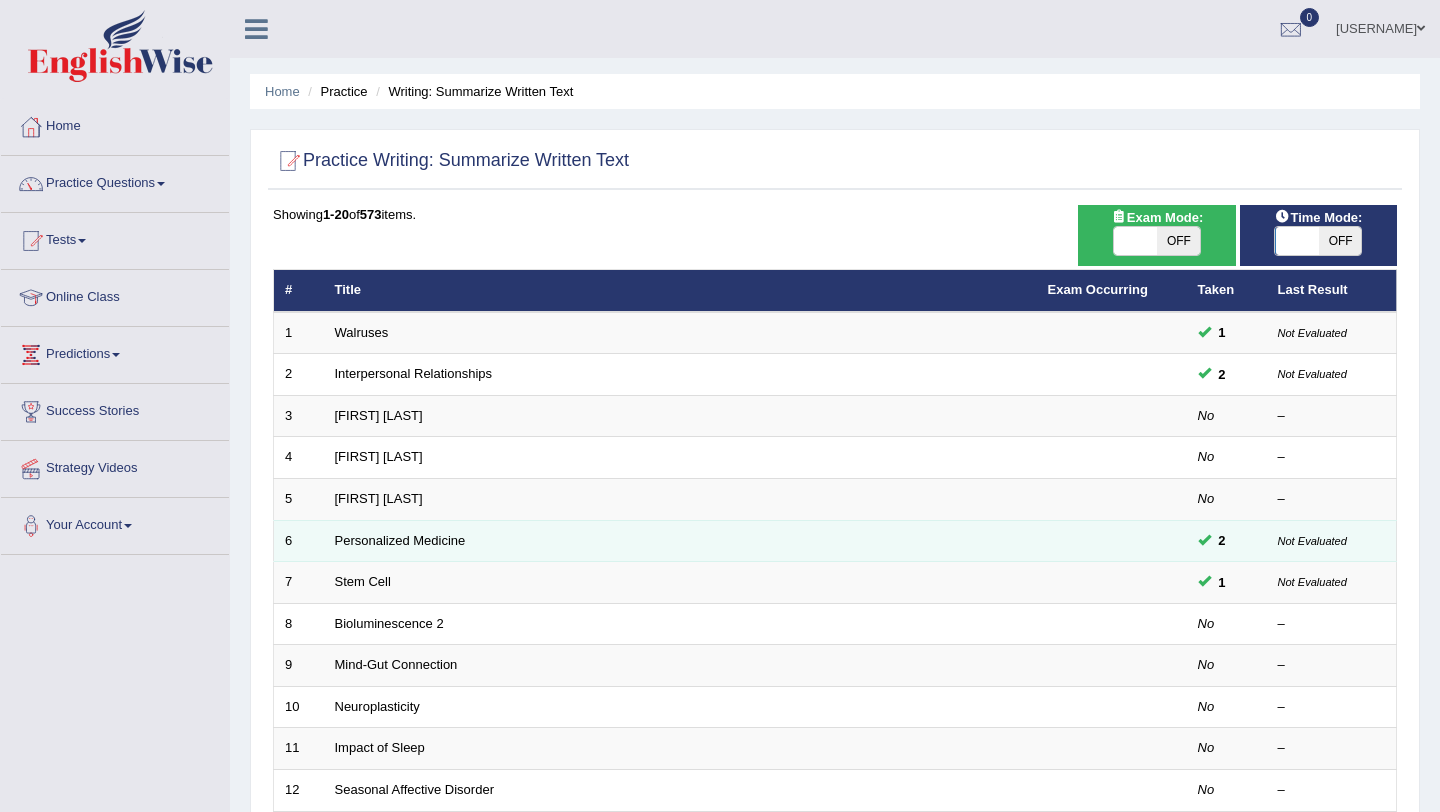 scroll, scrollTop: 0, scrollLeft: 0, axis: both 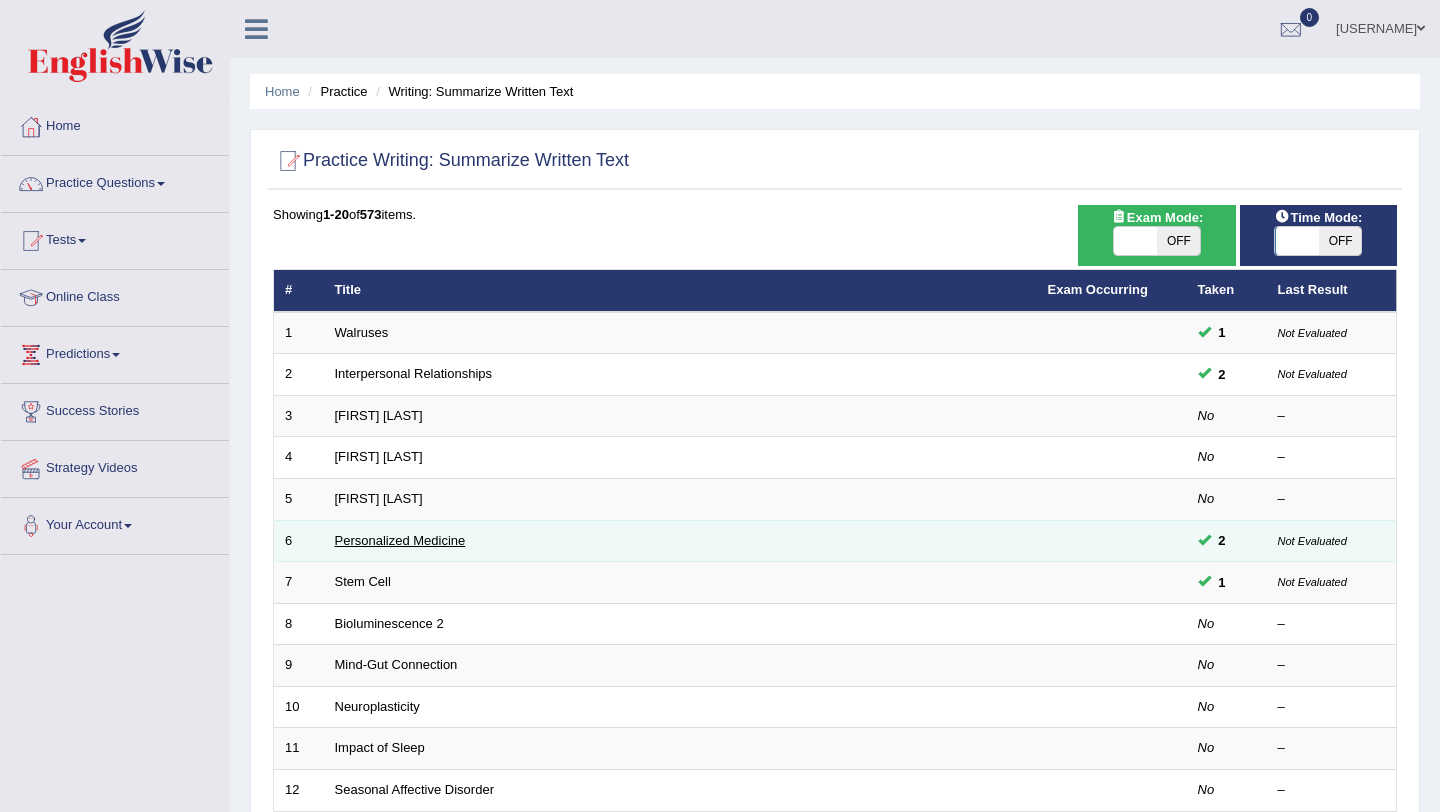 click on "Personalized Medicine" at bounding box center (400, 540) 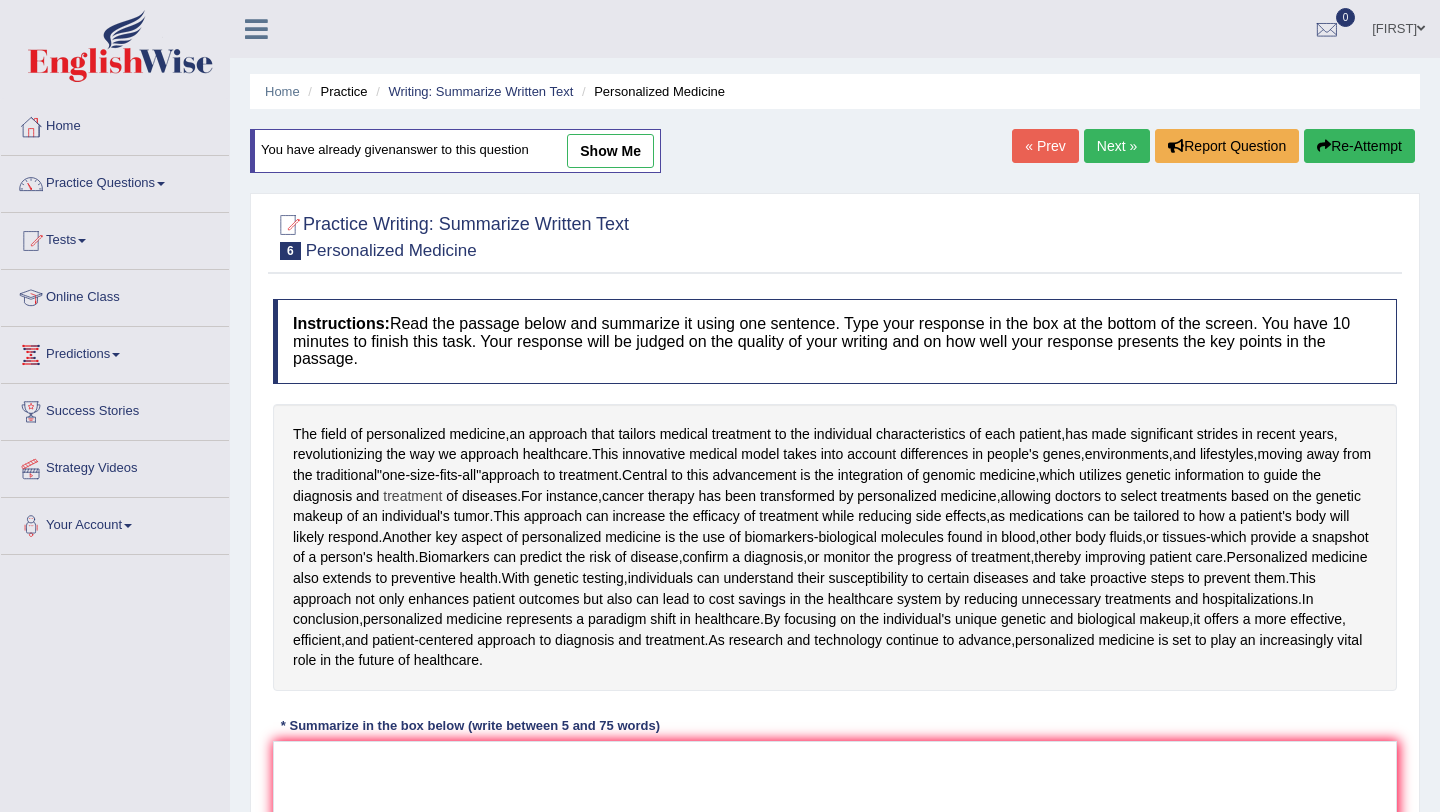 scroll, scrollTop: 0, scrollLeft: 0, axis: both 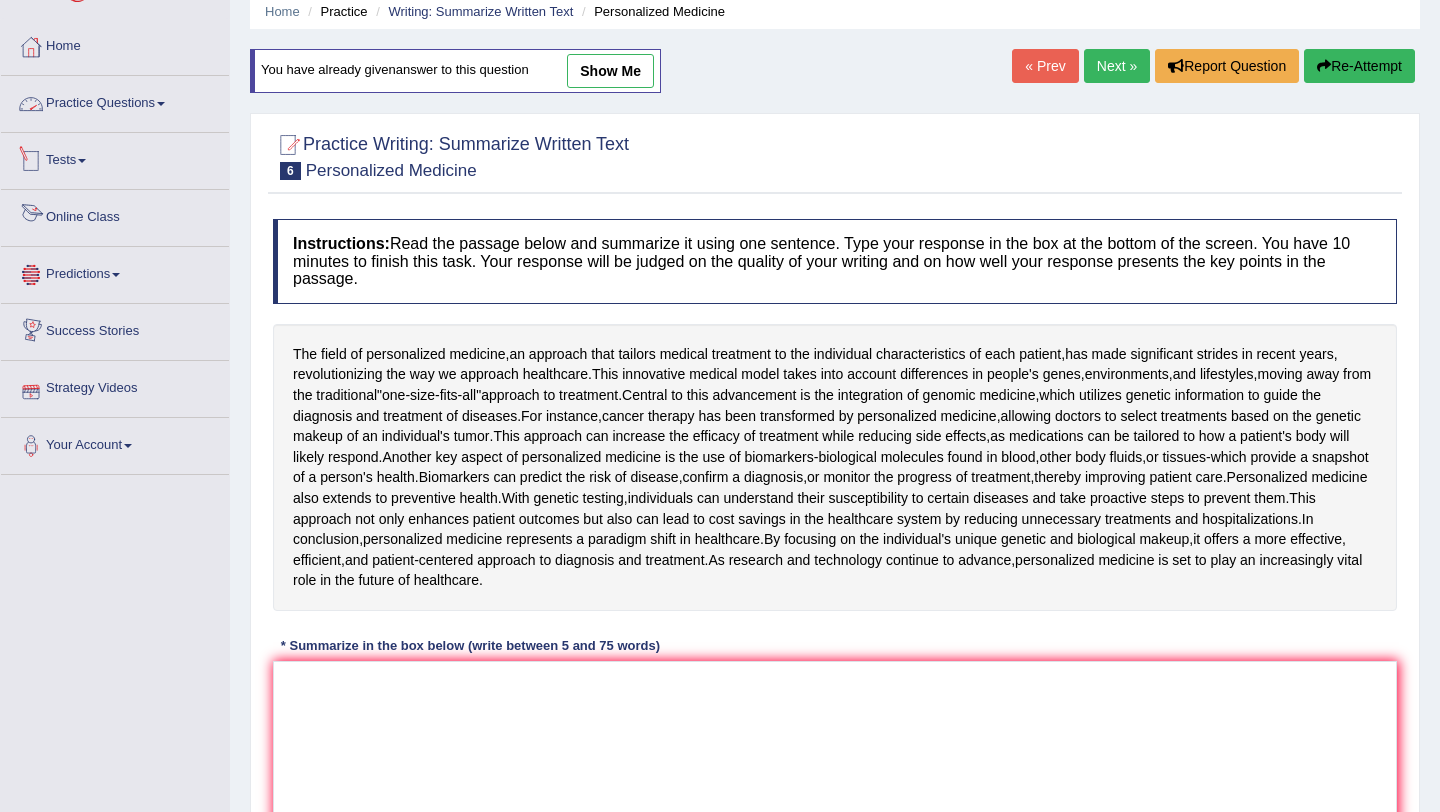 click on "Practice Questions" at bounding box center (115, 101) 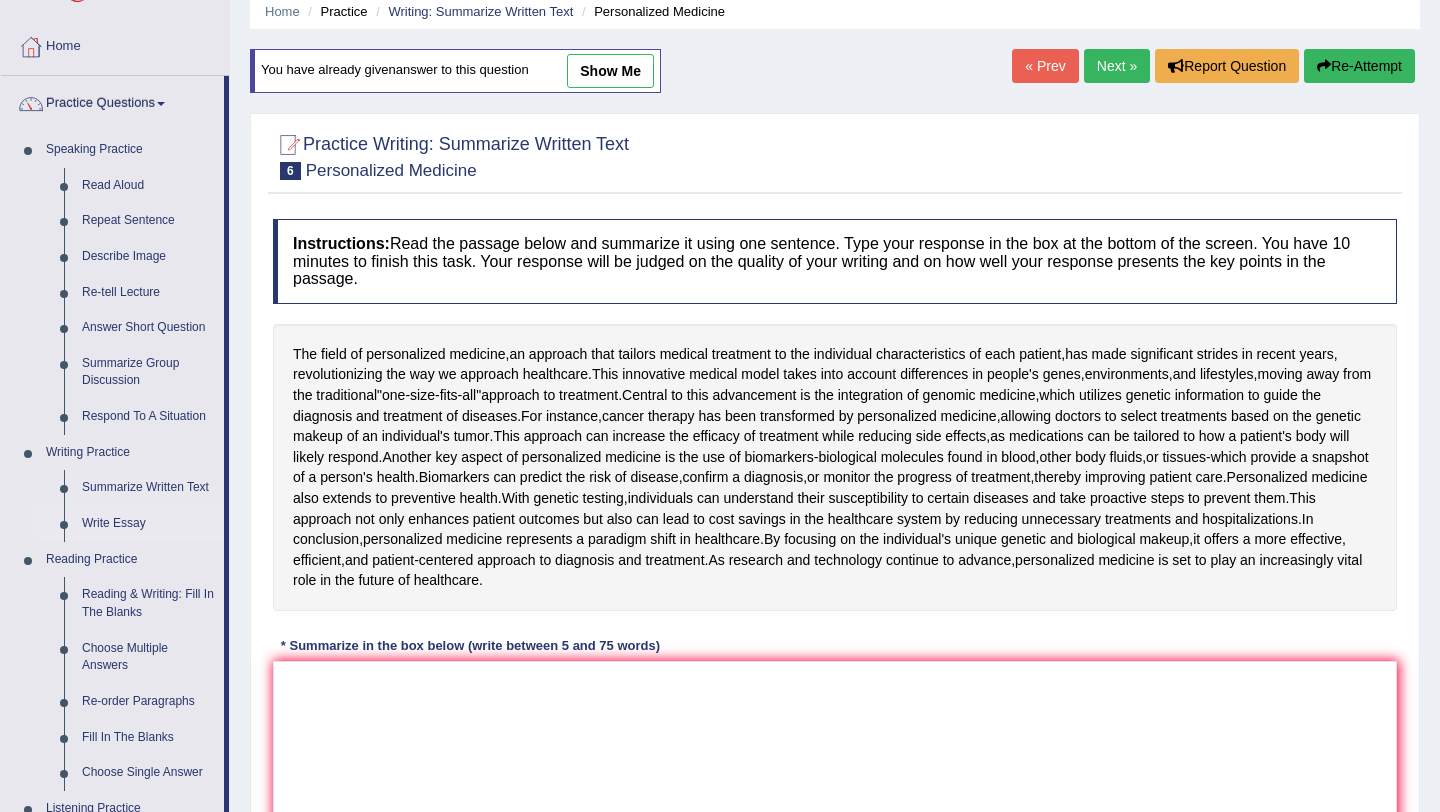 click on "Write Essay" at bounding box center [148, 524] 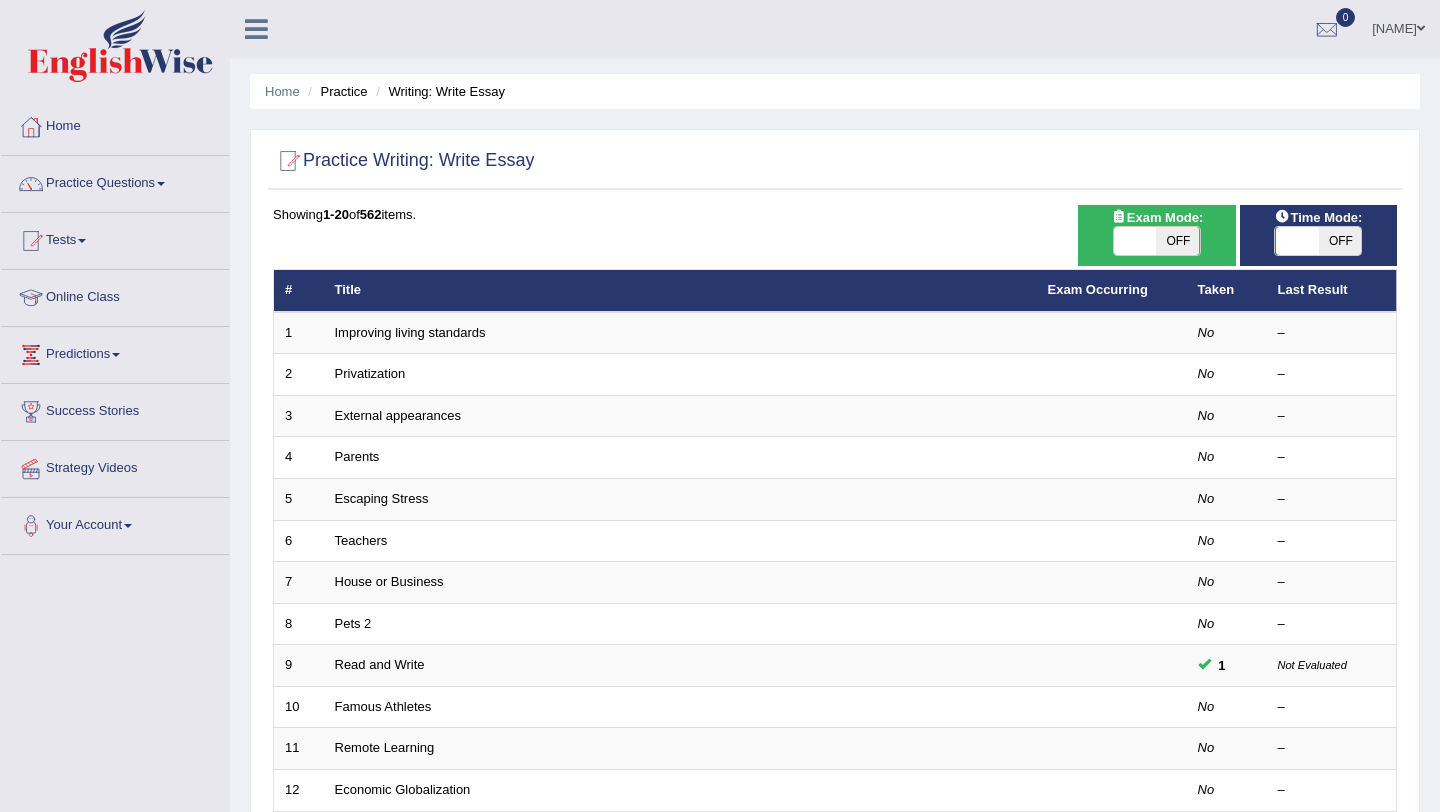 scroll, scrollTop: 0, scrollLeft: 0, axis: both 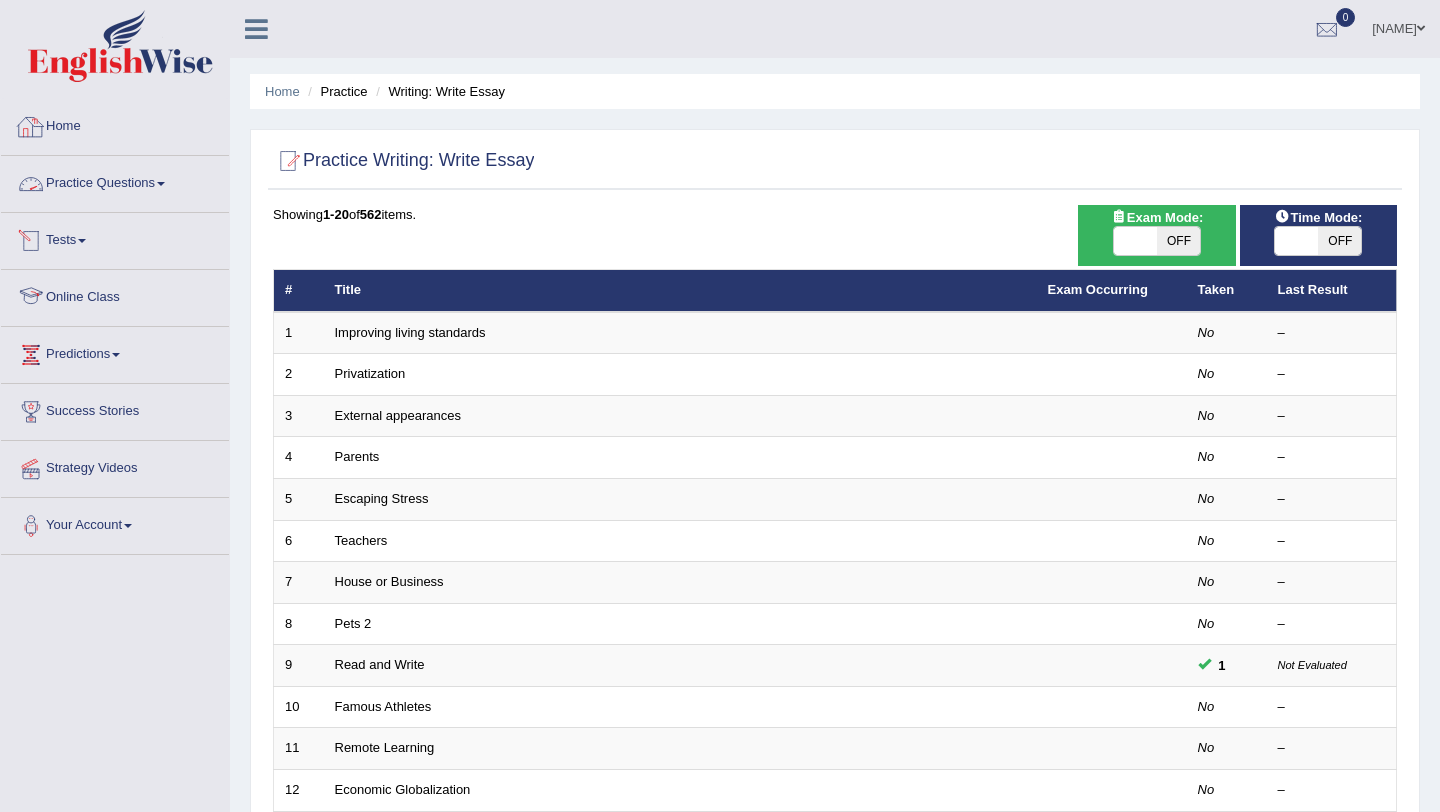 click on "Practice Questions" at bounding box center (115, 181) 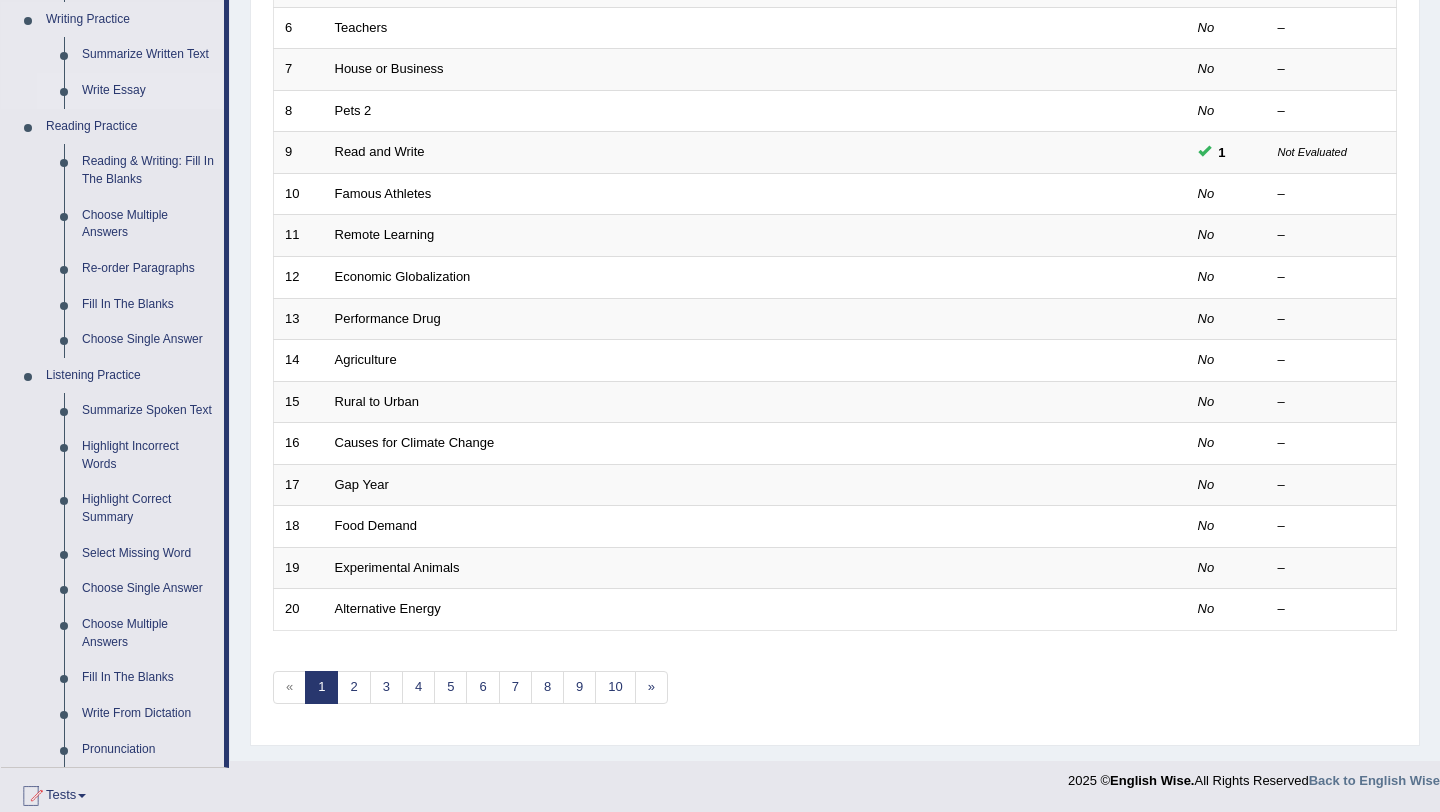 scroll, scrollTop: 508, scrollLeft: 0, axis: vertical 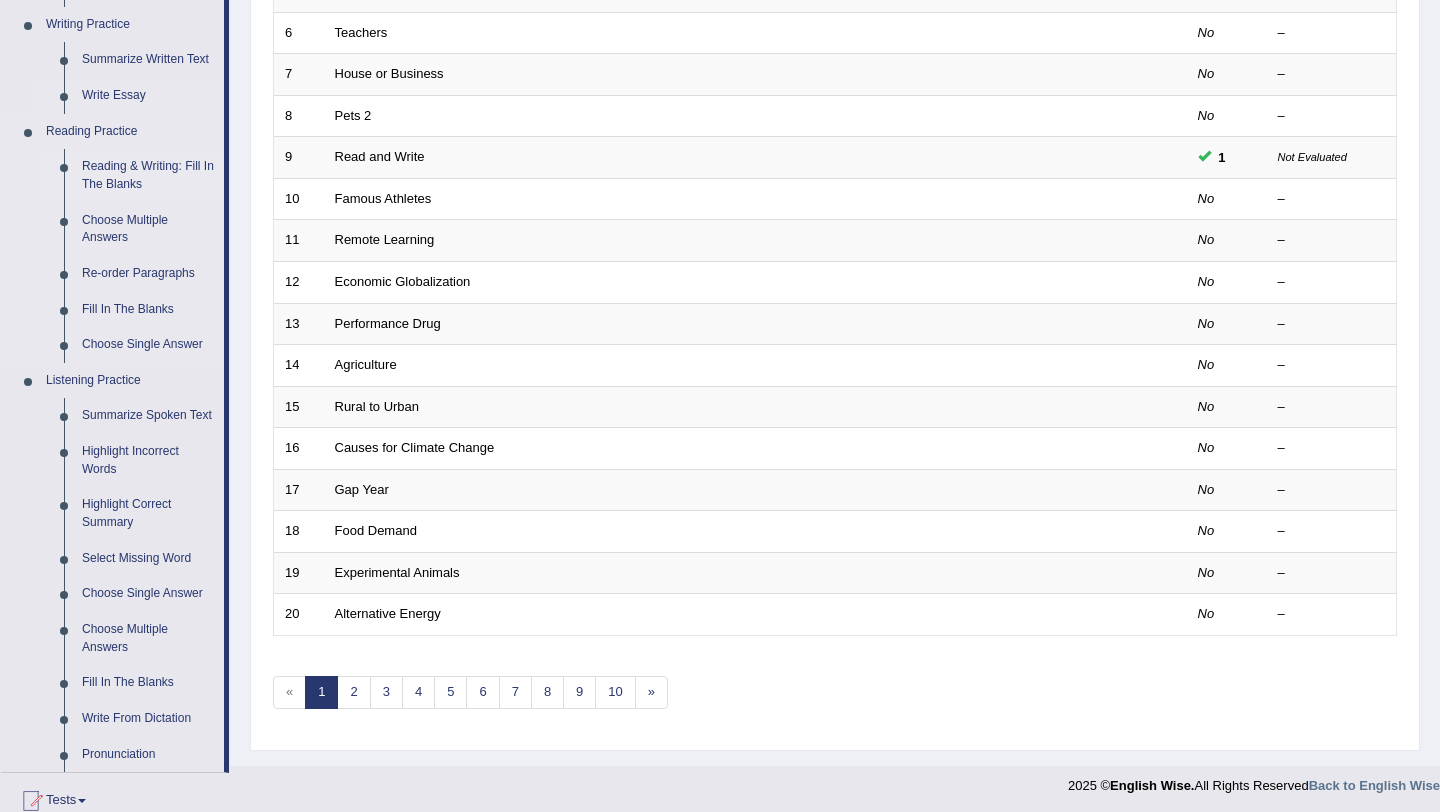 click on "Reading & Writing: Fill In The Blanks" at bounding box center (148, 175) 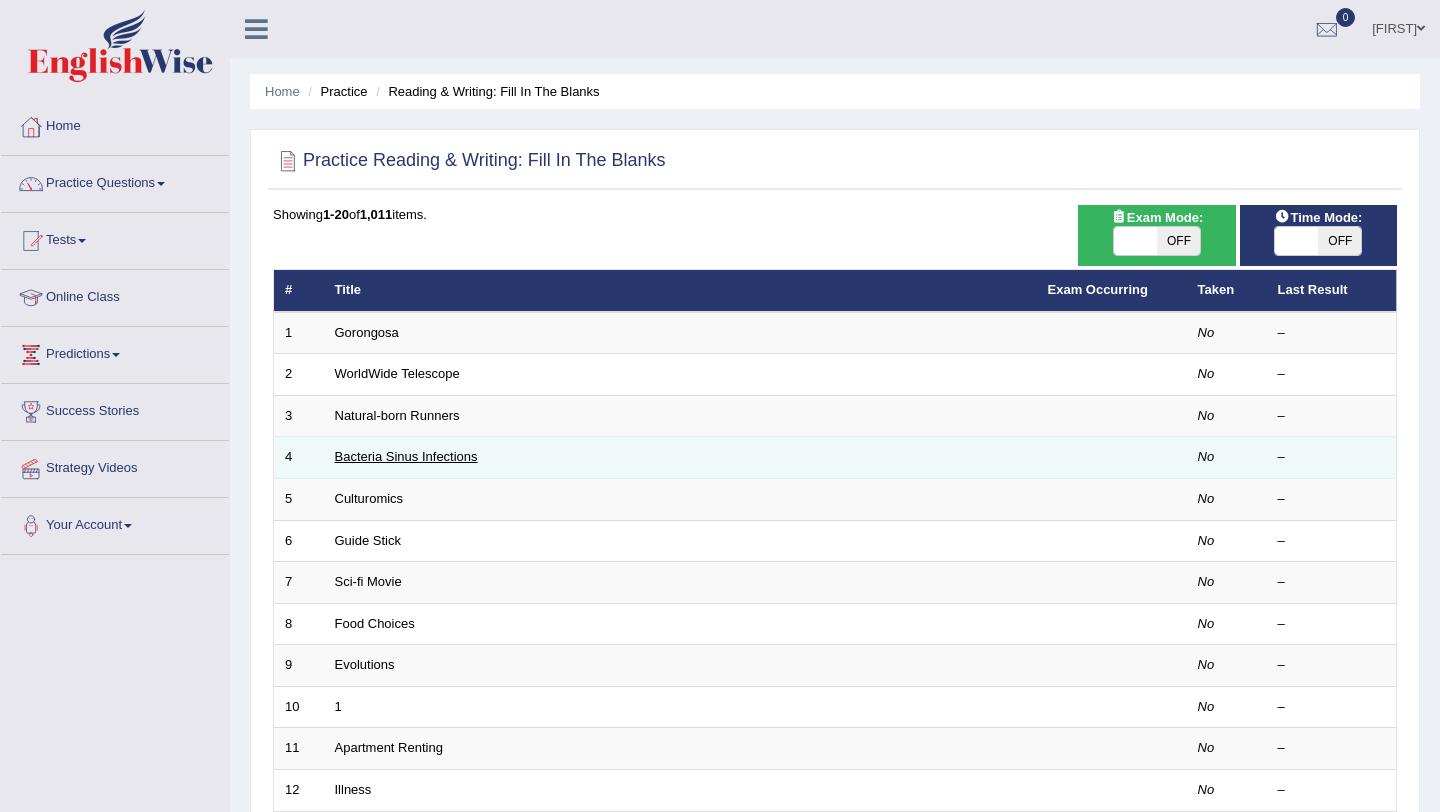 scroll, scrollTop: 0, scrollLeft: 0, axis: both 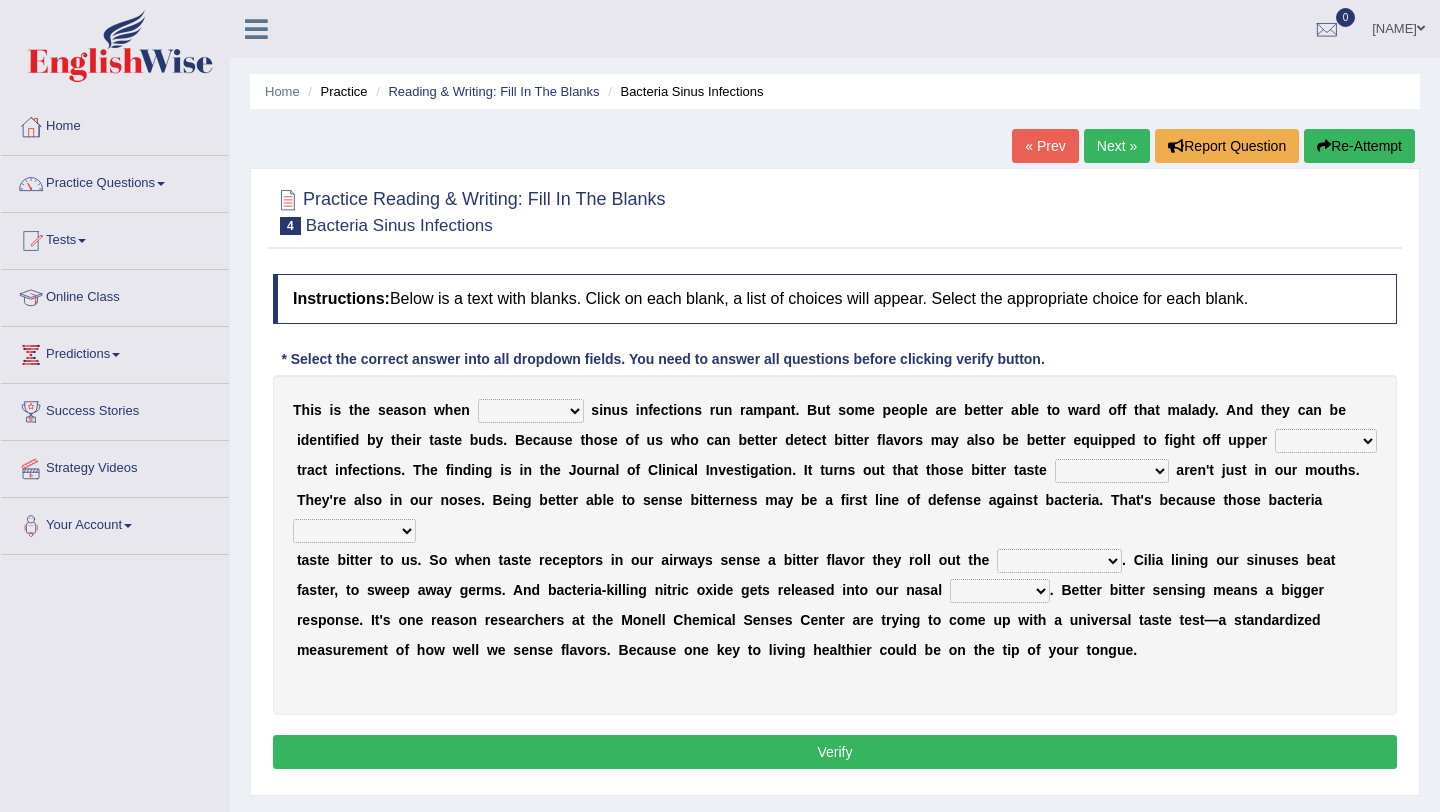 click on "conventicle atheist bacterial prissier" at bounding box center (531, 411) 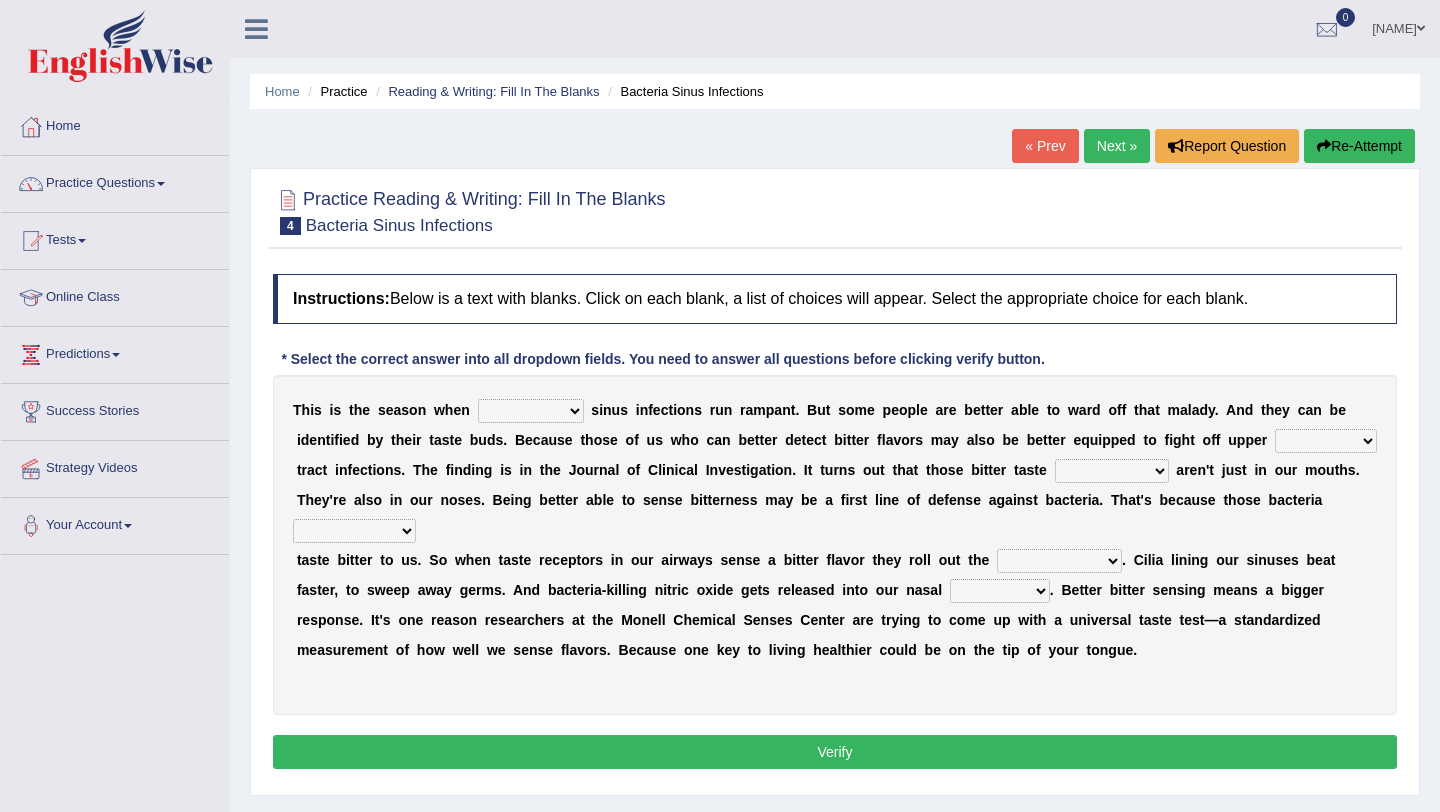 select on "bacterial" 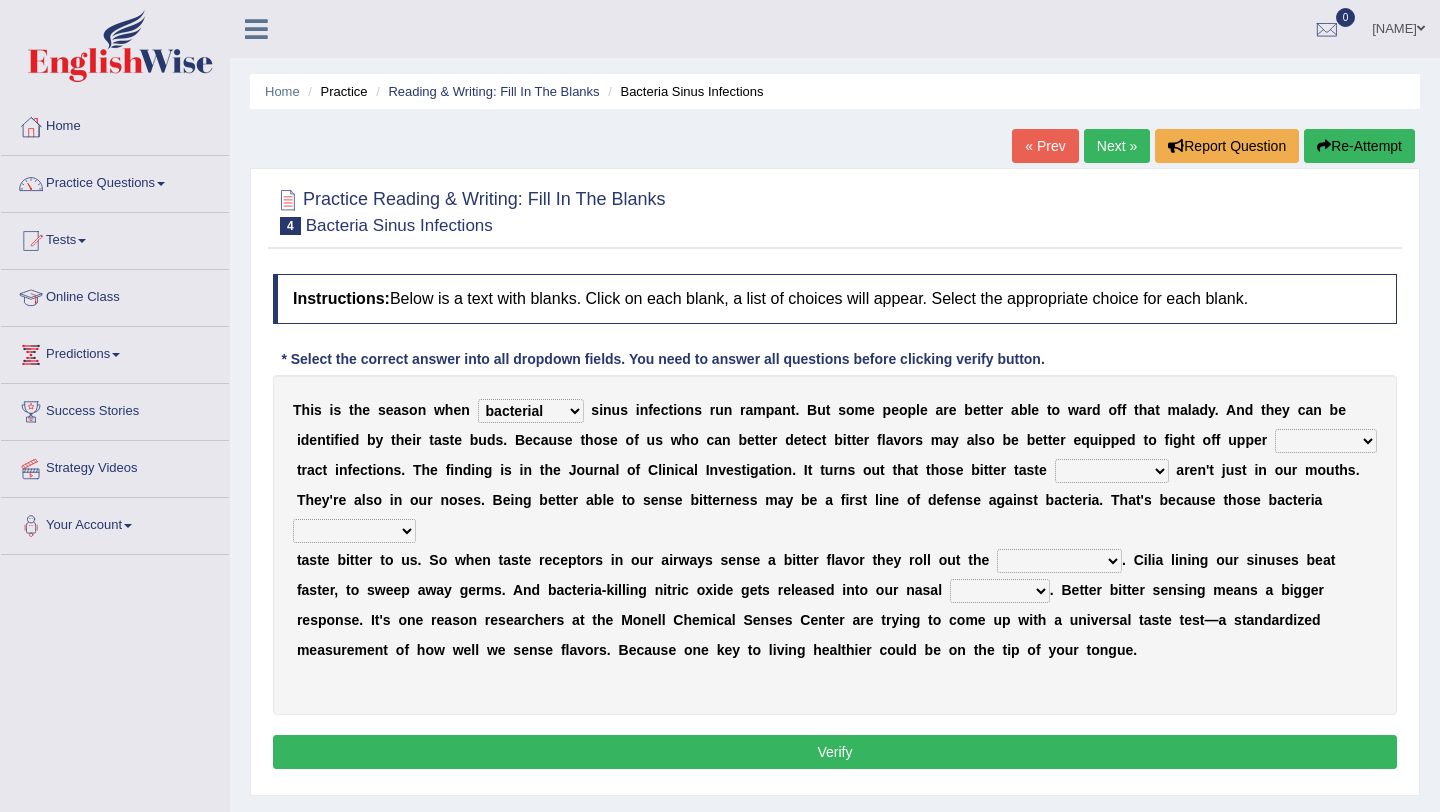 click on "faulty respiratory togae gawky" at bounding box center (1326, 441) 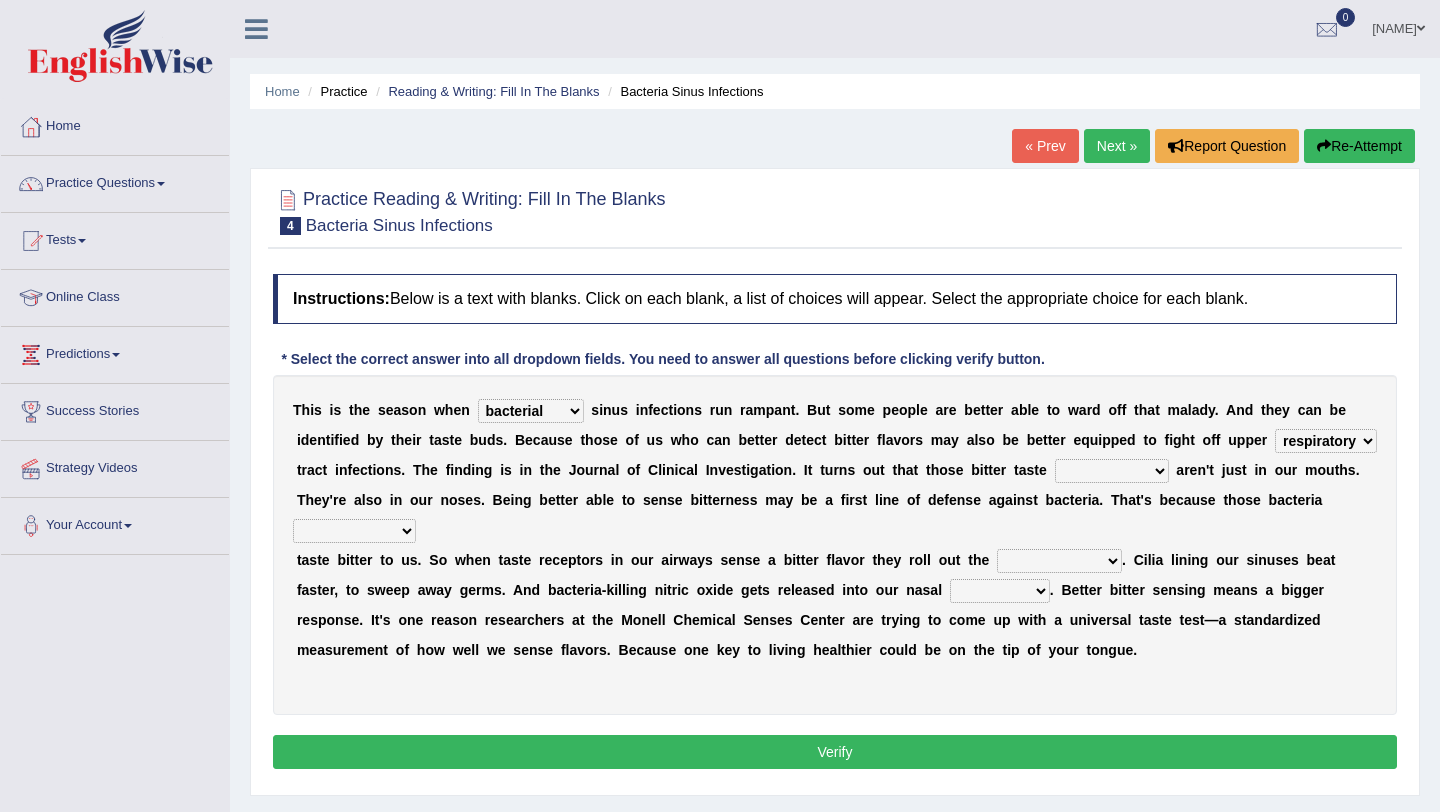 click on "purposelessly actually diagonally providently" at bounding box center (354, 531) 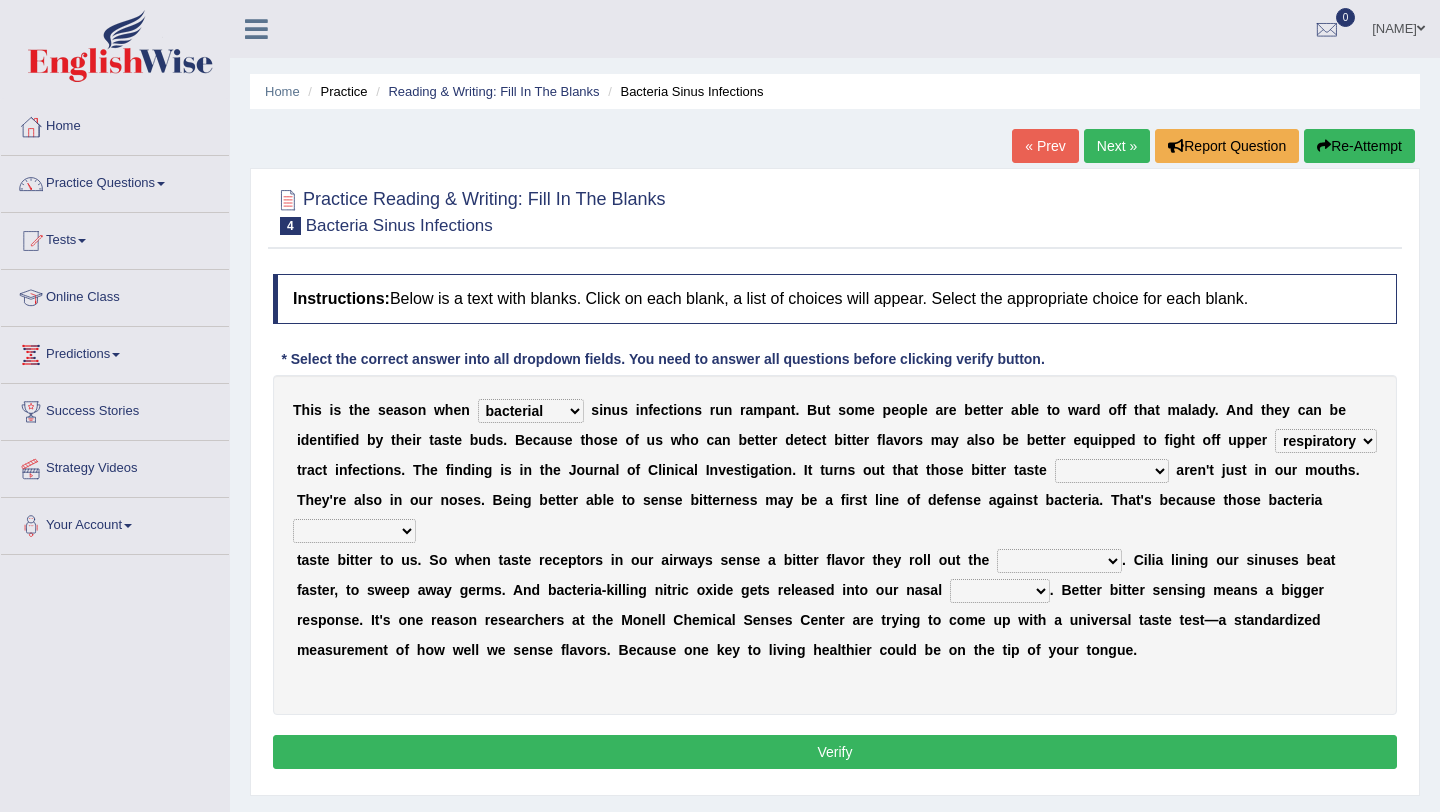 select on "actually" 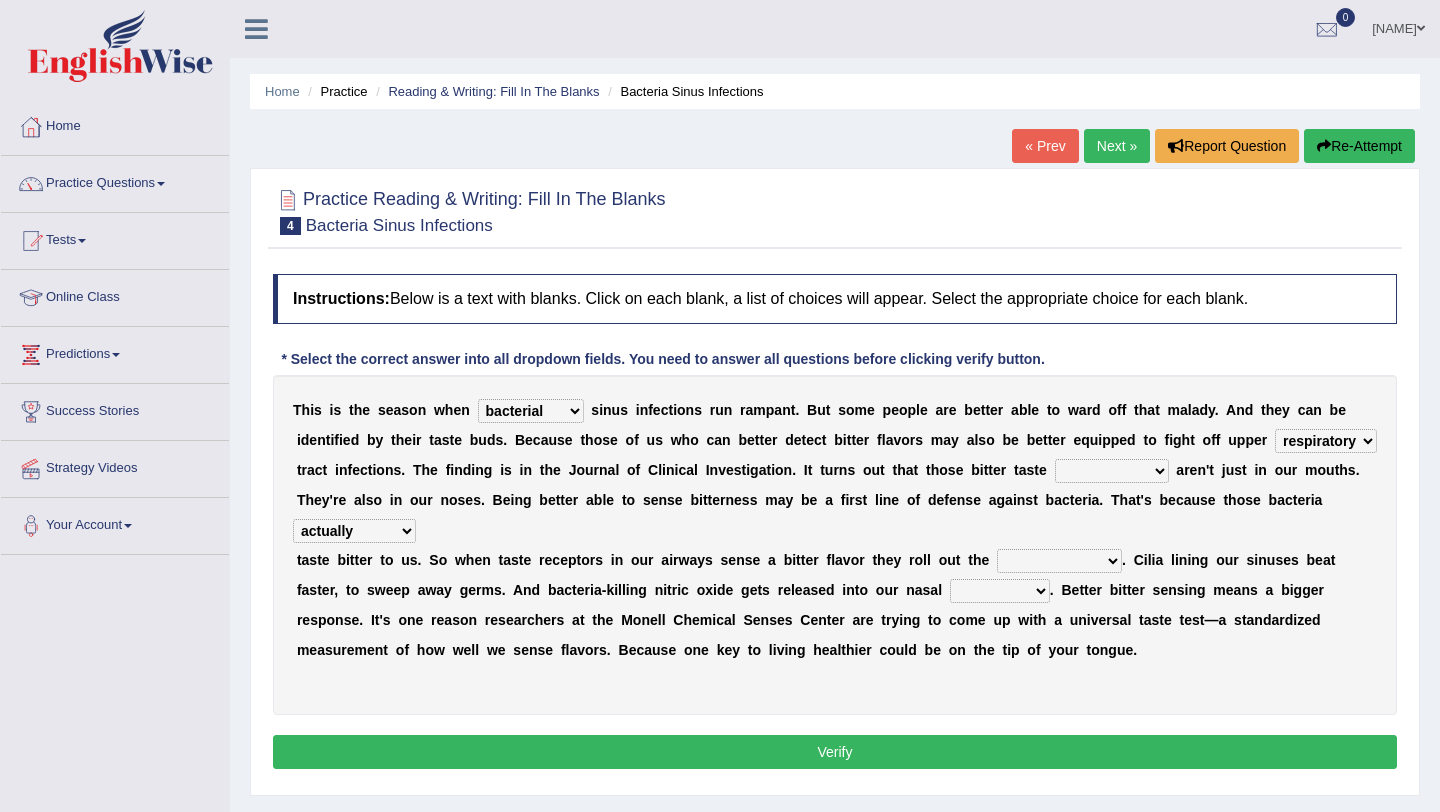 click on "depressions dinners submissions receptors" at bounding box center (1112, 471) 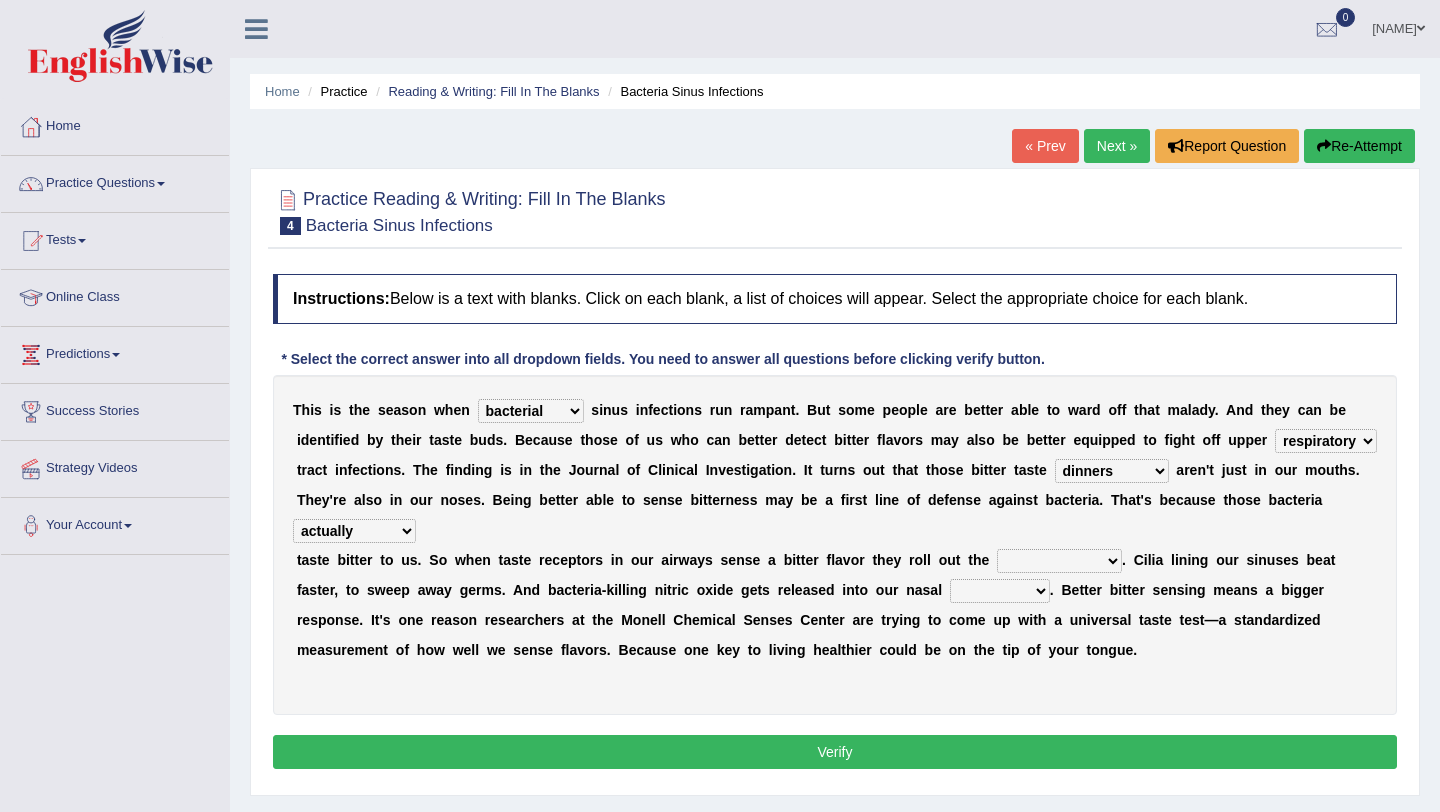 click on "defenses contradictions chestnuts pelvis" at bounding box center [1059, 561] 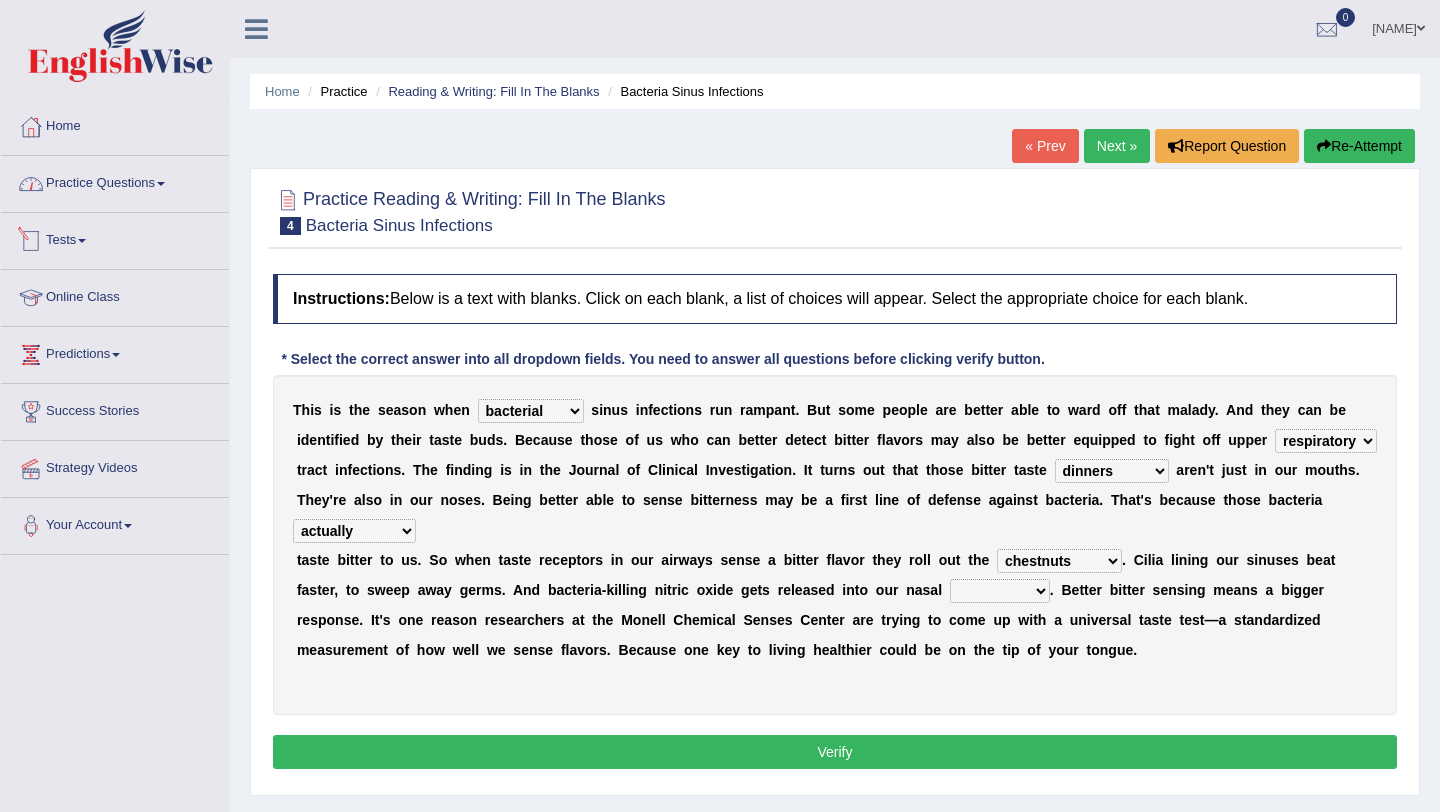 click on "Practice Questions" at bounding box center [115, 181] 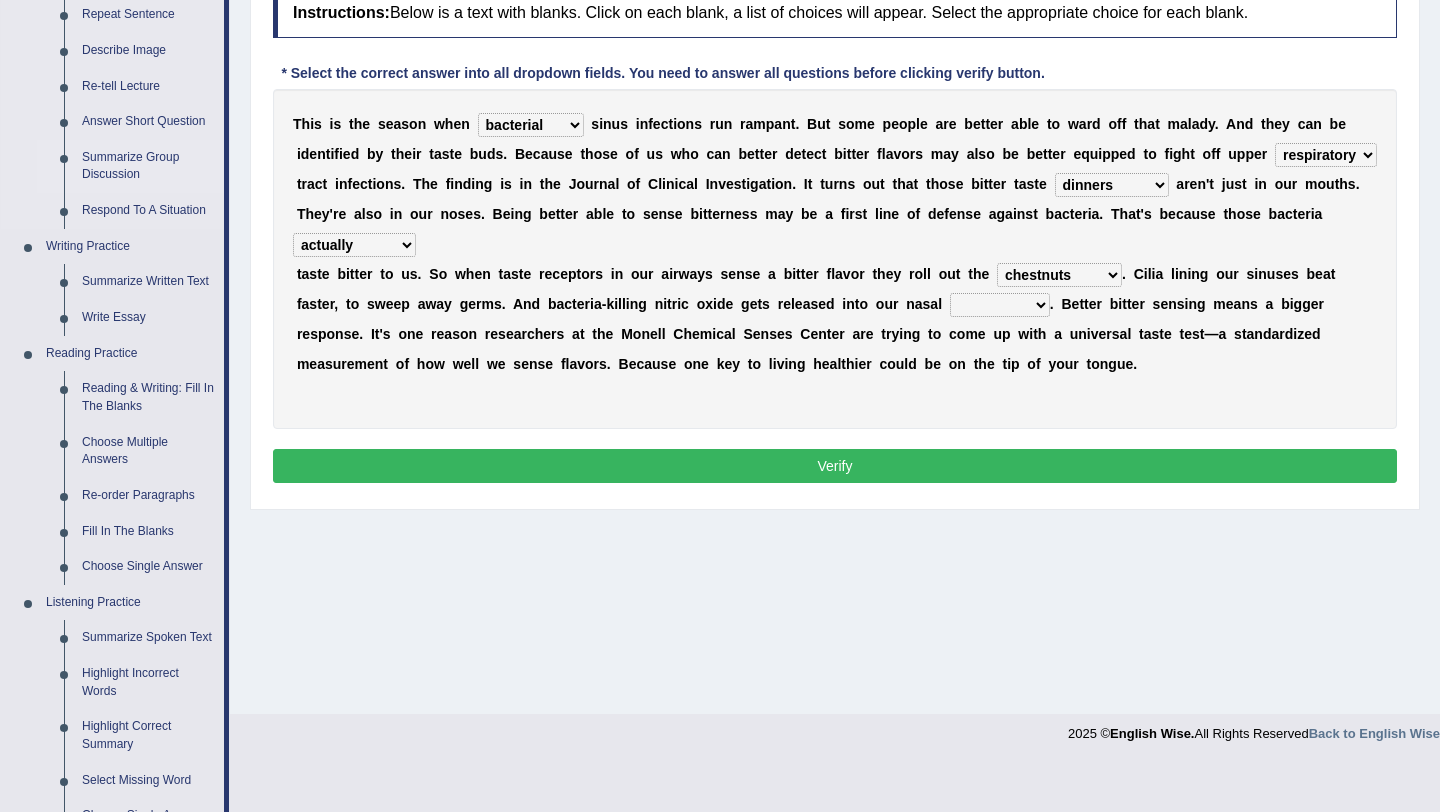 scroll, scrollTop: 522, scrollLeft: 0, axis: vertical 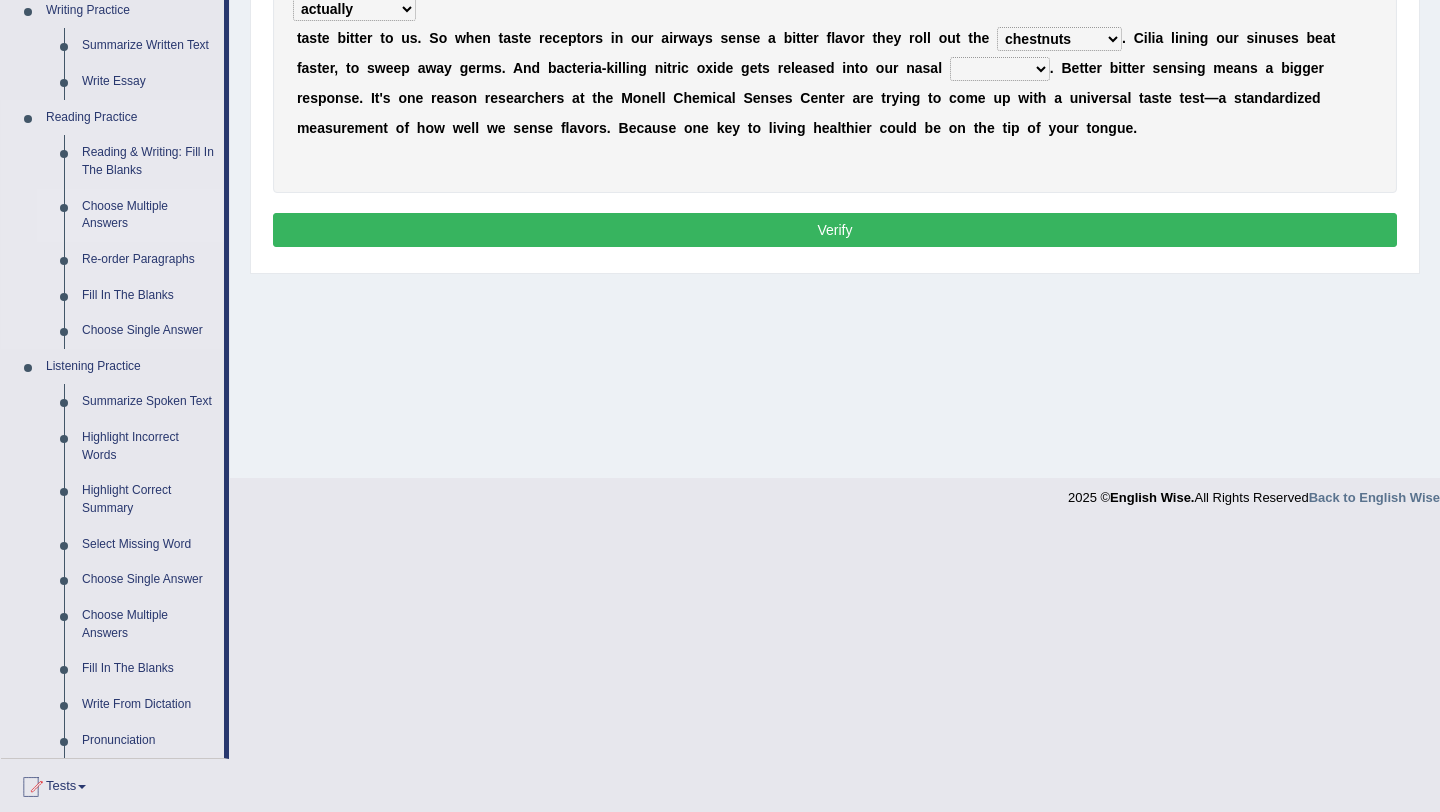 click on "Choose Multiple Answers" at bounding box center [148, 215] 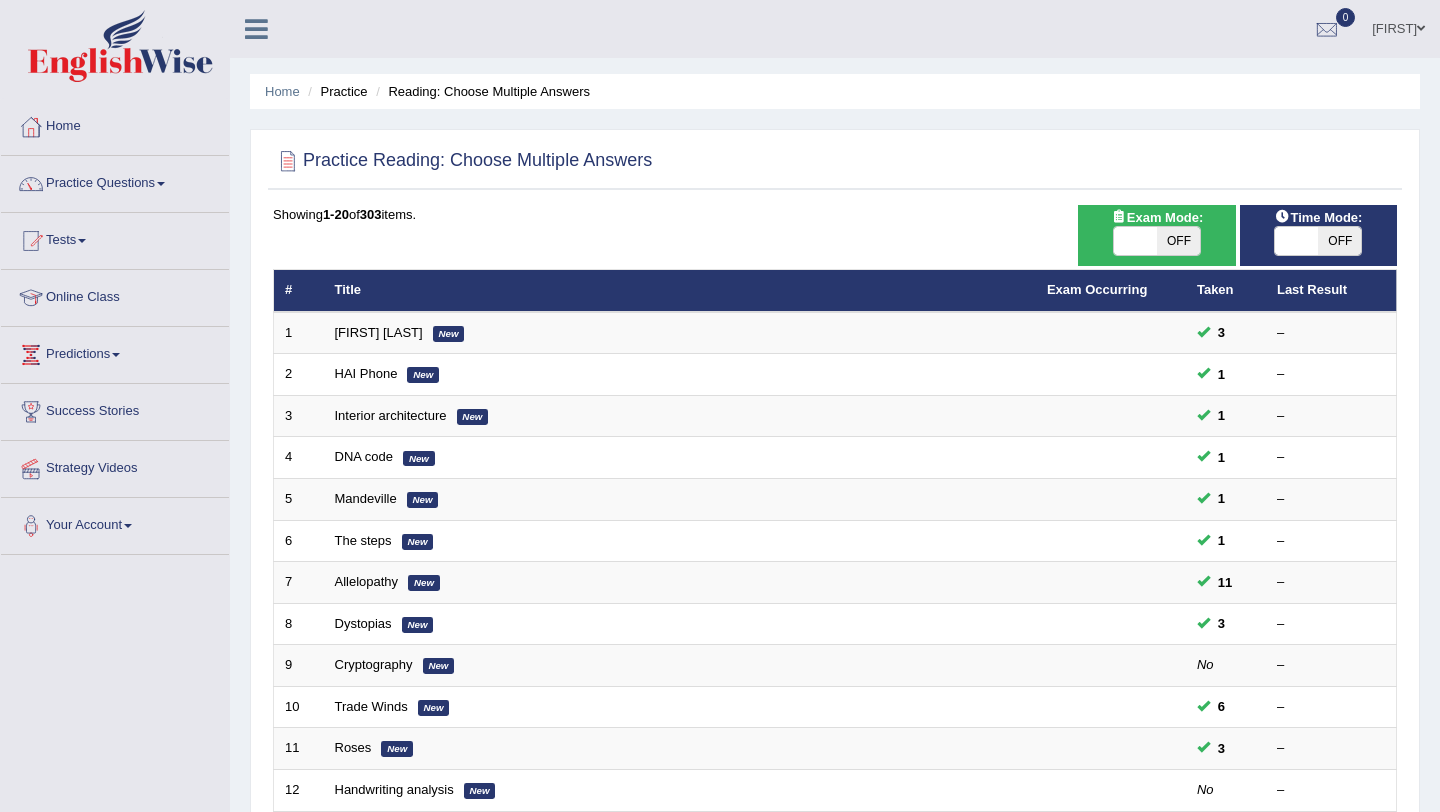 scroll, scrollTop: 241, scrollLeft: 0, axis: vertical 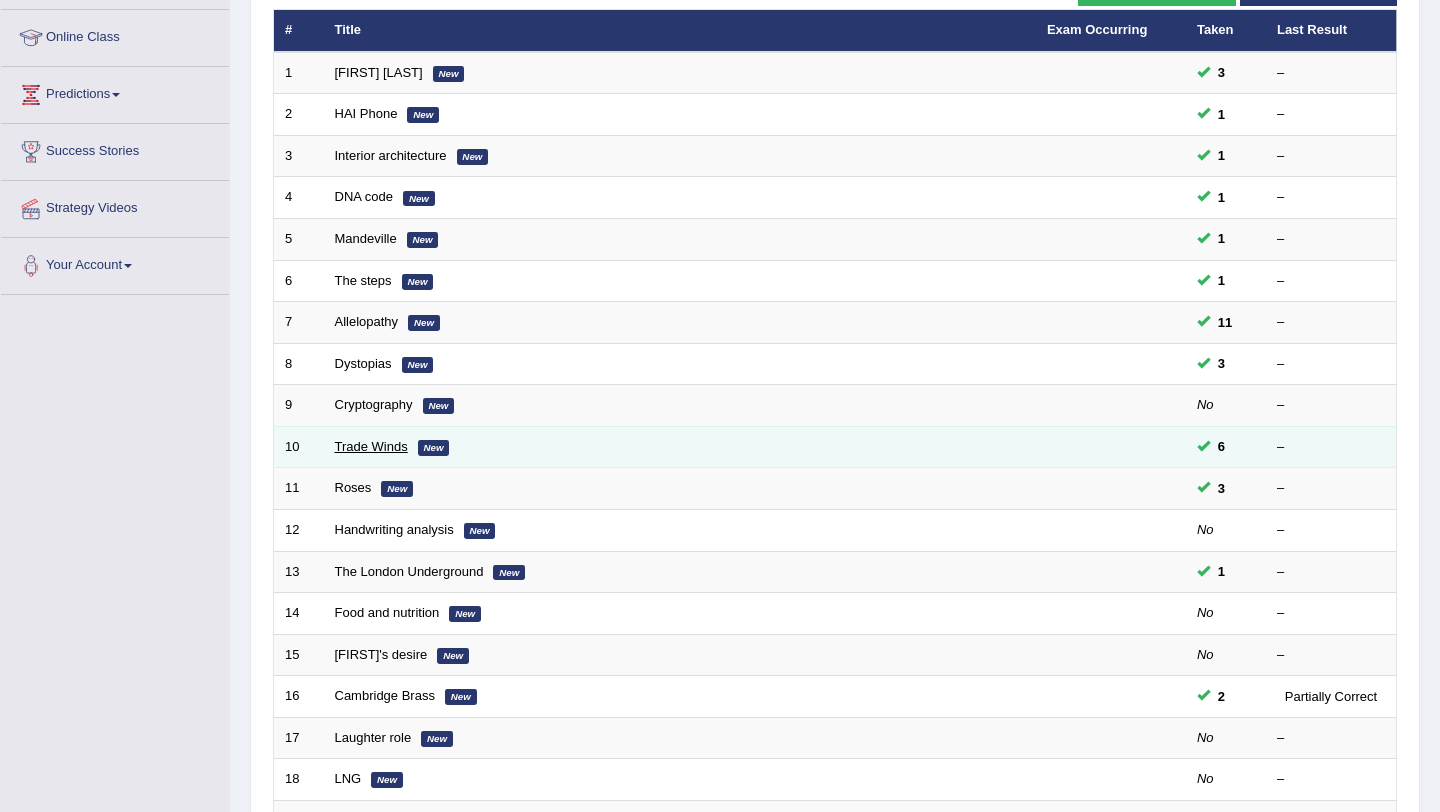 click on "Trade Winds" at bounding box center (371, 446) 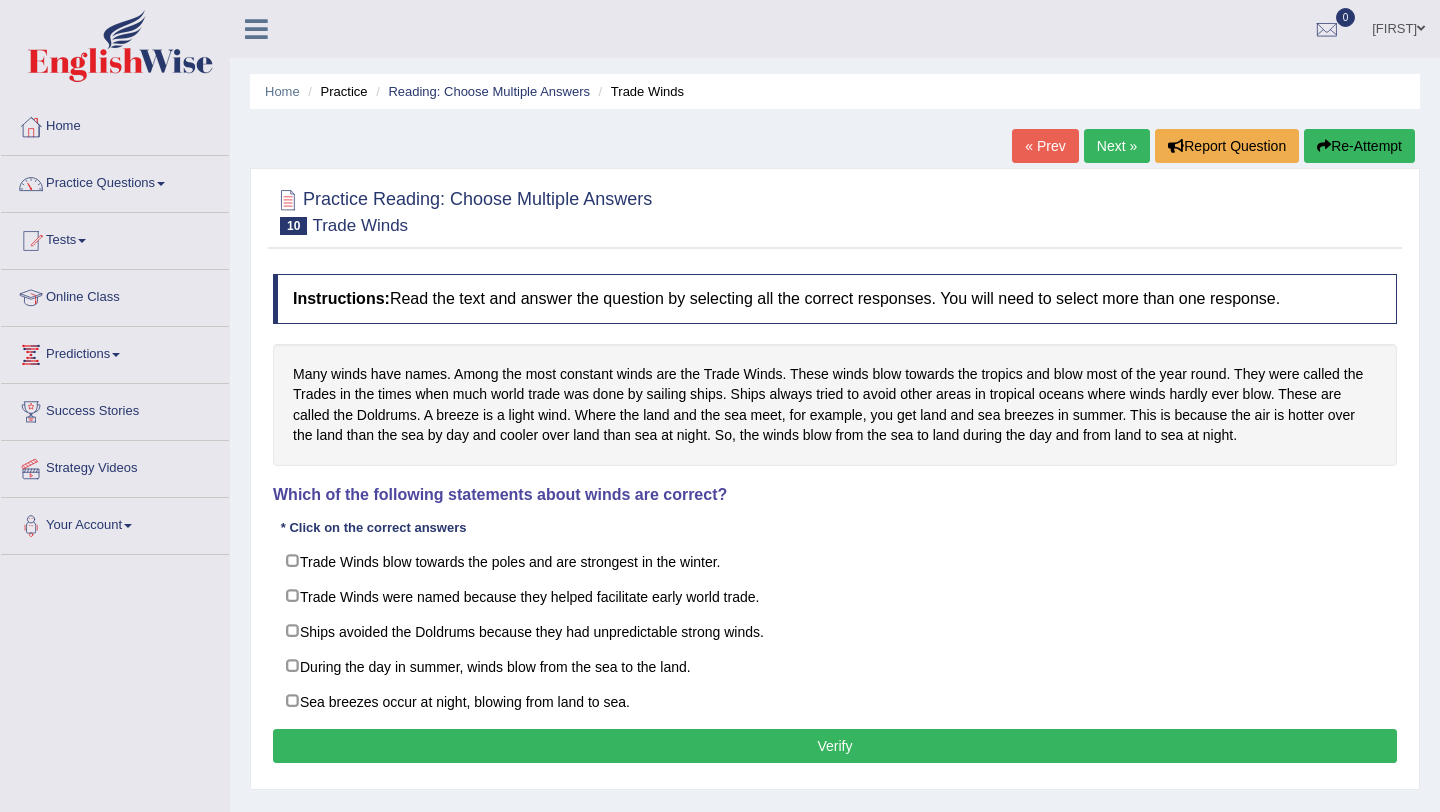 scroll, scrollTop: 0, scrollLeft: 0, axis: both 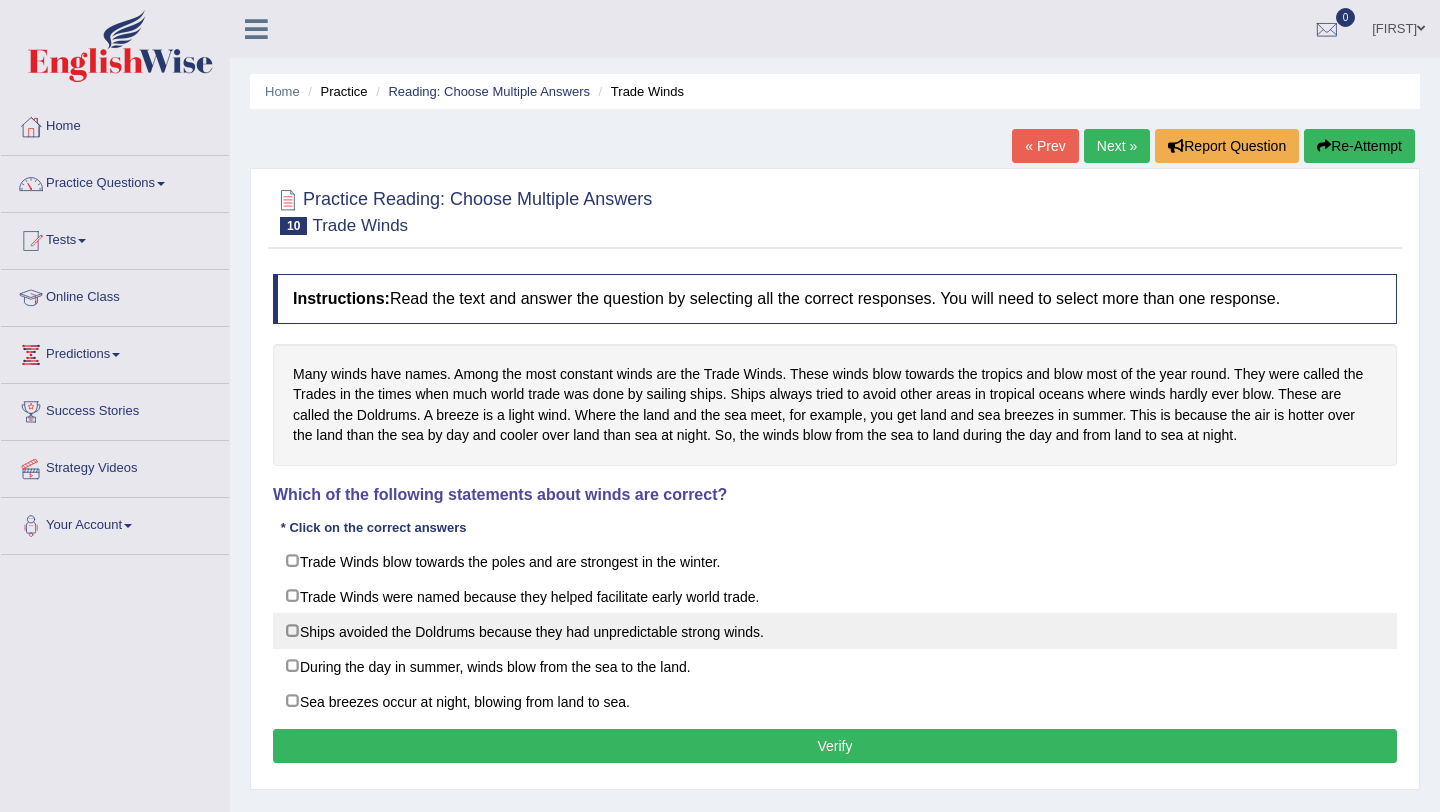 click on "Ships avoided the Doldrums because they had unpredictable strong winds." at bounding box center (835, 631) 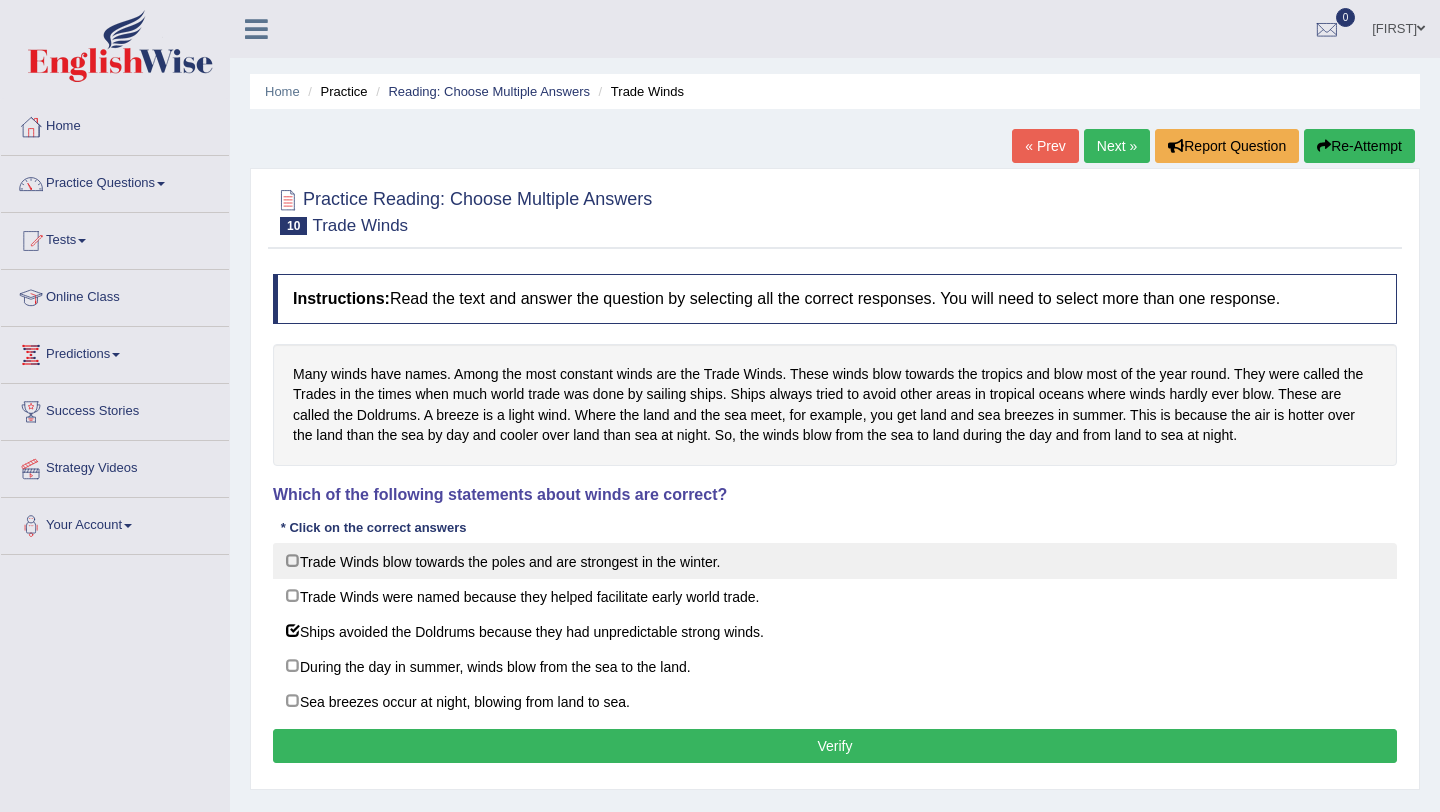 click on "Trade Winds blow towards the poles and are strongest in the winter." at bounding box center [835, 561] 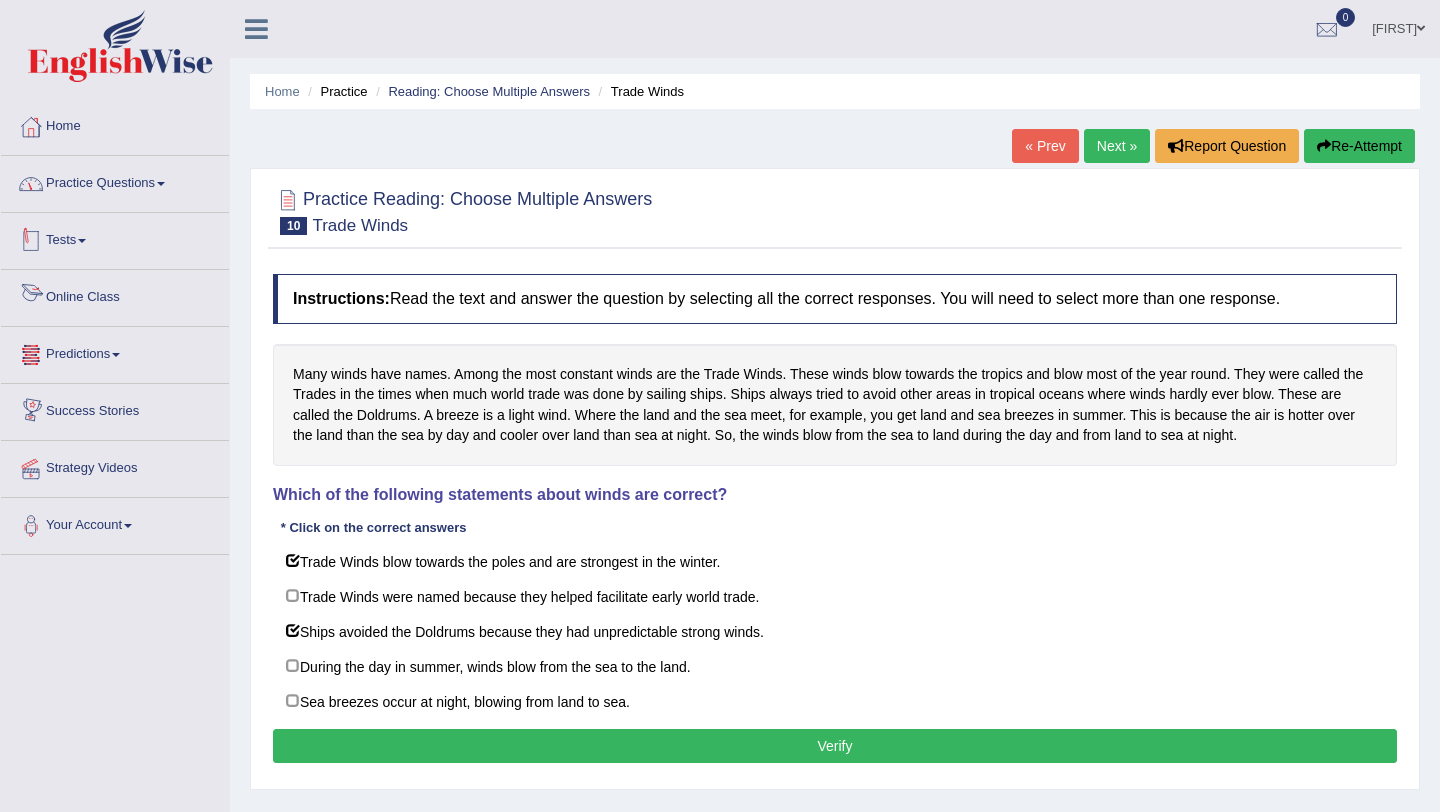 click on "Practice Questions" at bounding box center (115, 181) 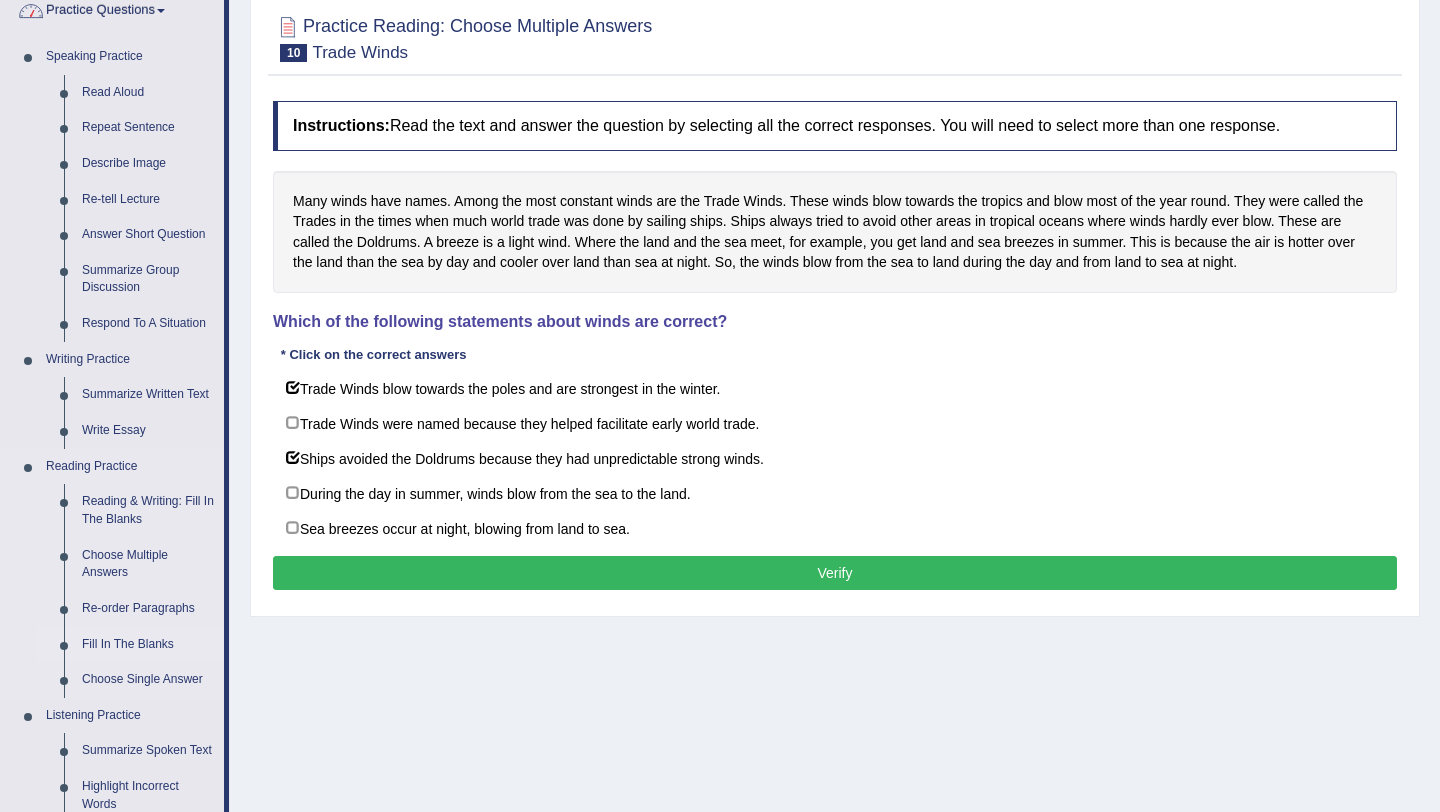 scroll, scrollTop: 187, scrollLeft: 0, axis: vertical 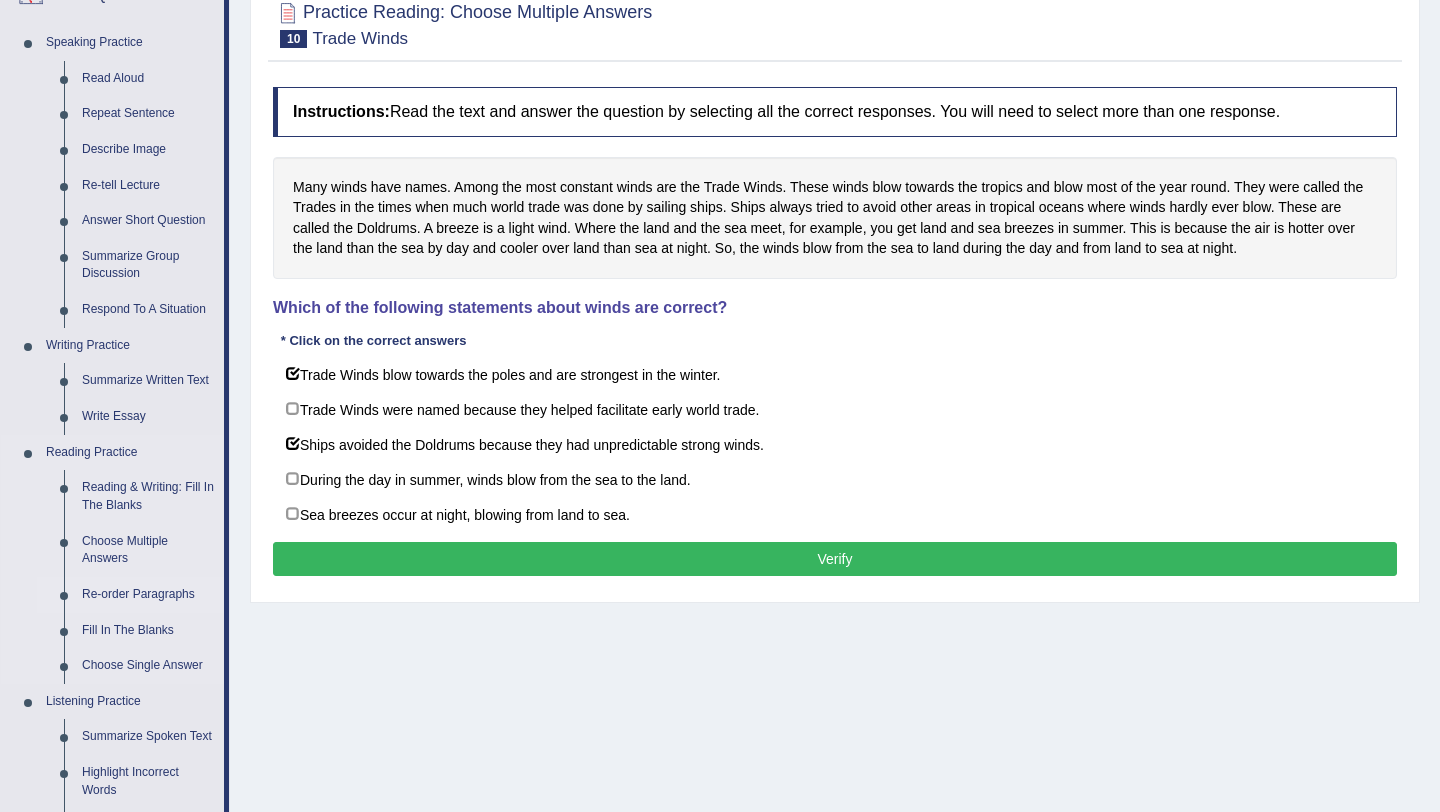 click on "Re-order Paragraphs" at bounding box center (148, 595) 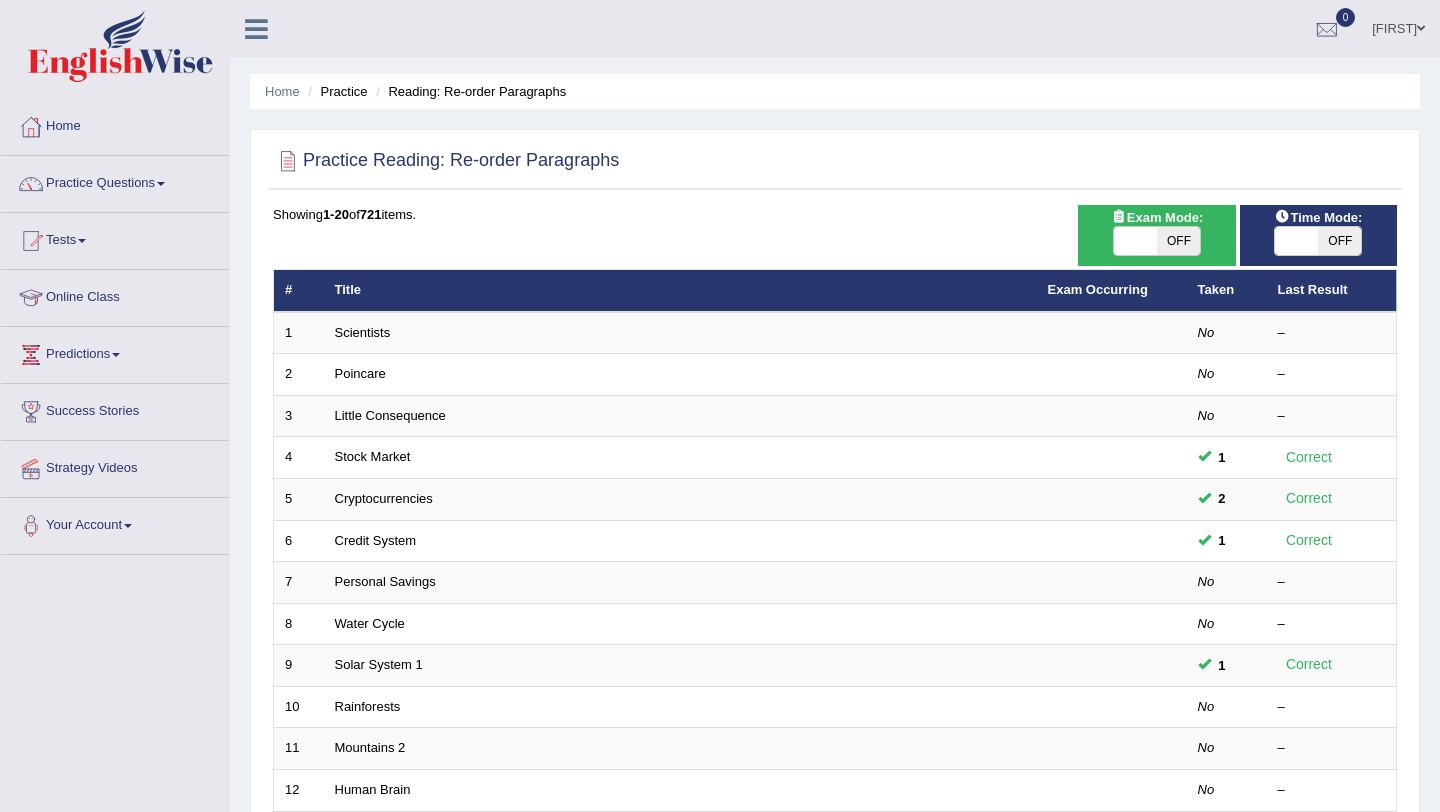 scroll, scrollTop: 201, scrollLeft: 0, axis: vertical 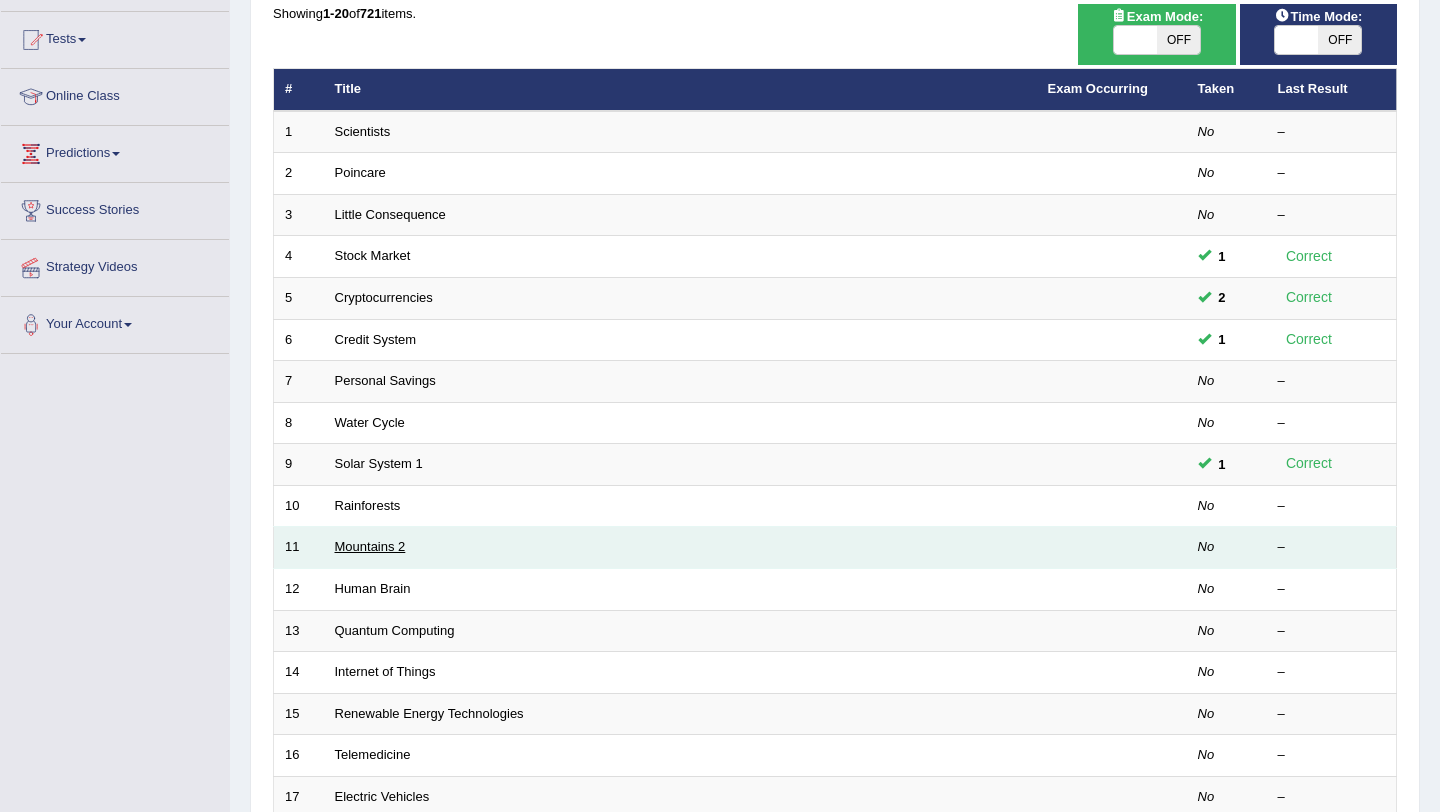 click on "Mountains 2" at bounding box center [370, 546] 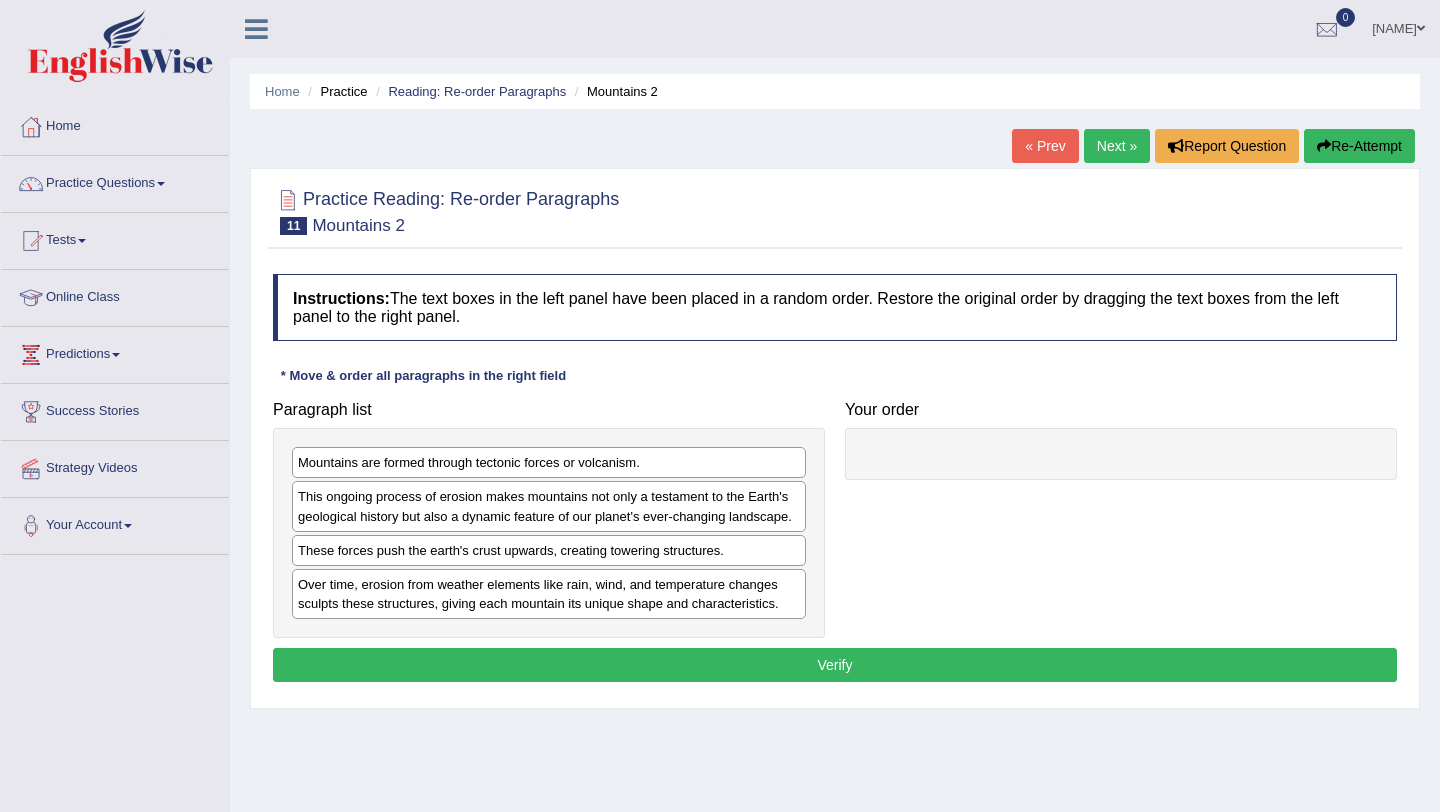 scroll, scrollTop: 116, scrollLeft: 0, axis: vertical 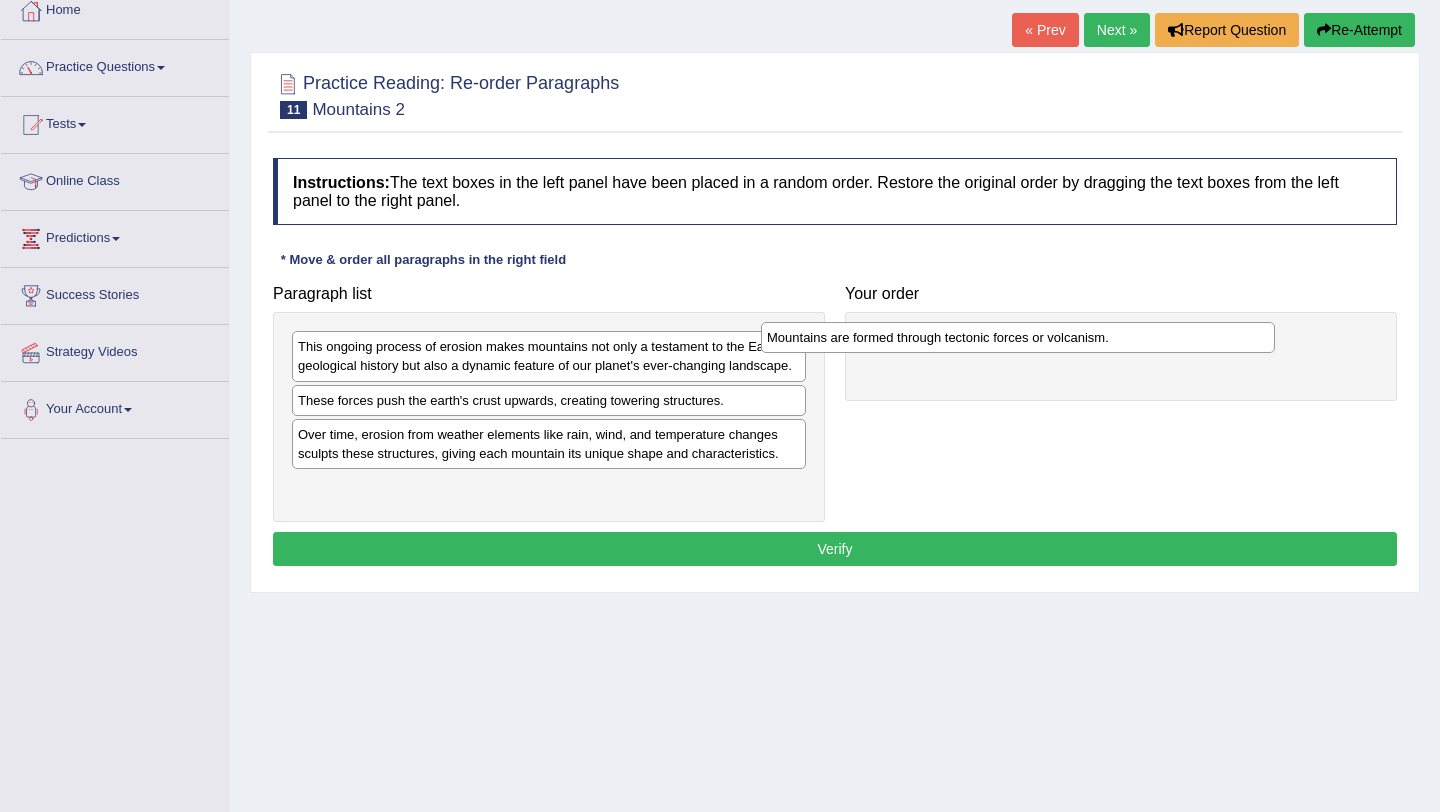 drag, startPoint x: 534, startPoint y: 347, endPoint x: 1049, endPoint y: 338, distance: 515.0786 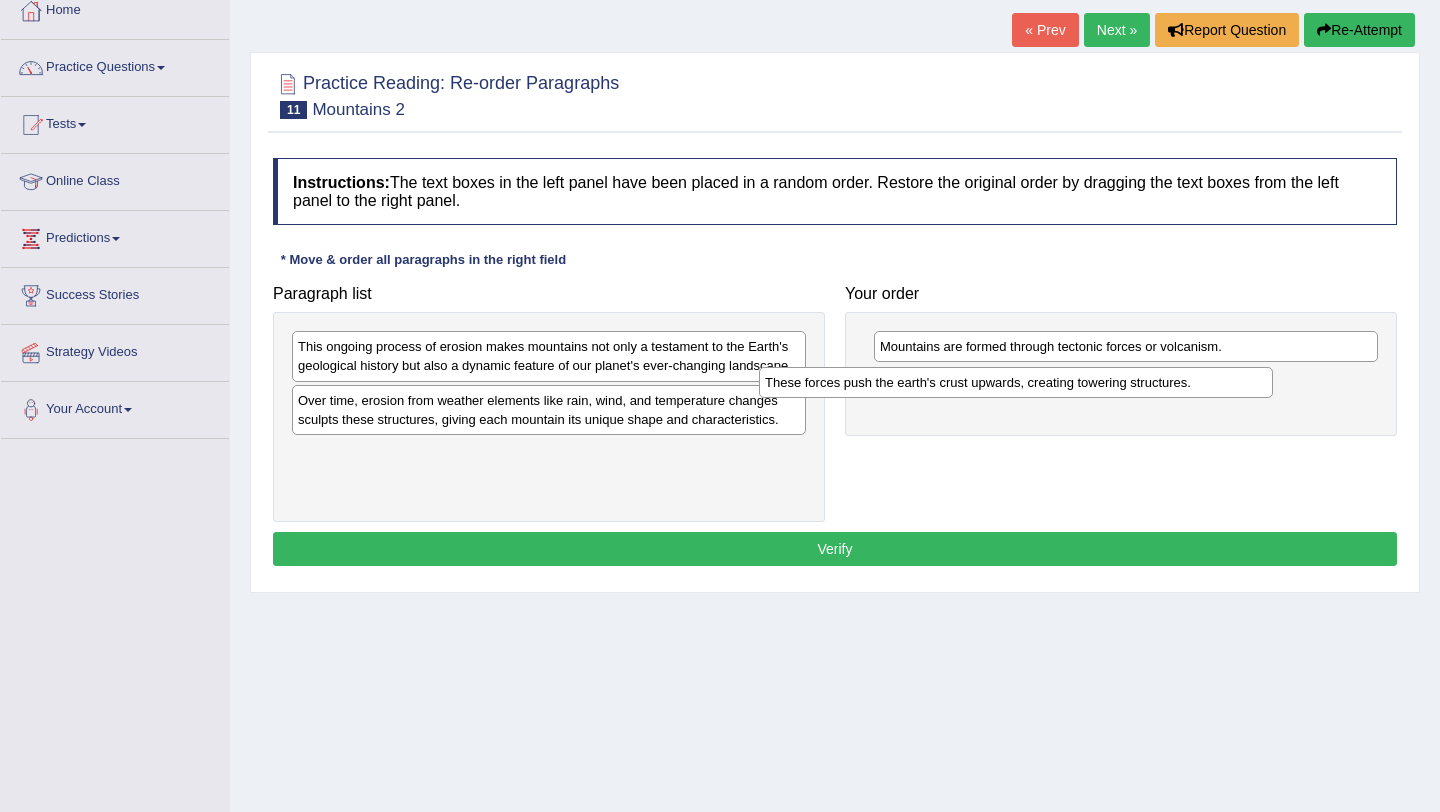drag, startPoint x: 631, startPoint y: 412, endPoint x: 1153, endPoint y: 393, distance: 522.34564 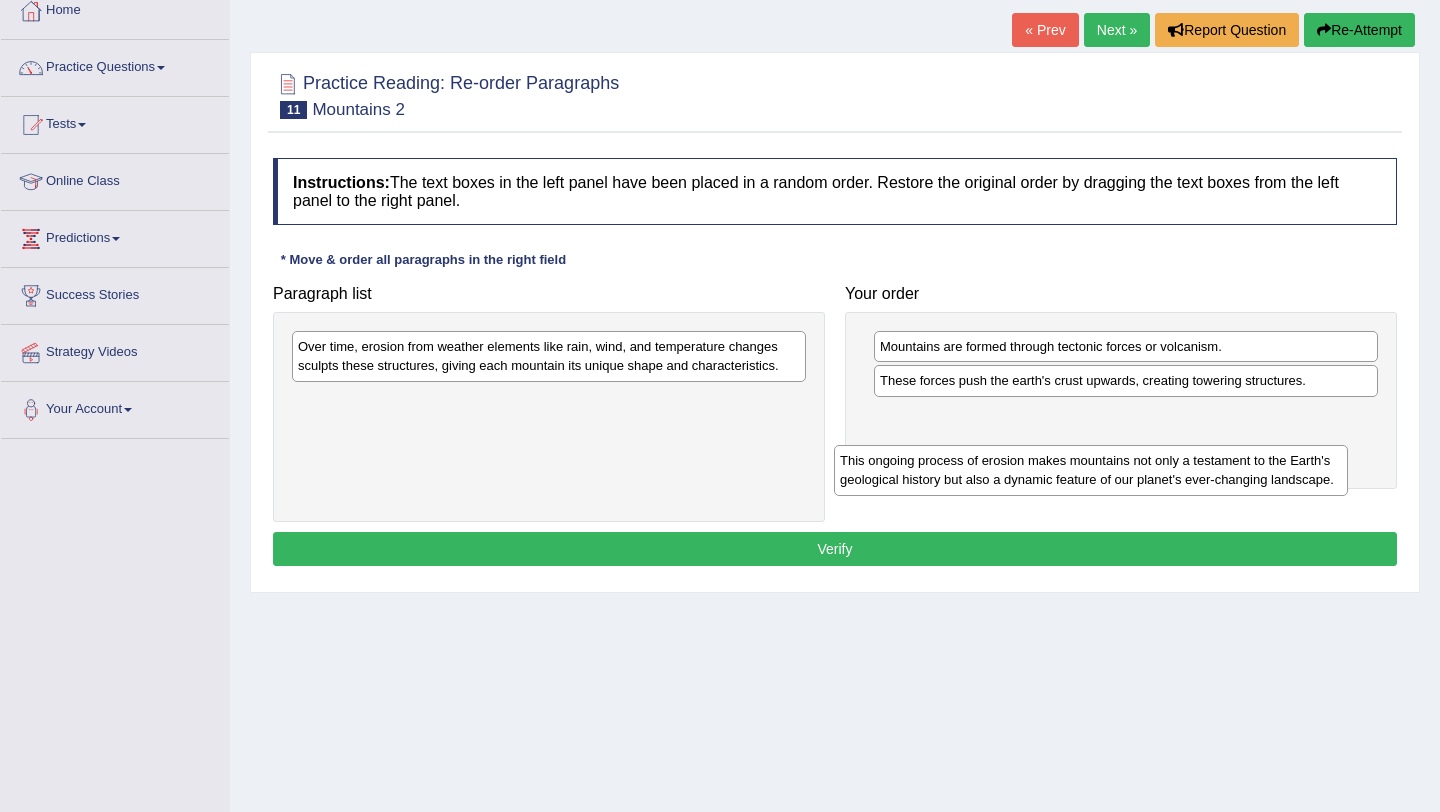 drag, startPoint x: 645, startPoint y: 359, endPoint x: 1250, endPoint y: 462, distance: 613.70514 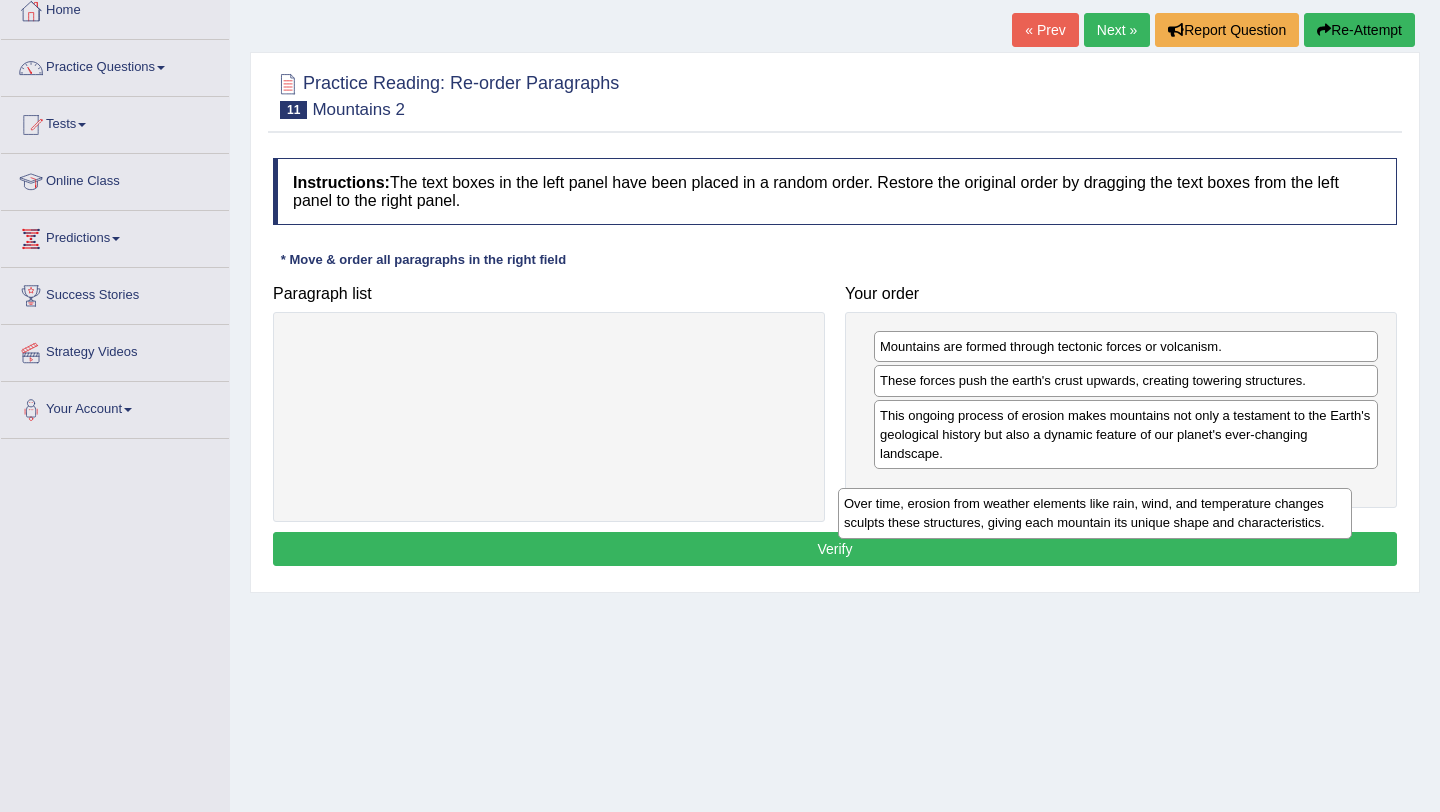 drag, startPoint x: 787, startPoint y: 355, endPoint x: 1333, endPoint y: 504, distance: 565.9656 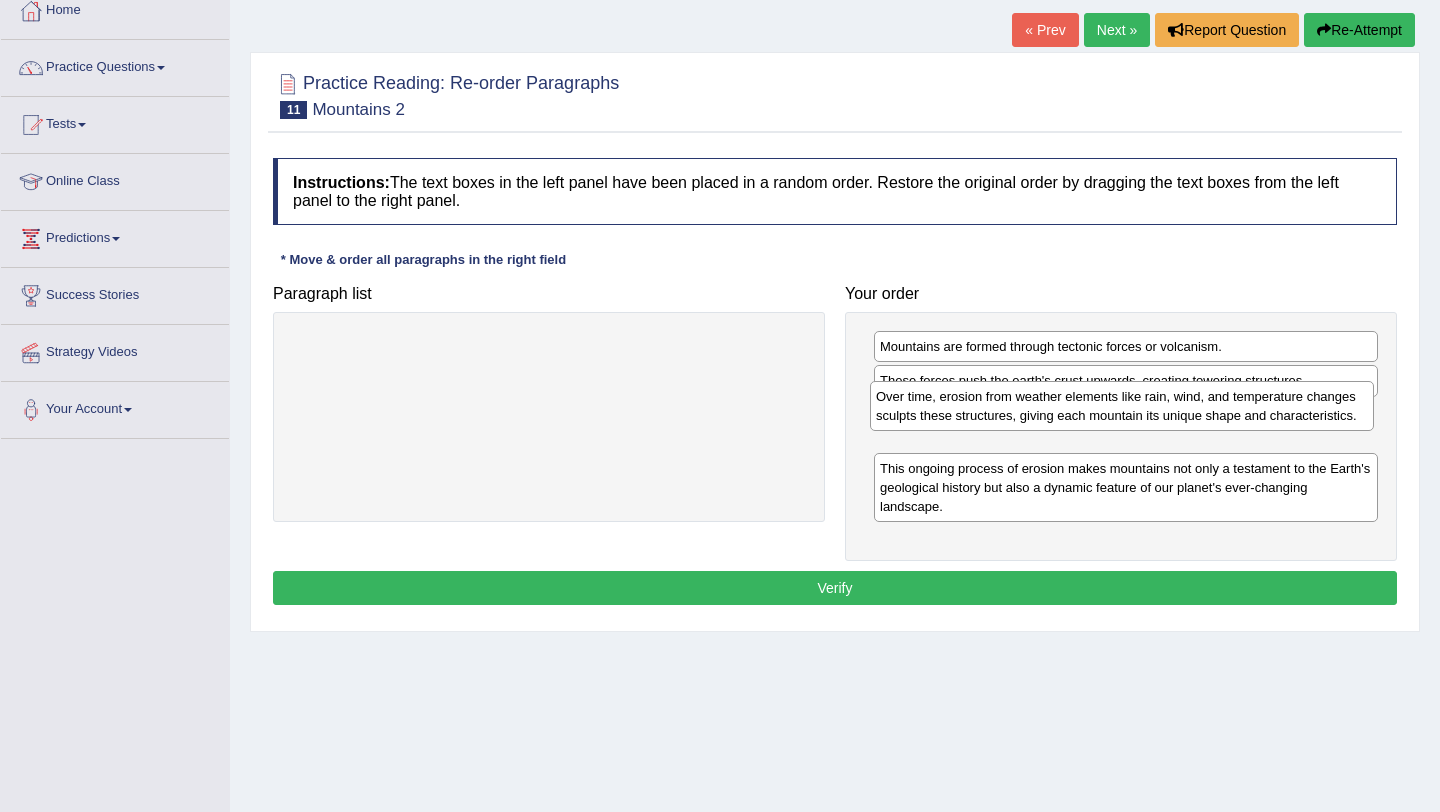 drag, startPoint x: 1332, startPoint y: 503, endPoint x: 1328, endPoint y: 412, distance: 91.08787 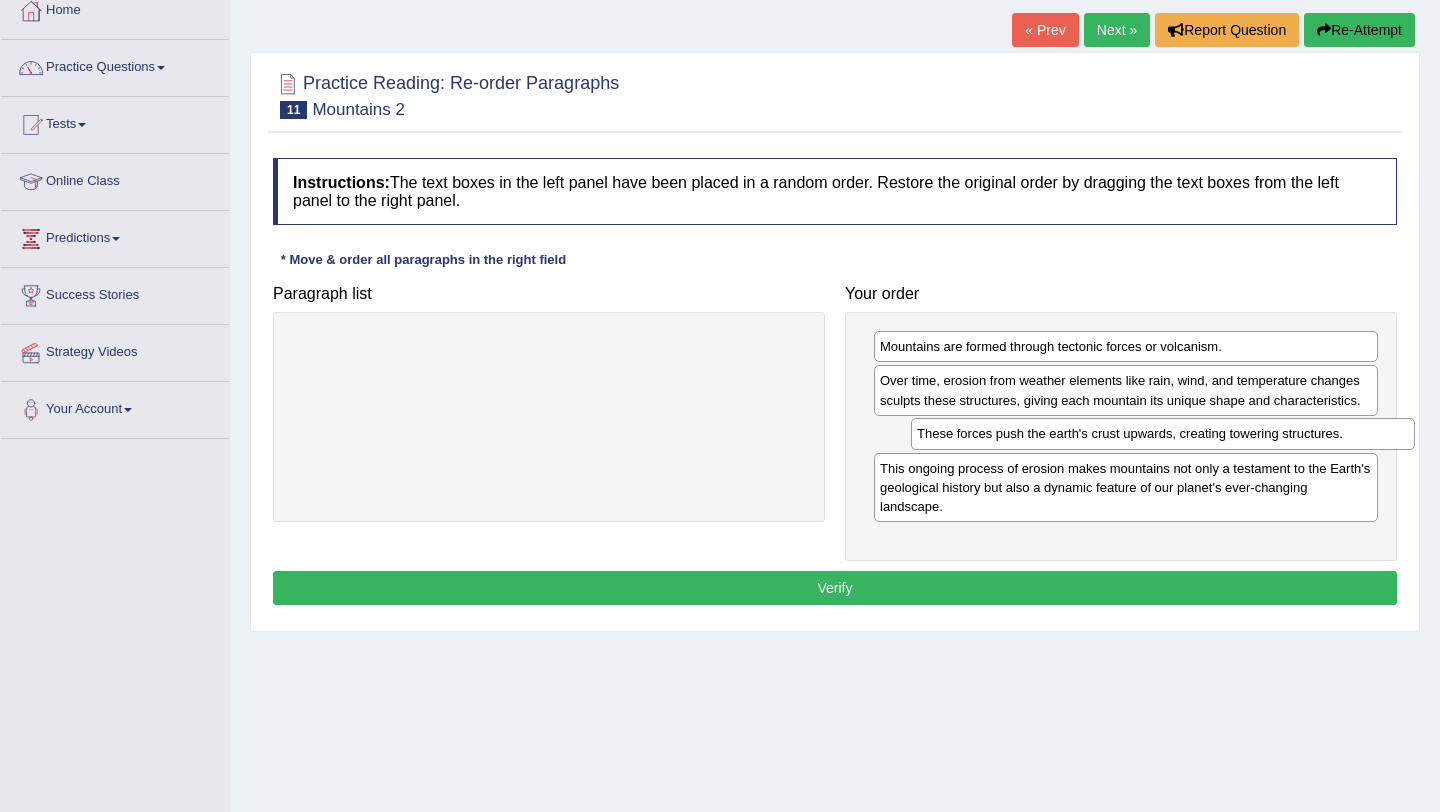 drag, startPoint x: 1309, startPoint y: 377, endPoint x: 1346, endPoint y: 430, distance: 64.63745 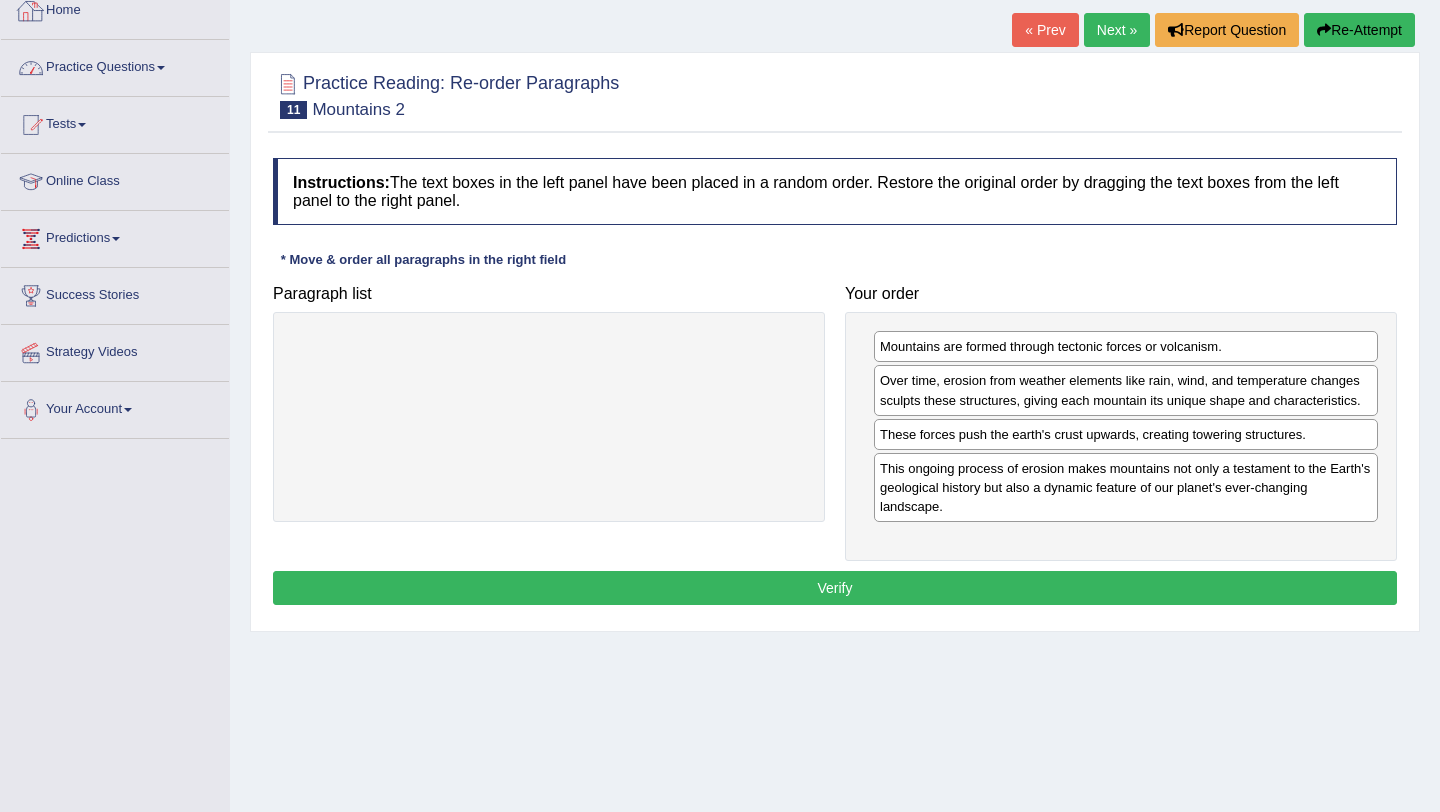 click on "Practice Questions" at bounding box center (115, 65) 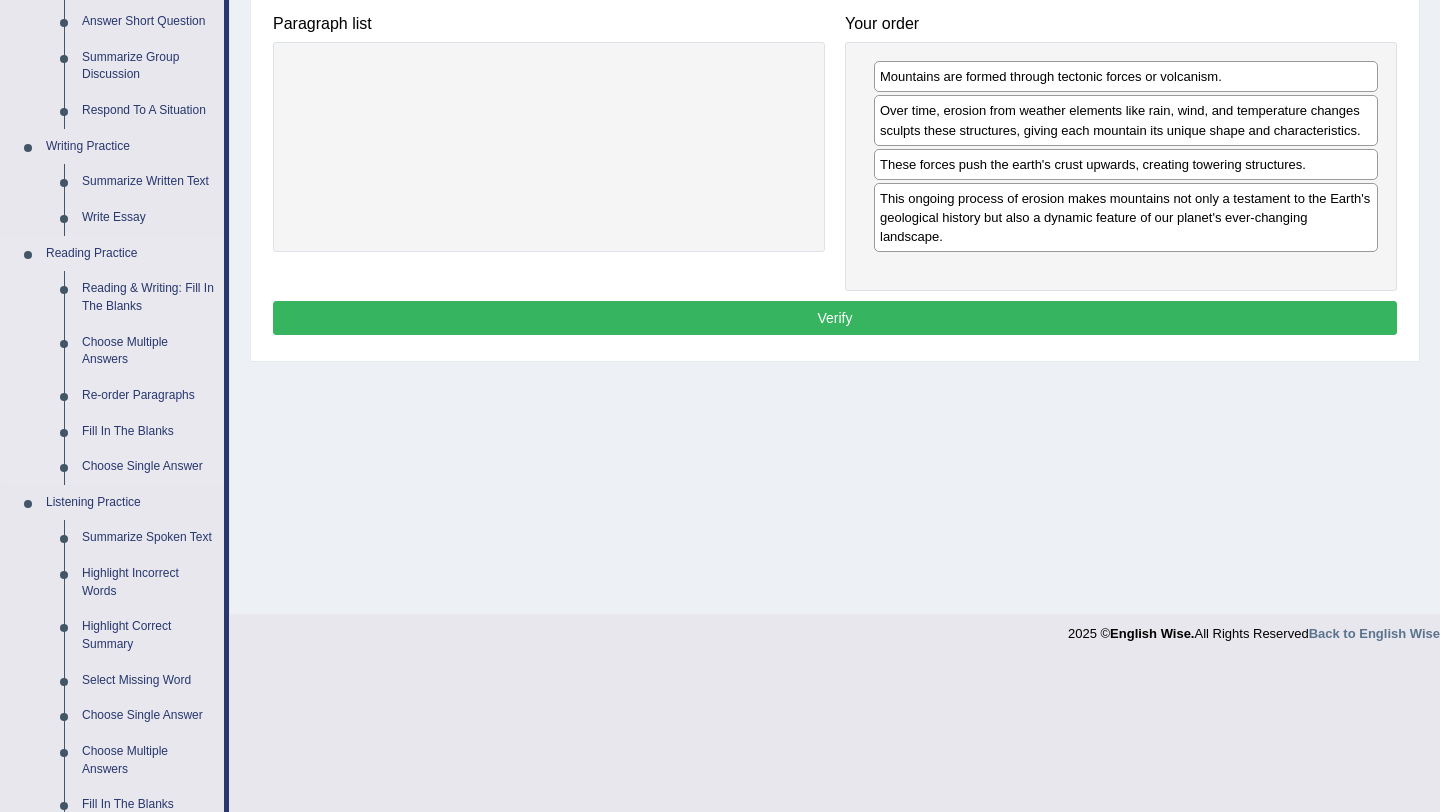 scroll, scrollTop: 411, scrollLeft: 0, axis: vertical 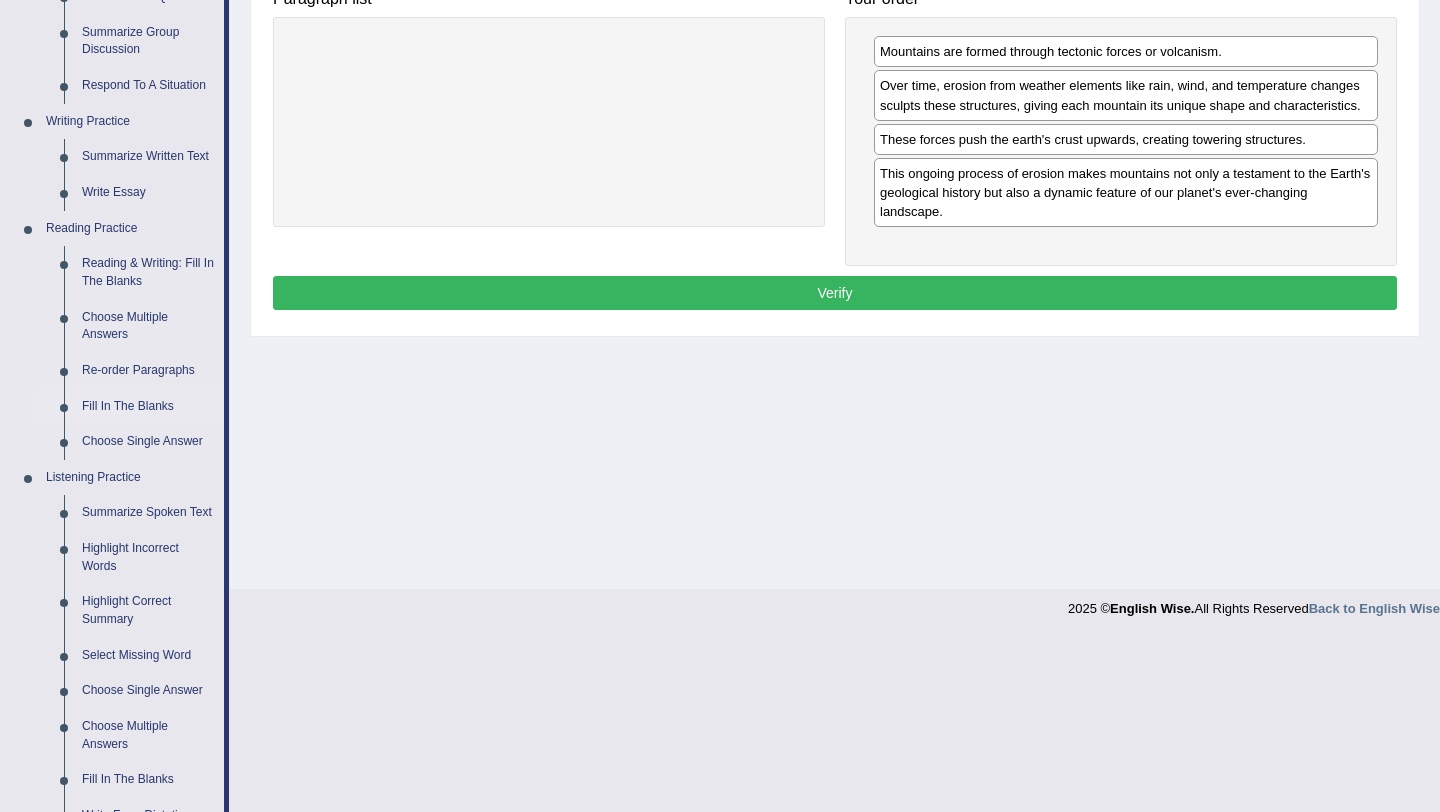 click on "Fill In The Blanks" at bounding box center (148, 407) 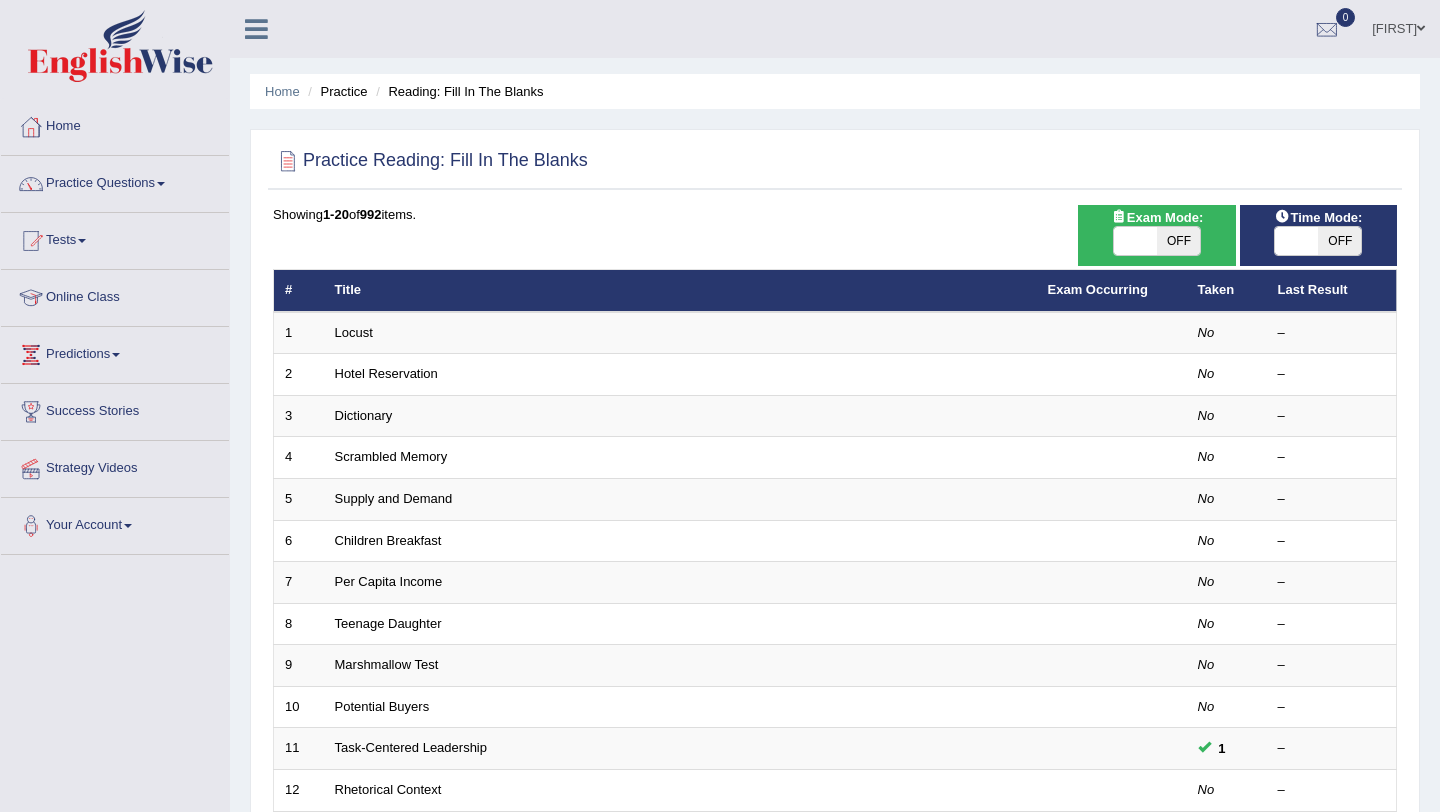 scroll, scrollTop: 0, scrollLeft: 0, axis: both 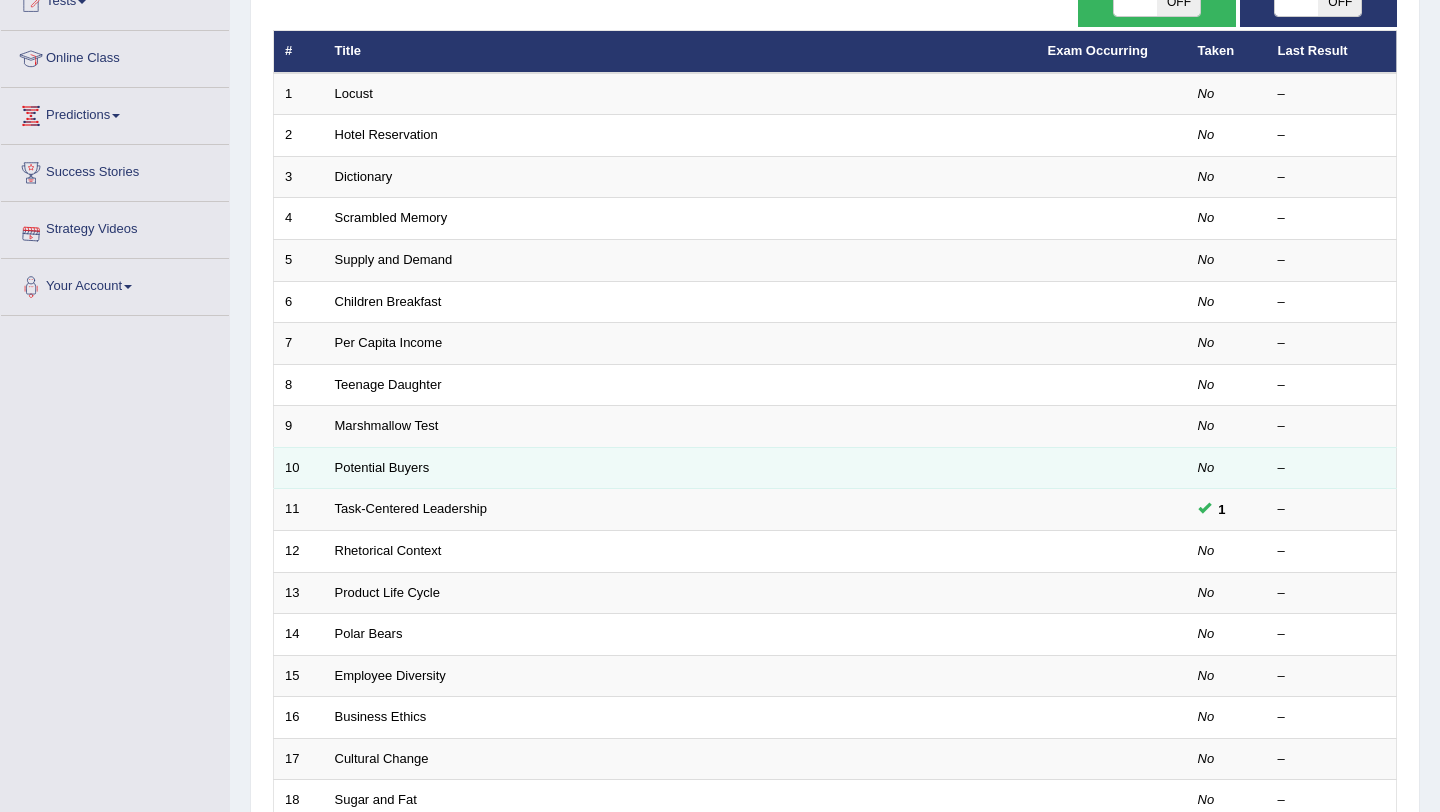 click on "Potential Buyers" at bounding box center (680, 468) 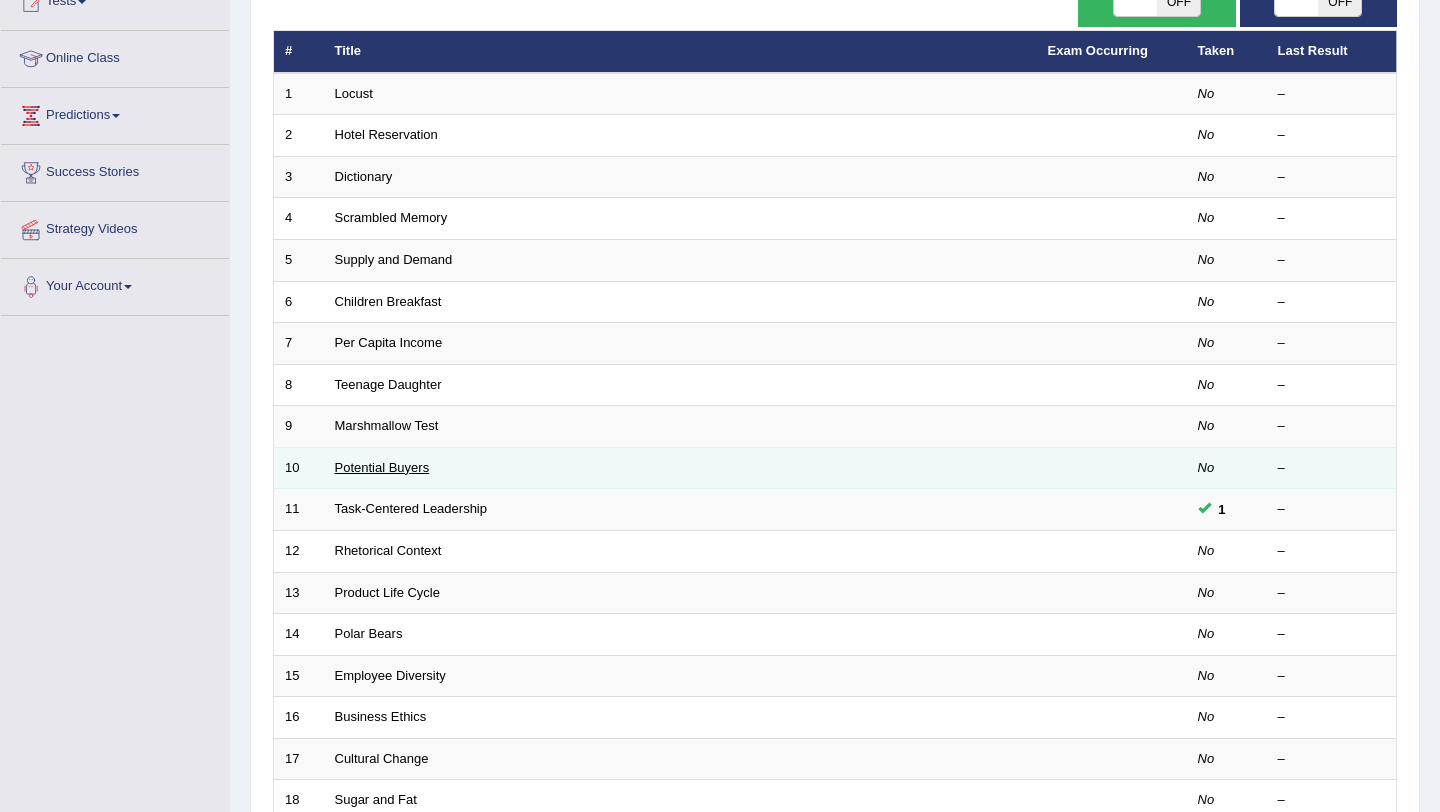 click on "Potential Buyers" at bounding box center [382, 467] 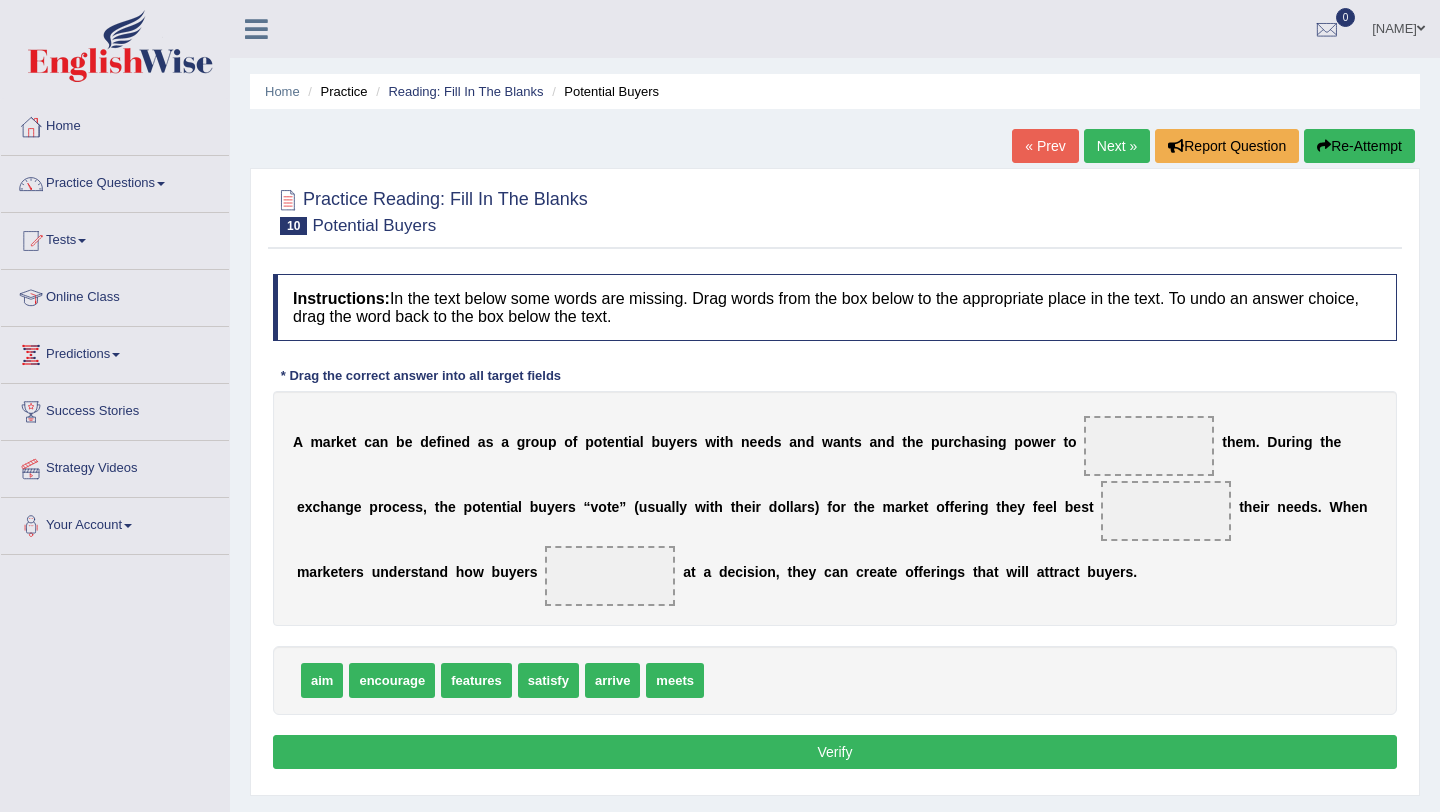 scroll, scrollTop: 0, scrollLeft: 0, axis: both 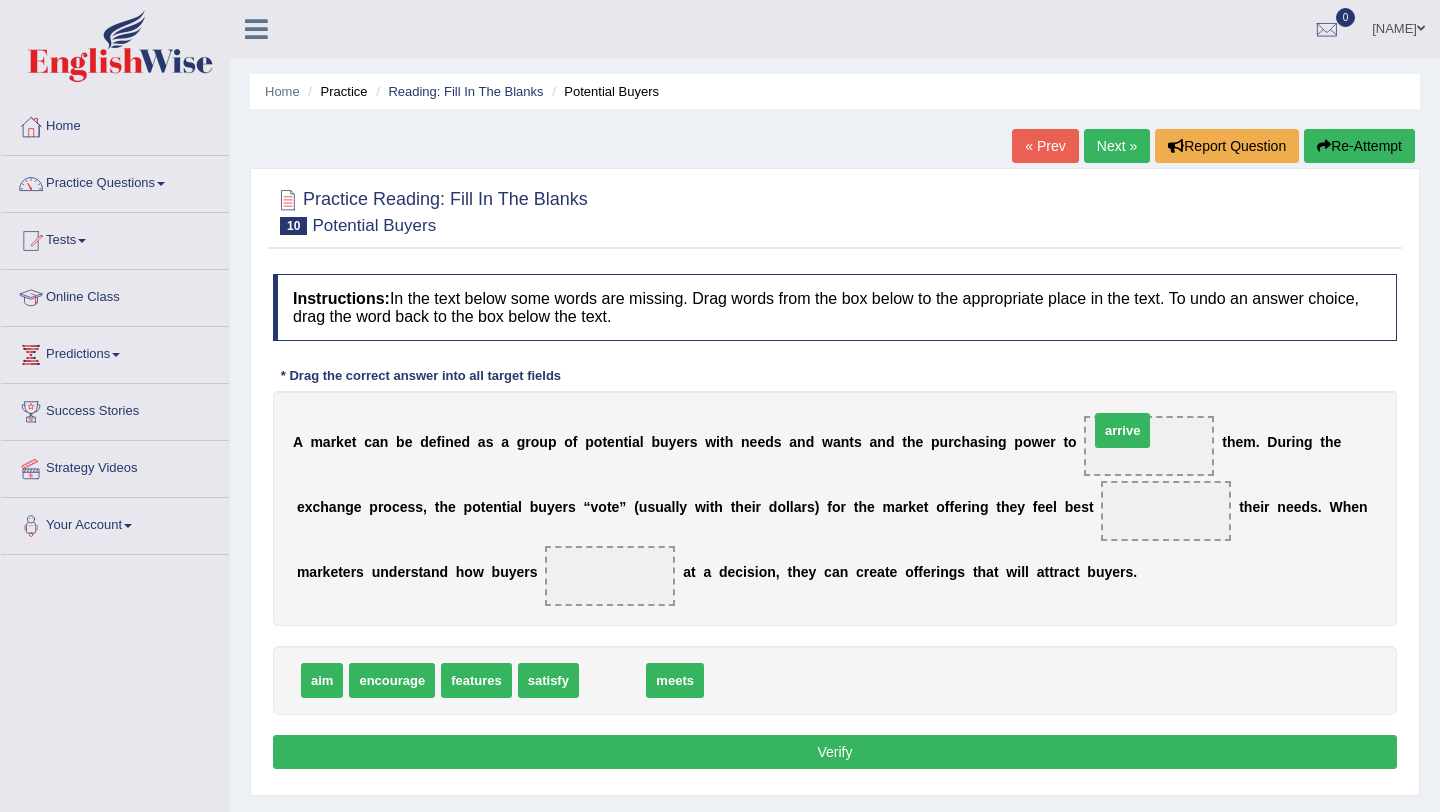 drag, startPoint x: 610, startPoint y: 678, endPoint x: 1119, endPoint y: 431, distance: 565.76495 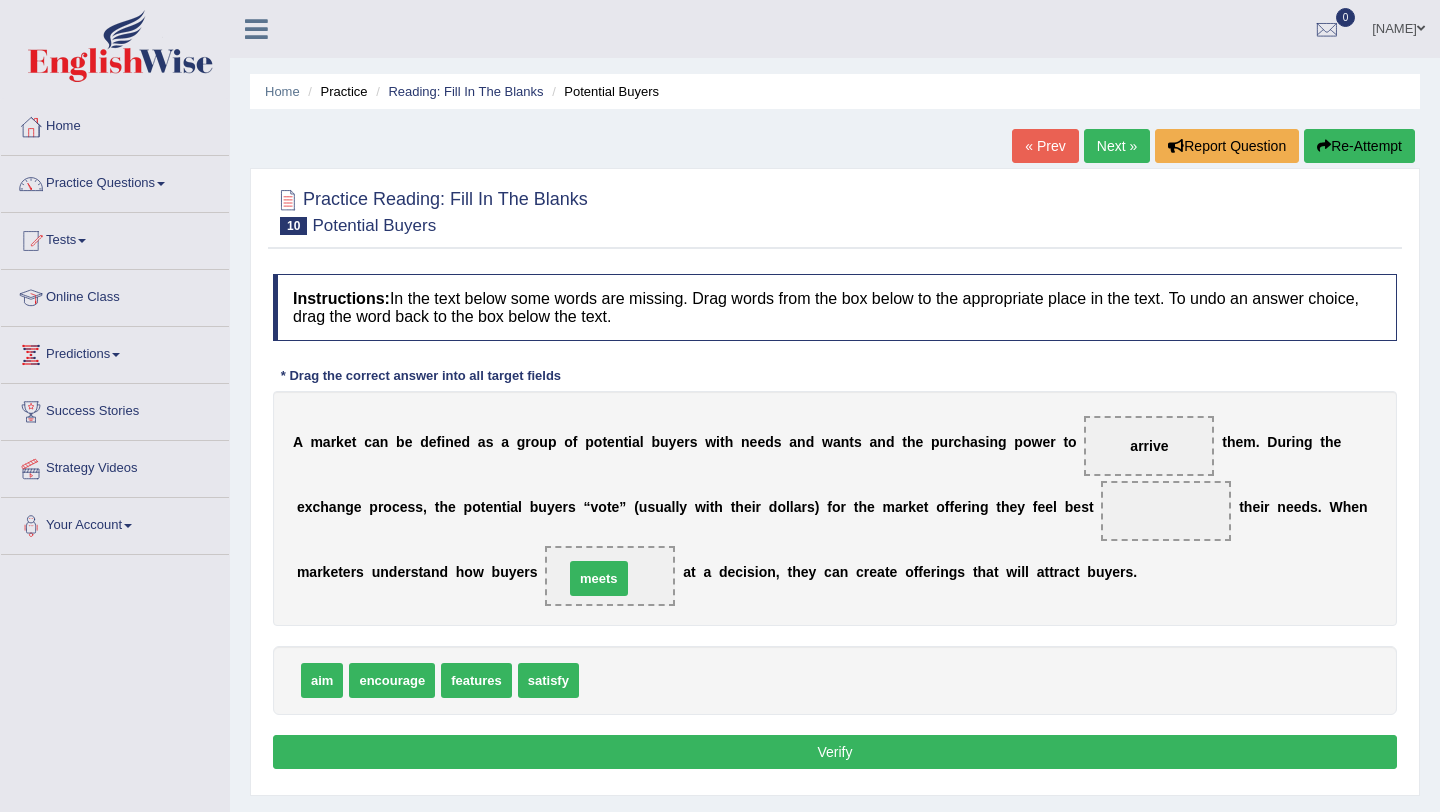 drag, startPoint x: 606, startPoint y: 677, endPoint x: 584, endPoint y: 564, distance: 115.12167 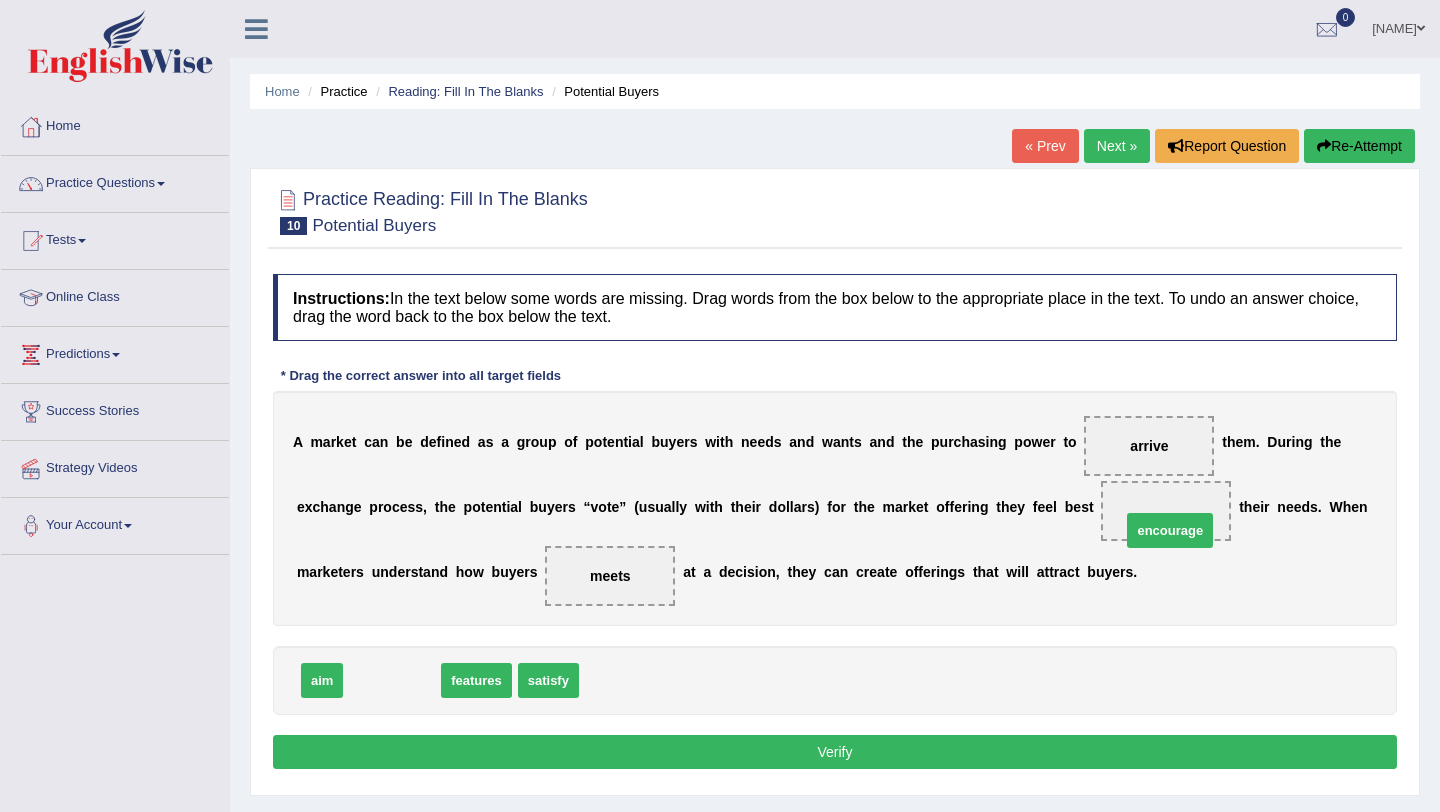 drag, startPoint x: 354, startPoint y: 692, endPoint x: 1107, endPoint y: 525, distance: 771.2963 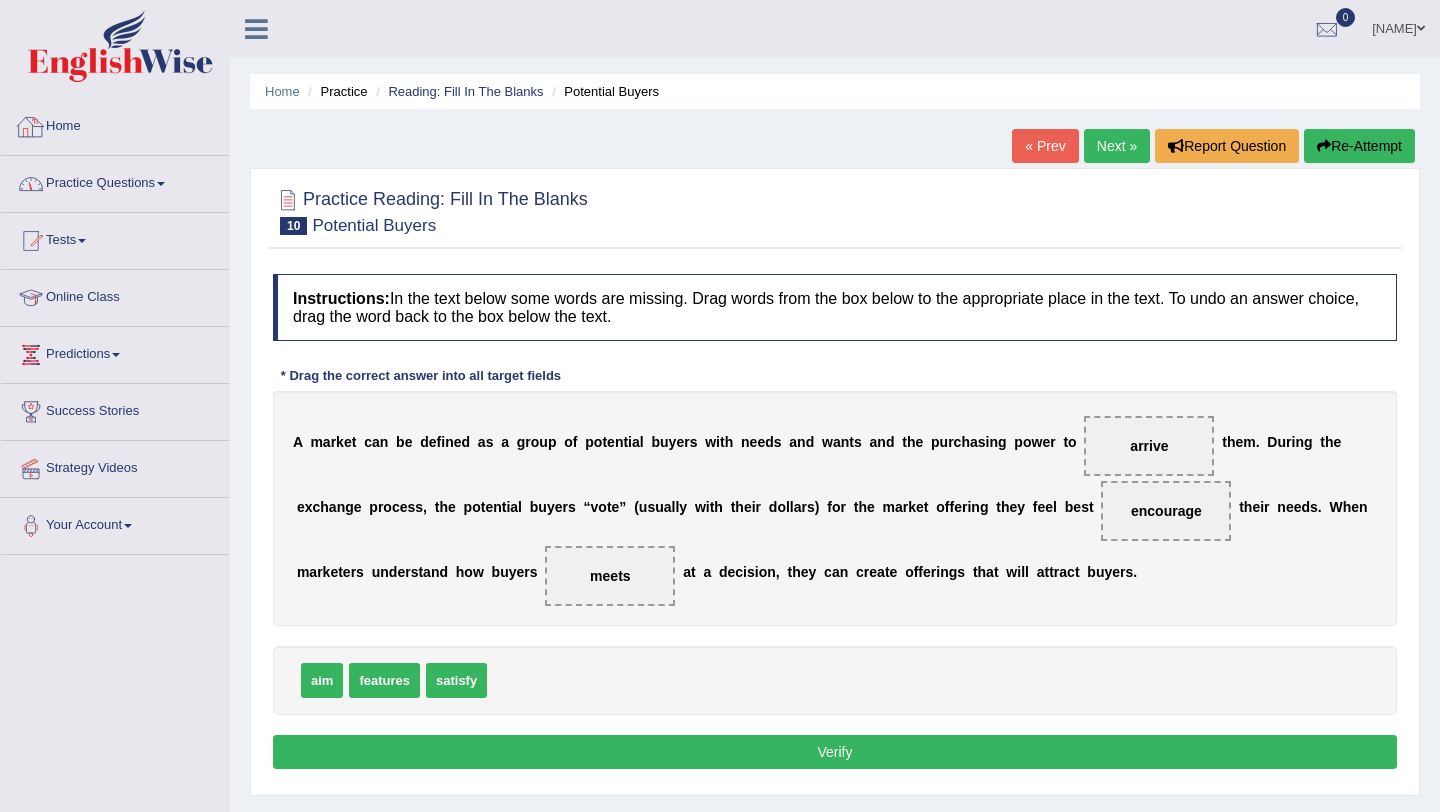 click on "Practice Questions" at bounding box center (115, 181) 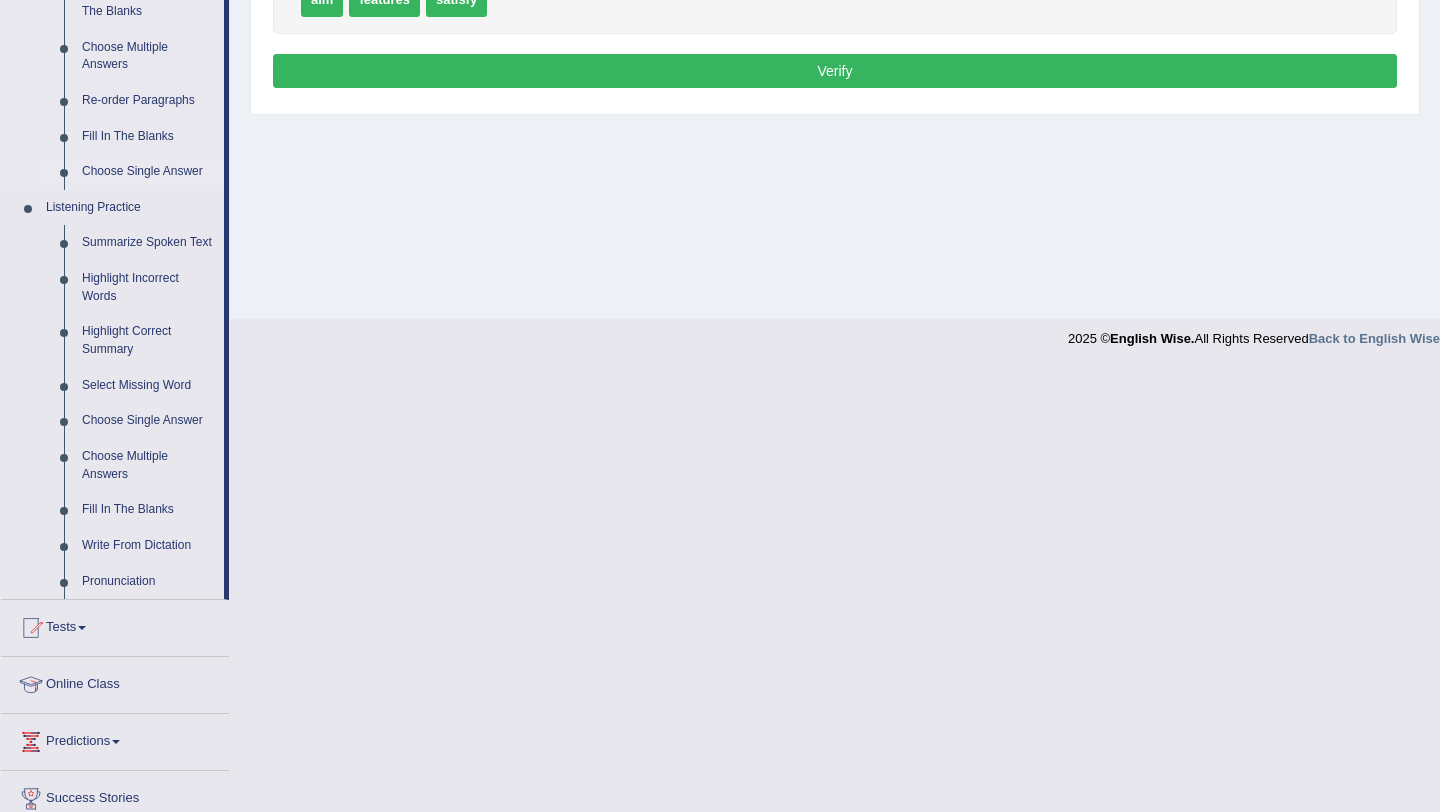 scroll, scrollTop: 683, scrollLeft: 0, axis: vertical 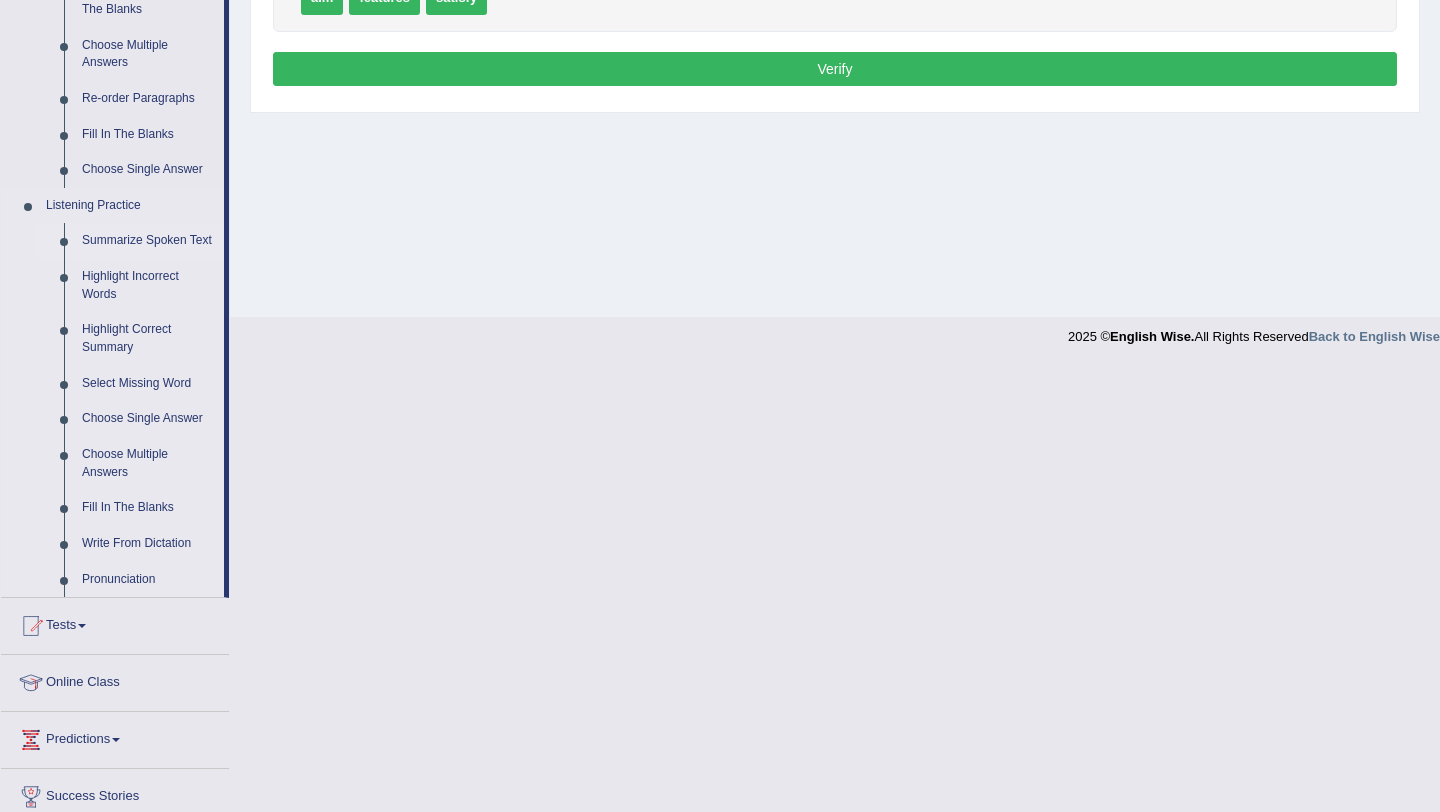 click on "Summarize Spoken Text" at bounding box center [148, 241] 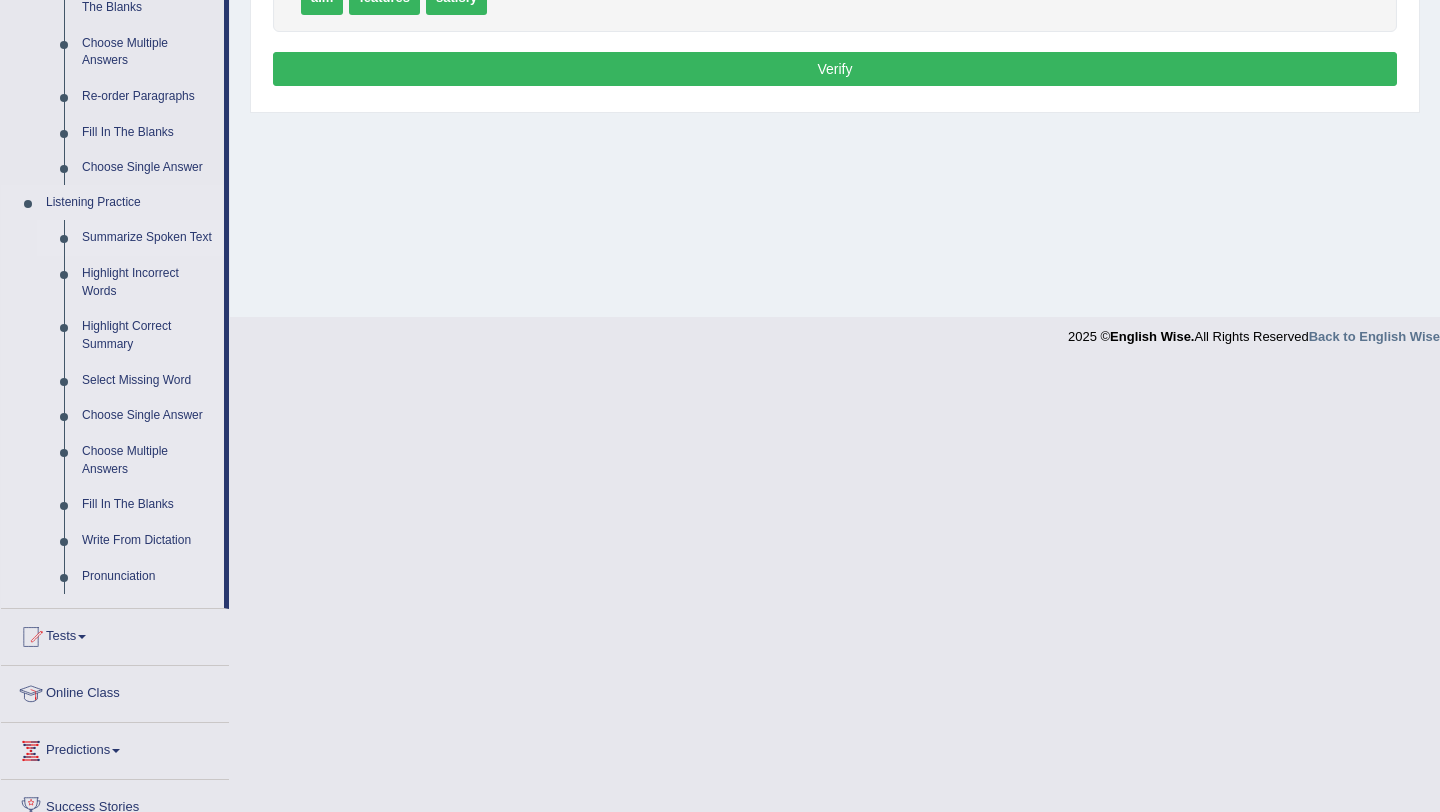 scroll, scrollTop: 238, scrollLeft: 0, axis: vertical 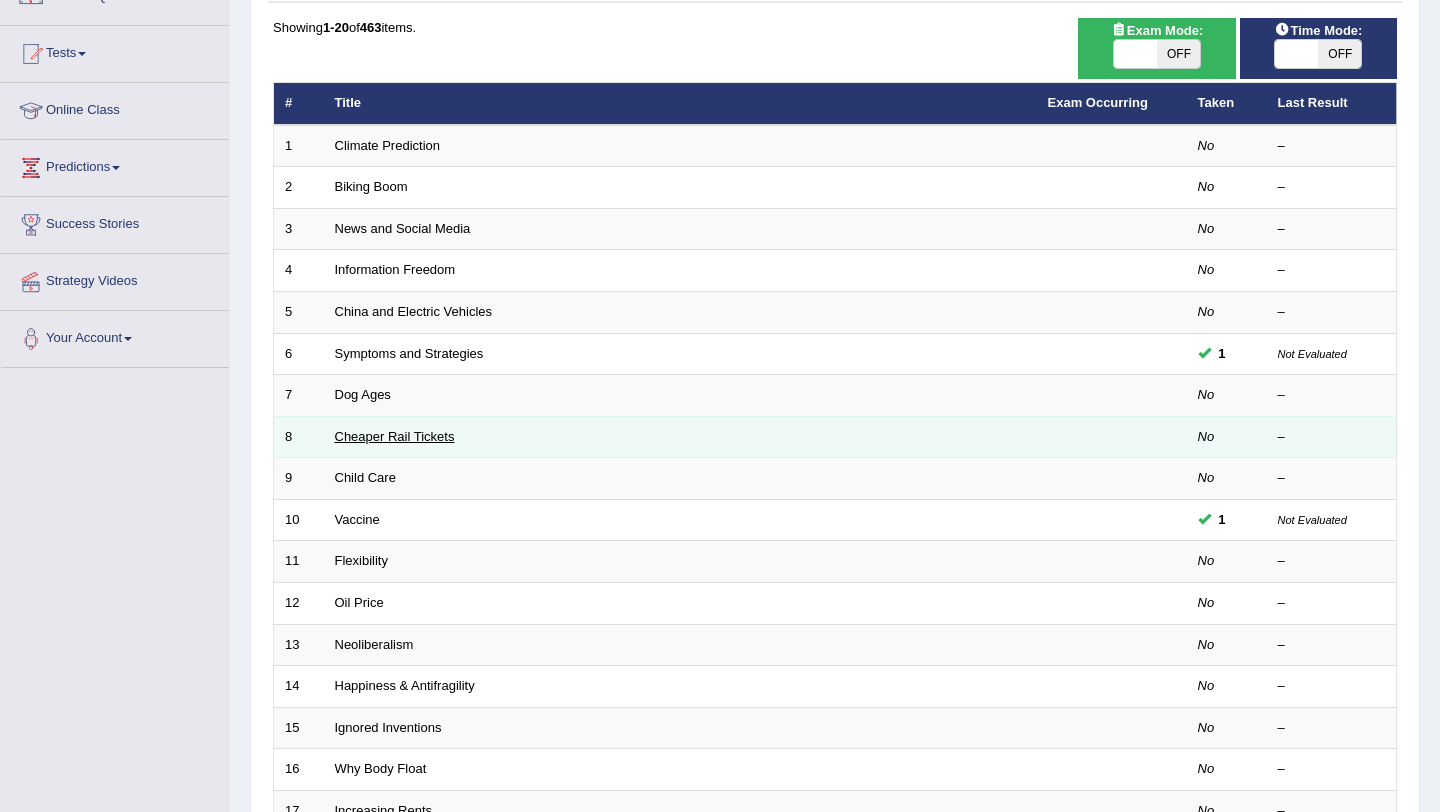 click on "Cheaper Rail Tickets" at bounding box center (395, 436) 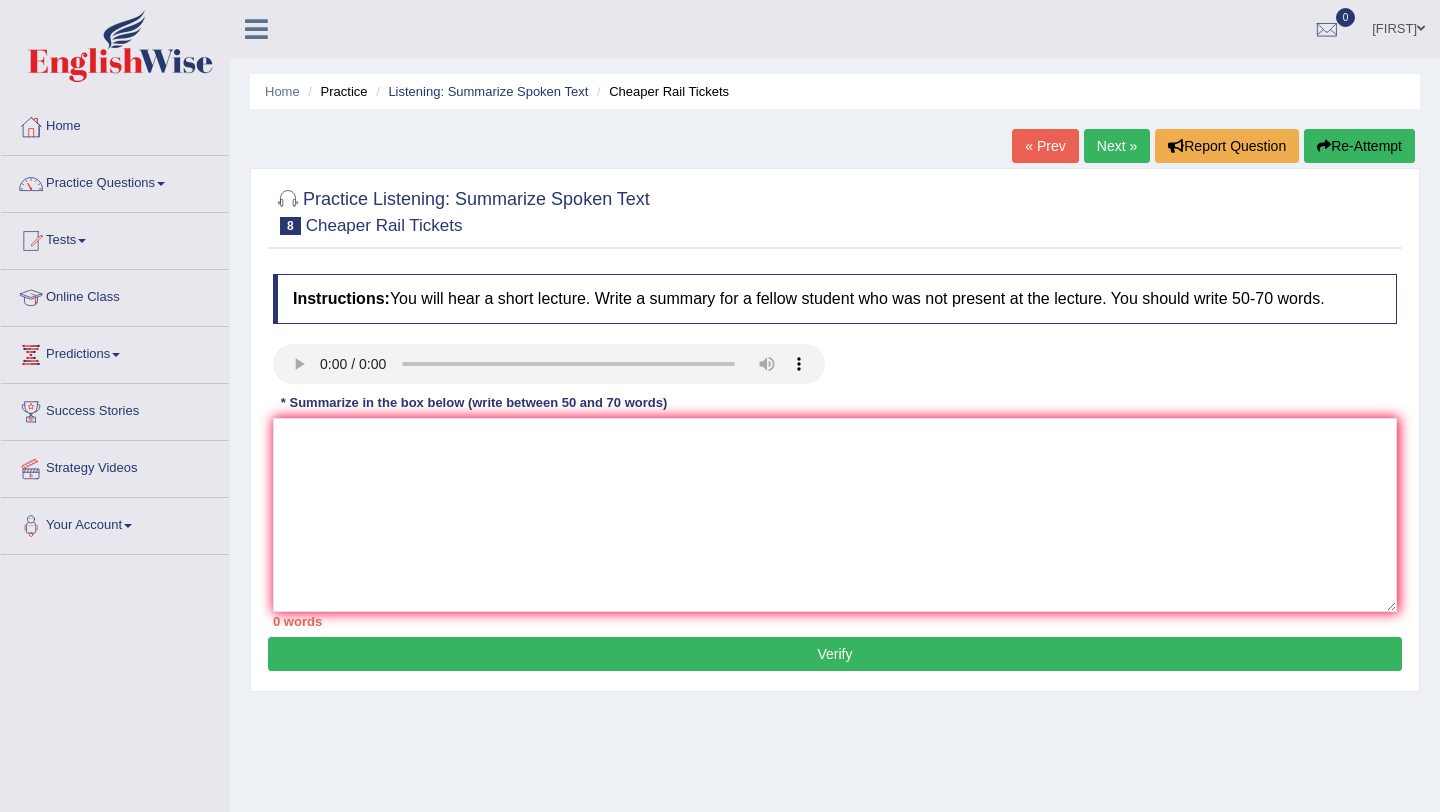 scroll, scrollTop: 0, scrollLeft: 0, axis: both 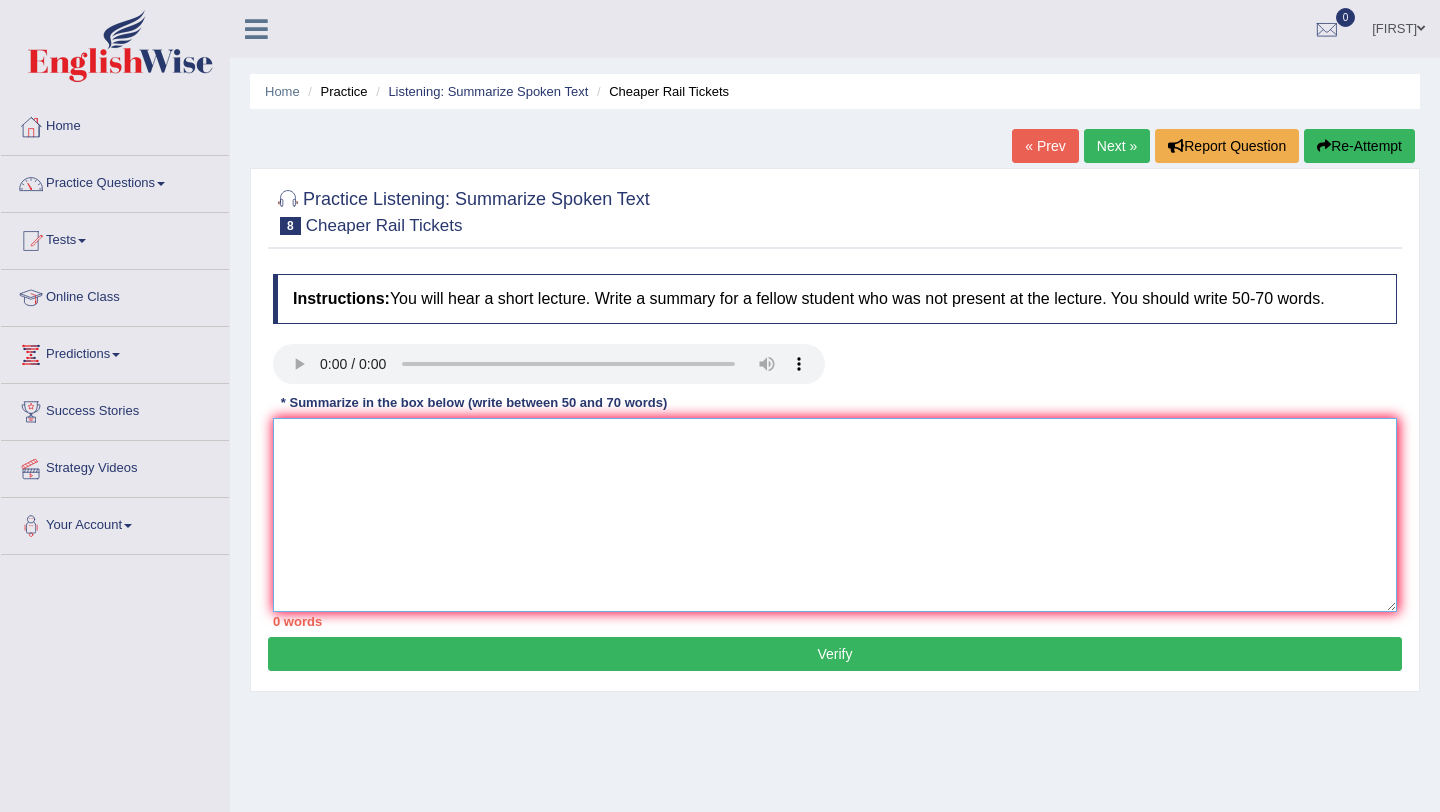 click at bounding box center [835, 515] 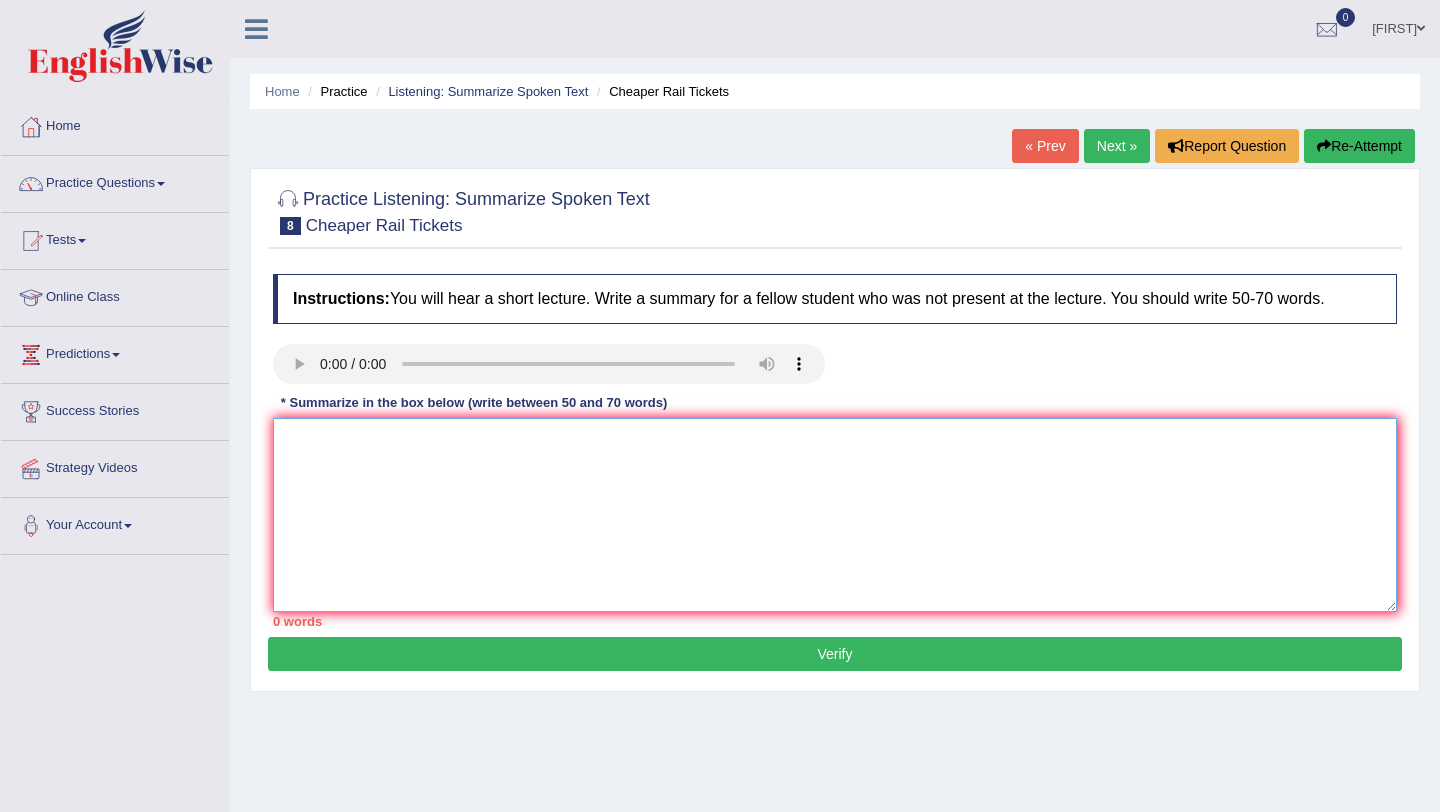 click at bounding box center (835, 515) 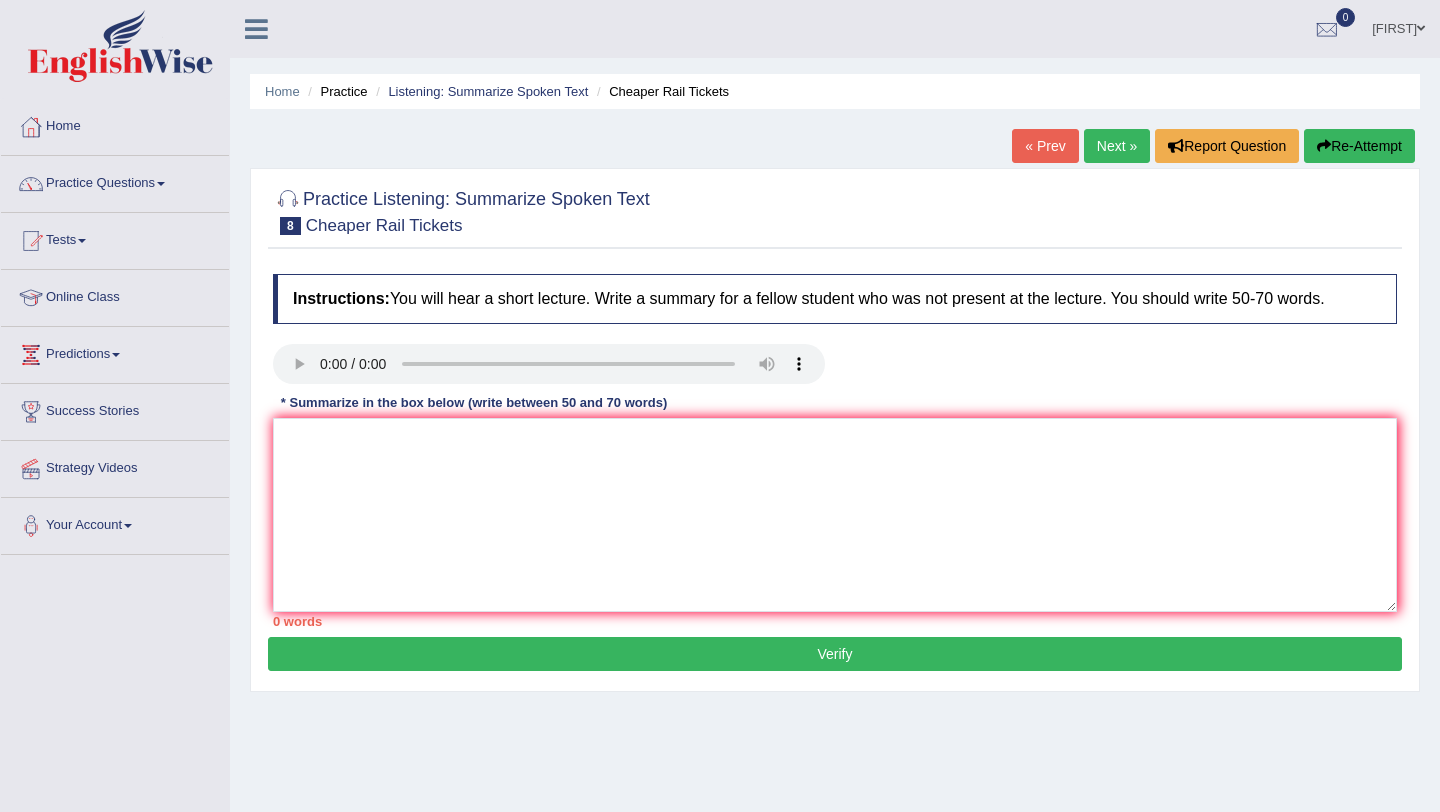drag, startPoint x: 561, startPoint y: 402, endPoint x: 644, endPoint y: 402, distance: 83 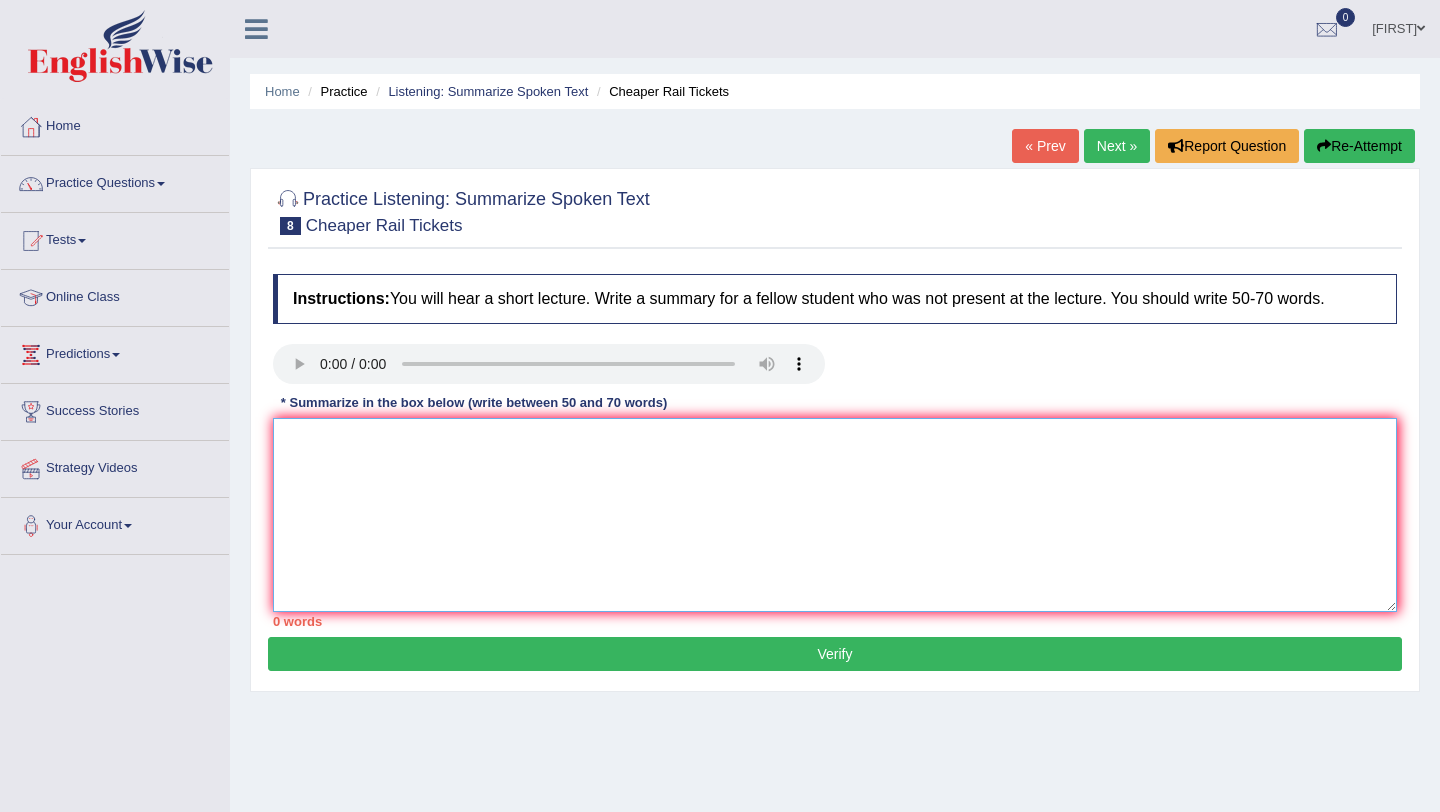 click at bounding box center [835, 515] 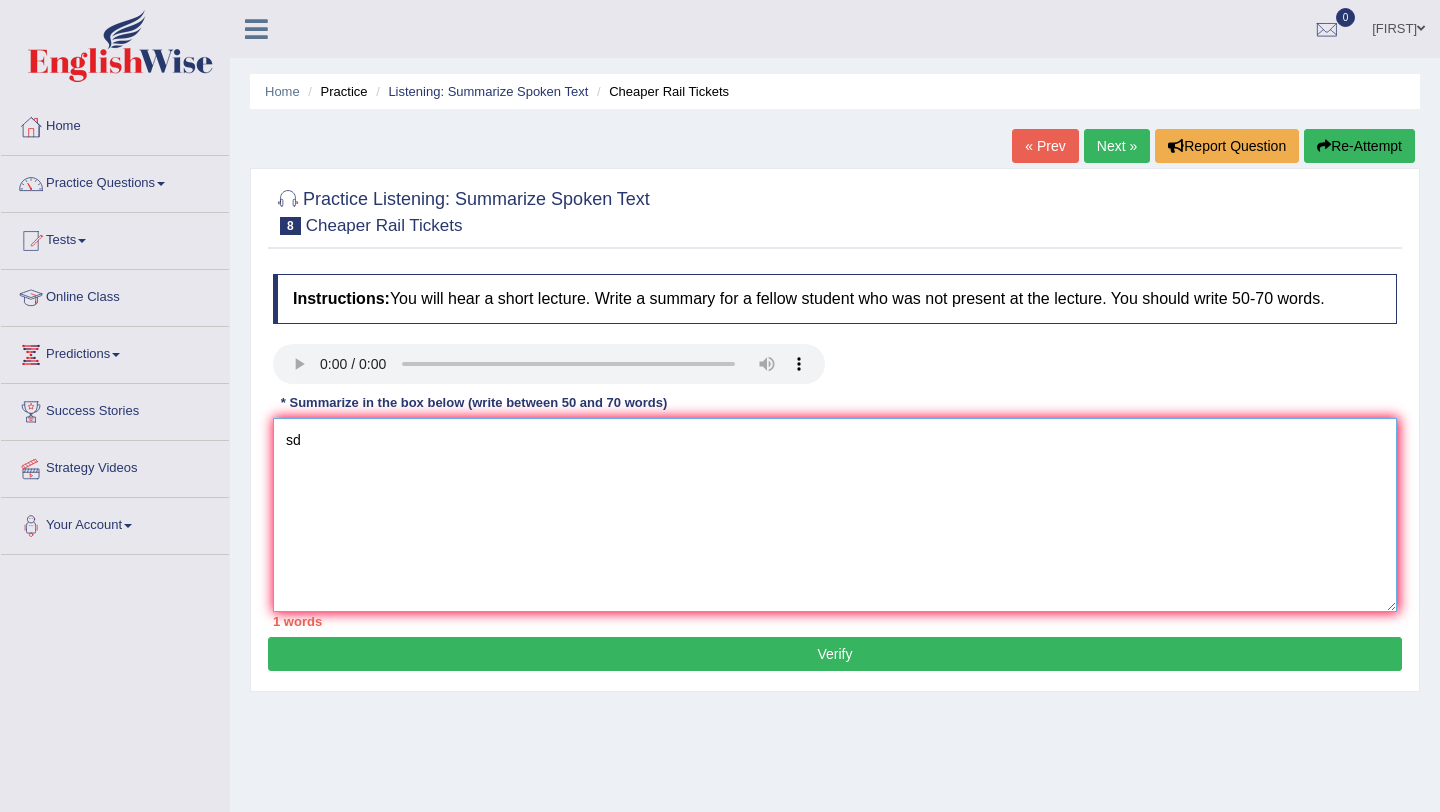 type on "s" 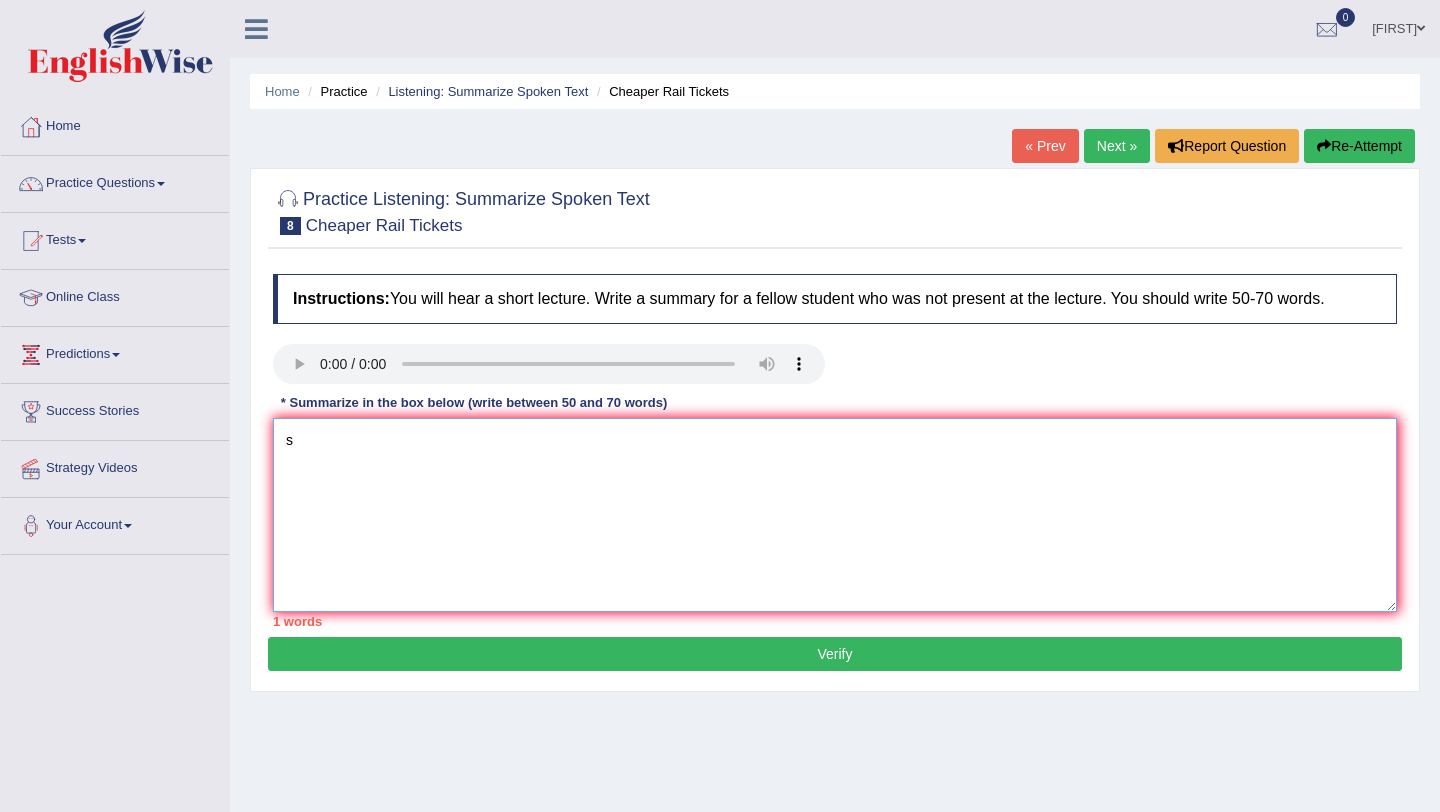 type 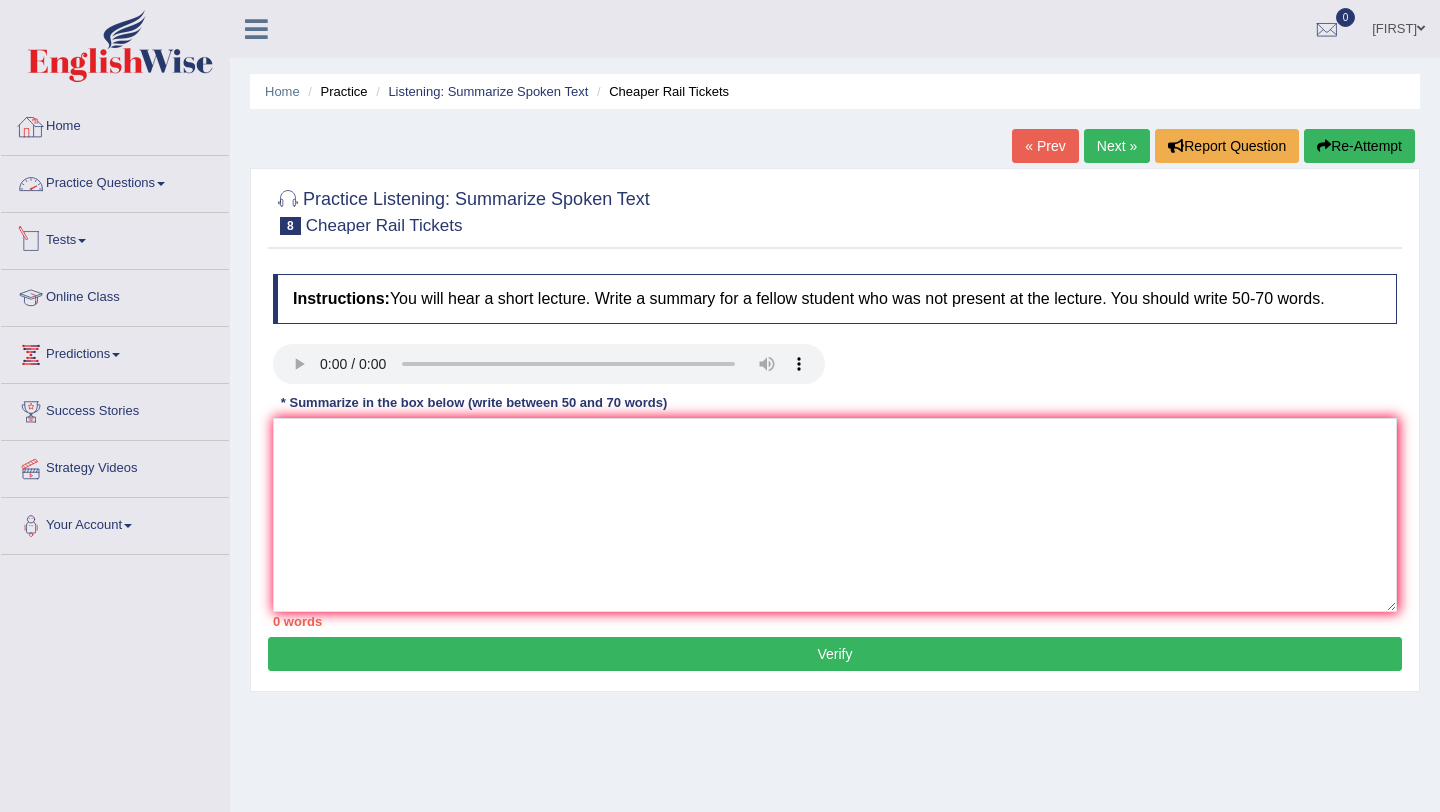 click on "Practice Questions" at bounding box center [115, 181] 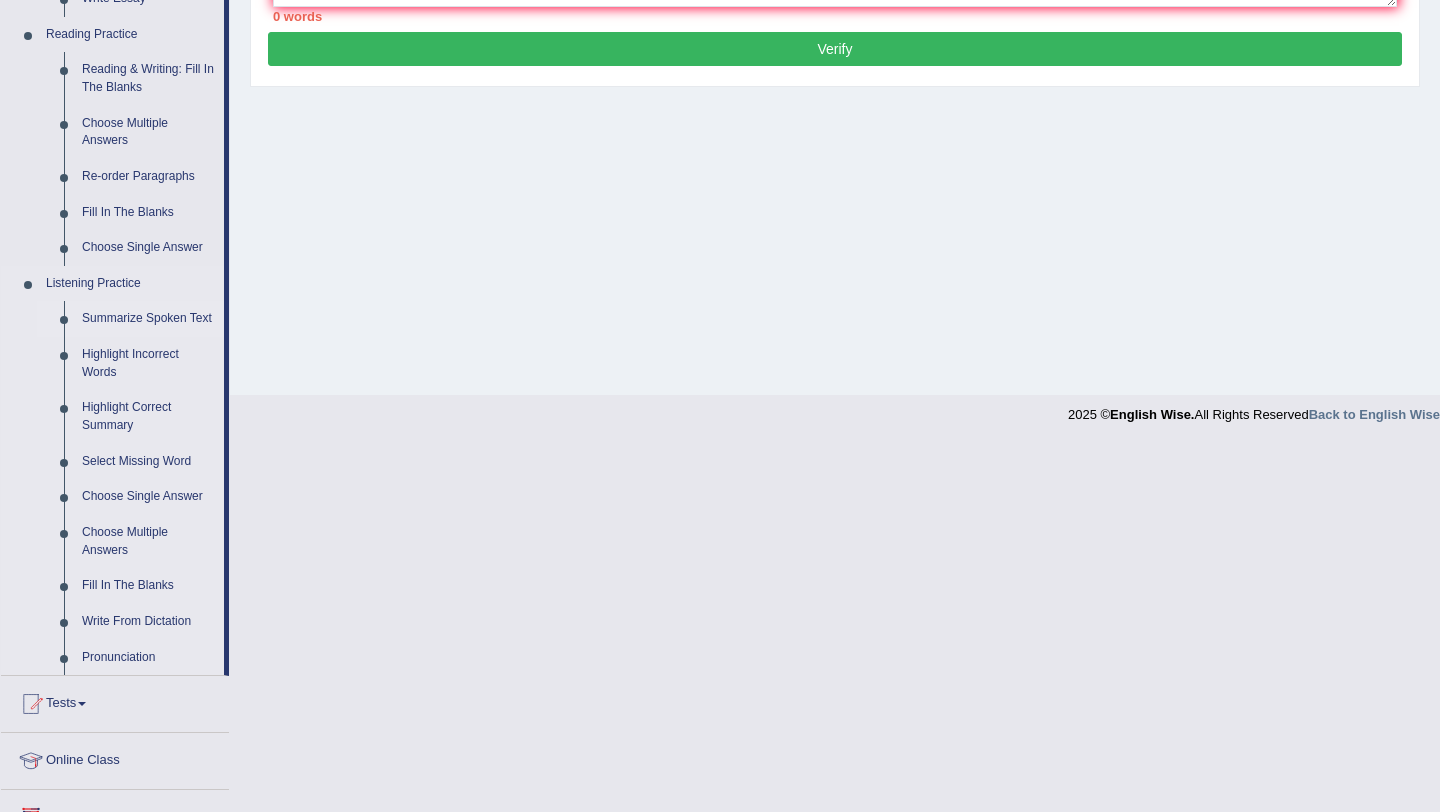scroll, scrollTop: 617, scrollLeft: 0, axis: vertical 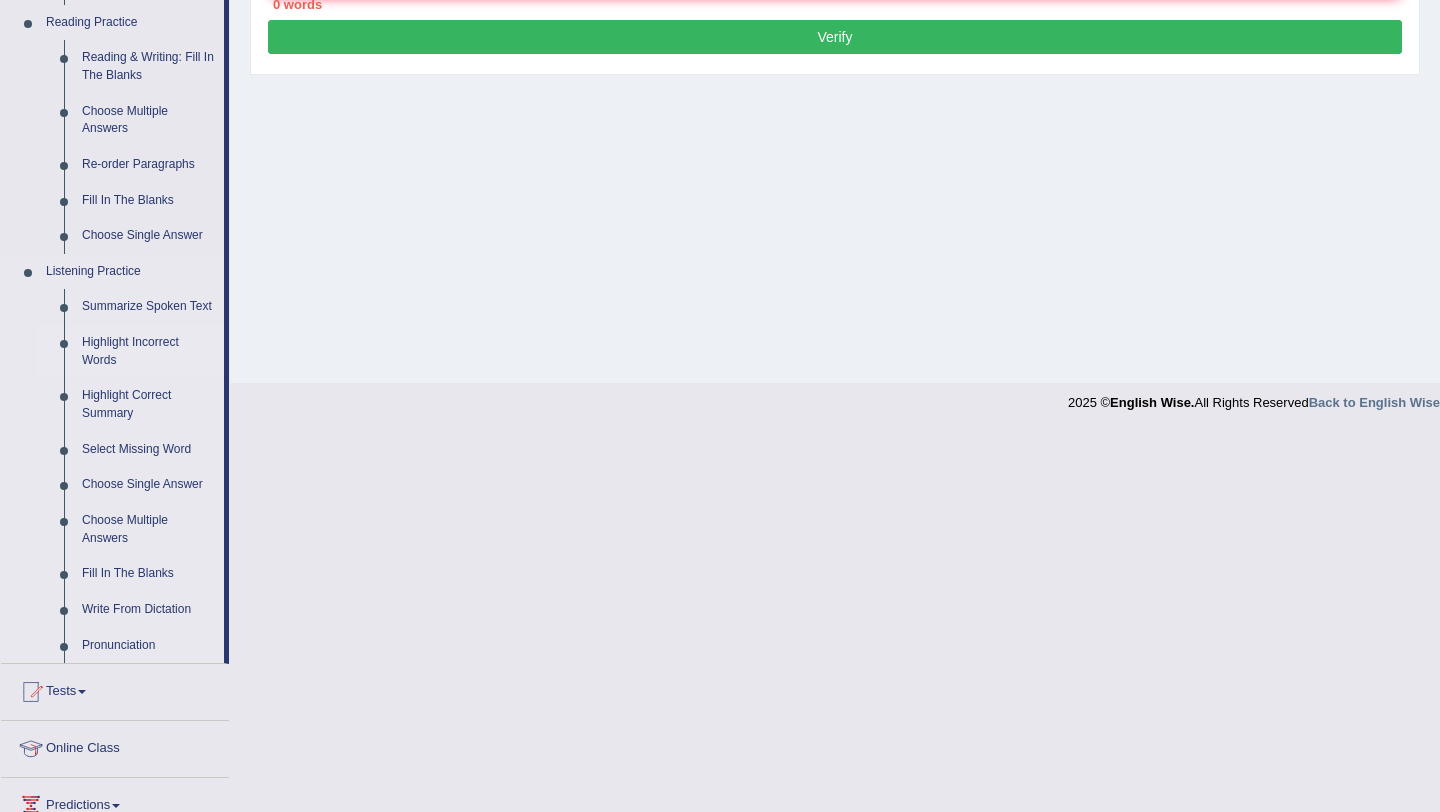 click on "Highlight Incorrect Words" at bounding box center (148, 351) 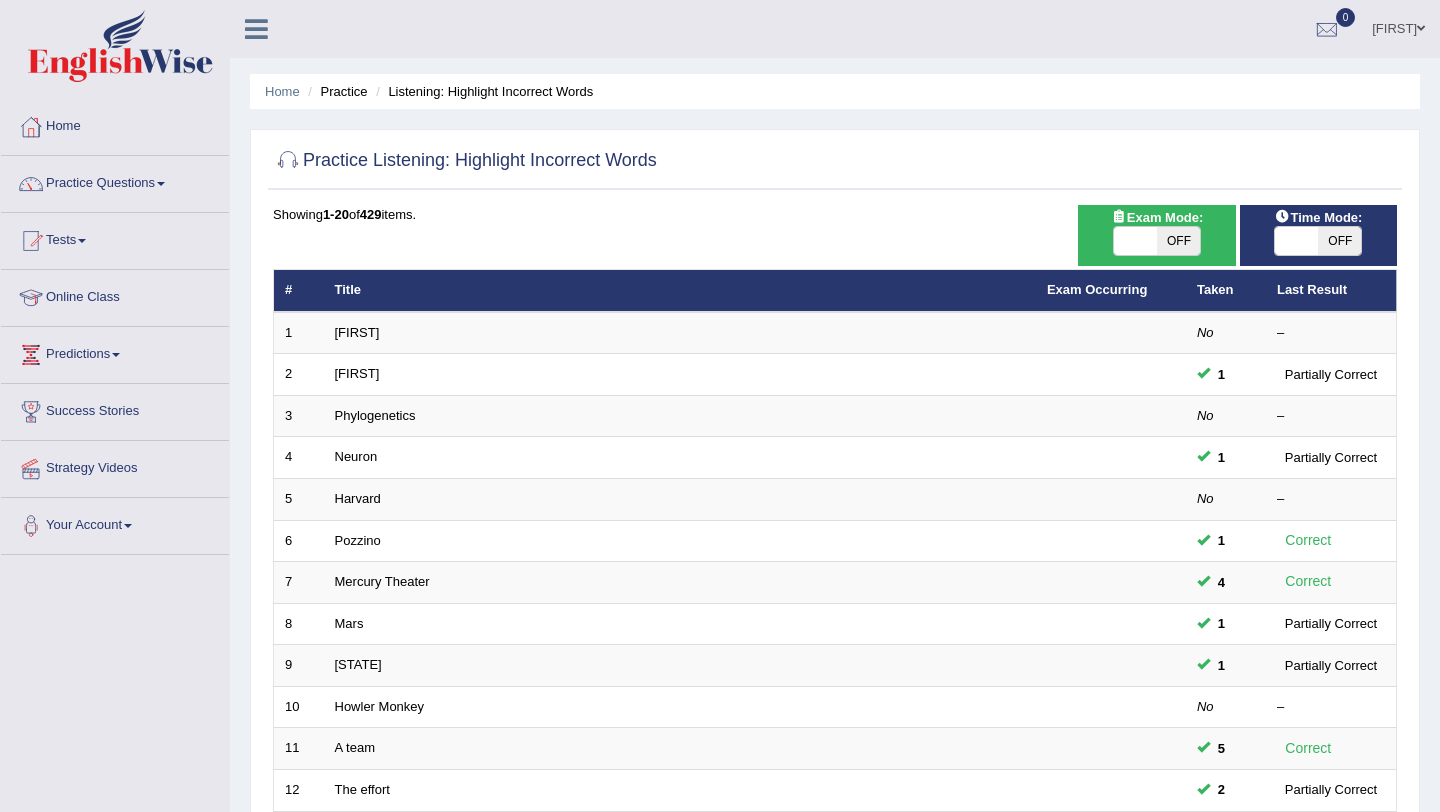 scroll, scrollTop: 415, scrollLeft: 0, axis: vertical 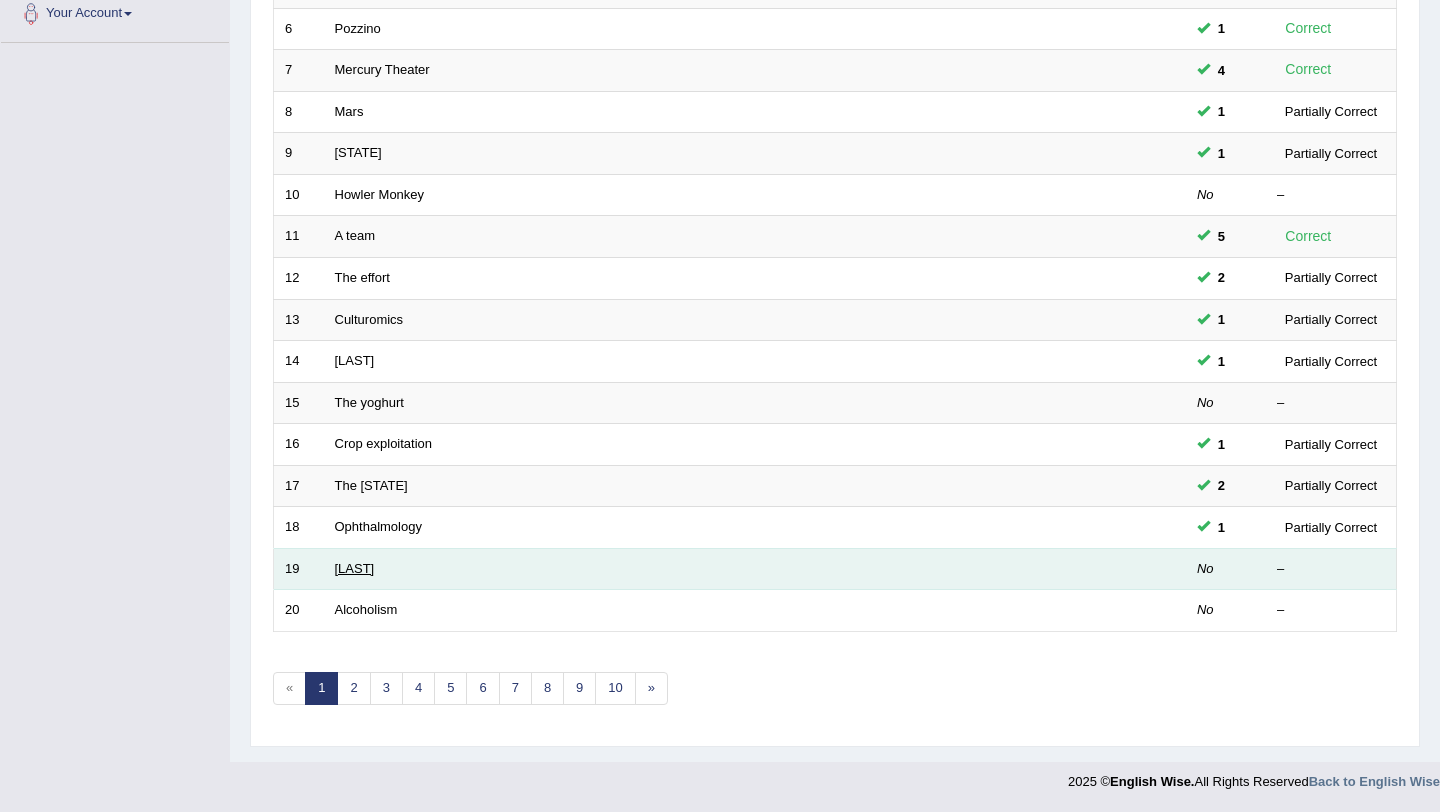 click on "[LAST]" at bounding box center [355, 568] 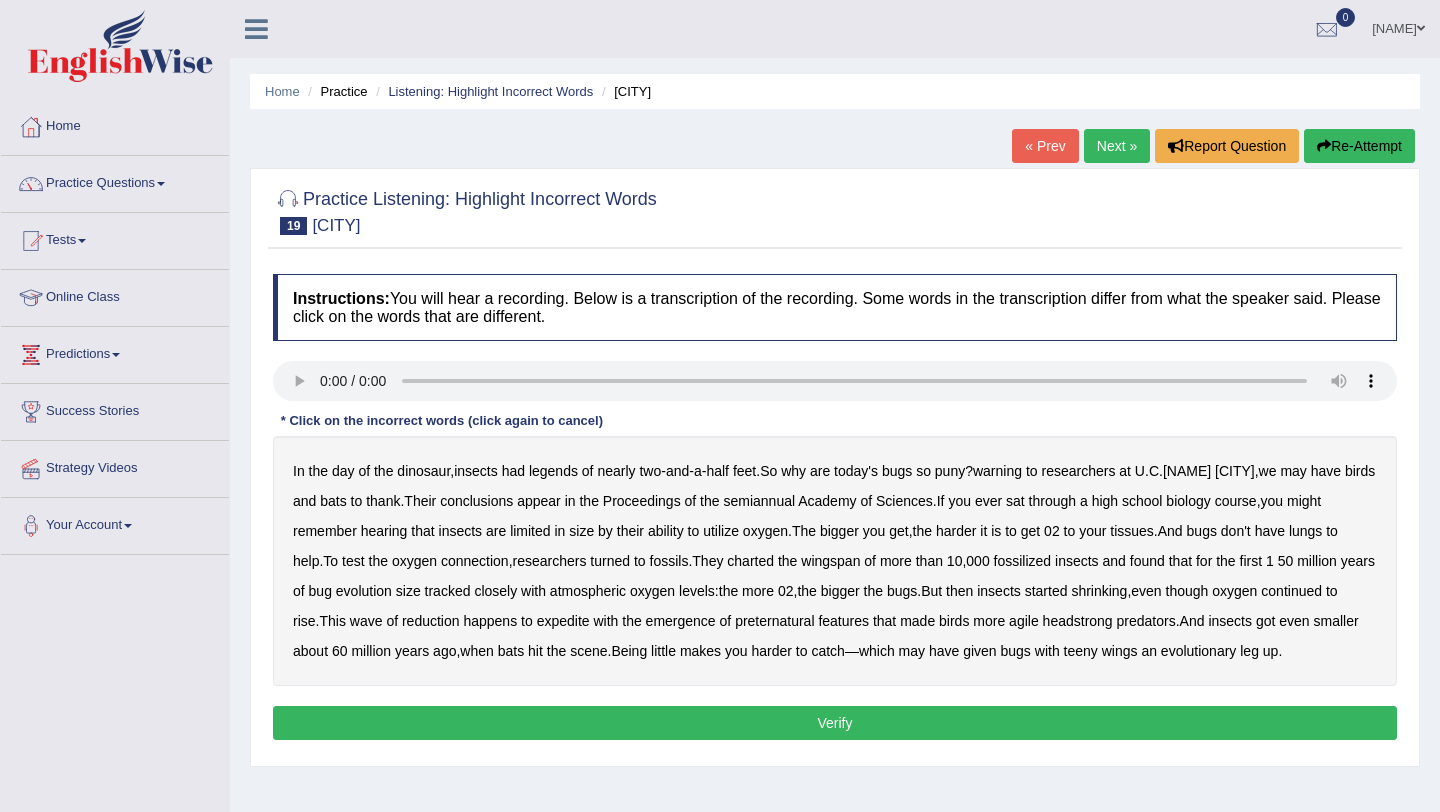 scroll, scrollTop: 0, scrollLeft: 0, axis: both 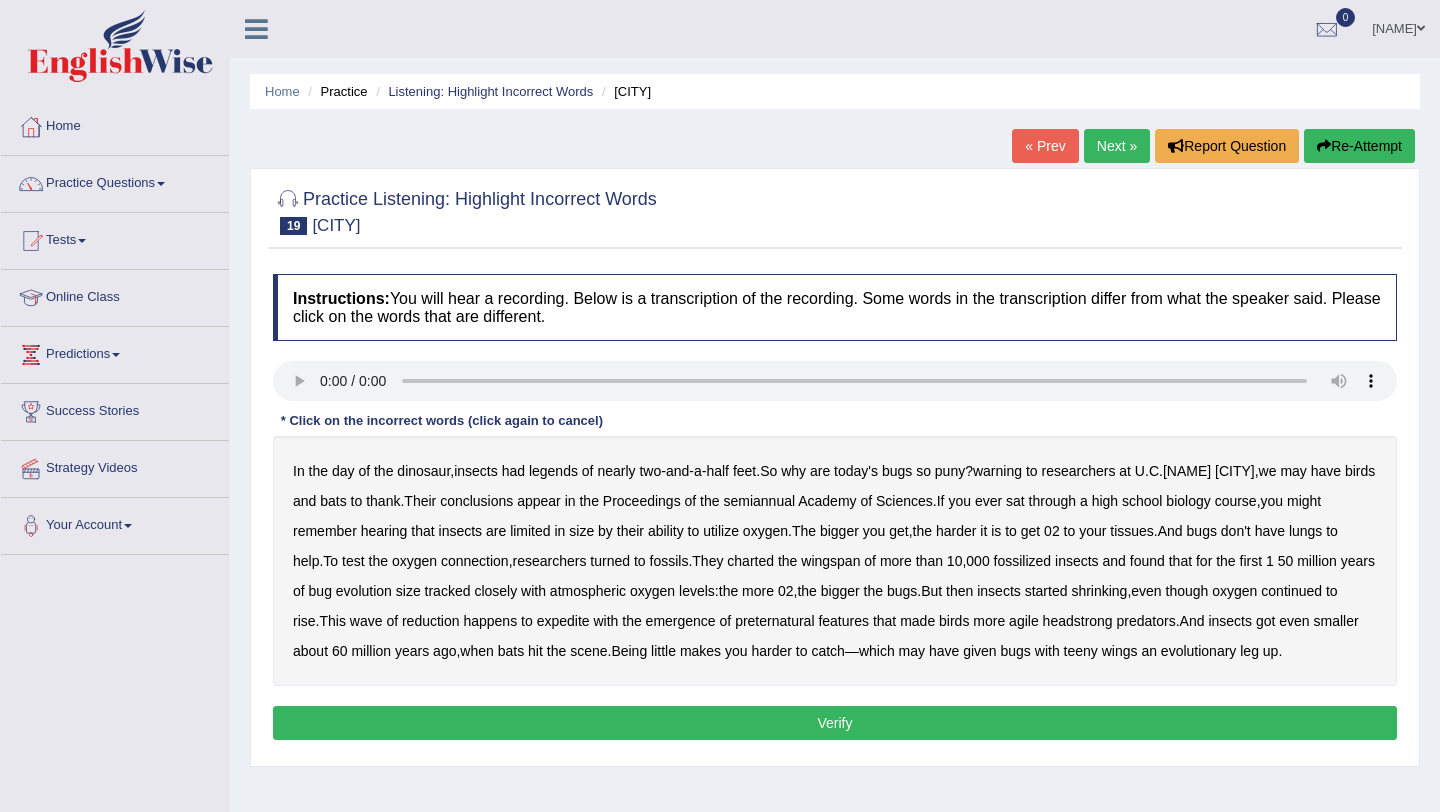 click on "bigger" at bounding box center [839, 531] 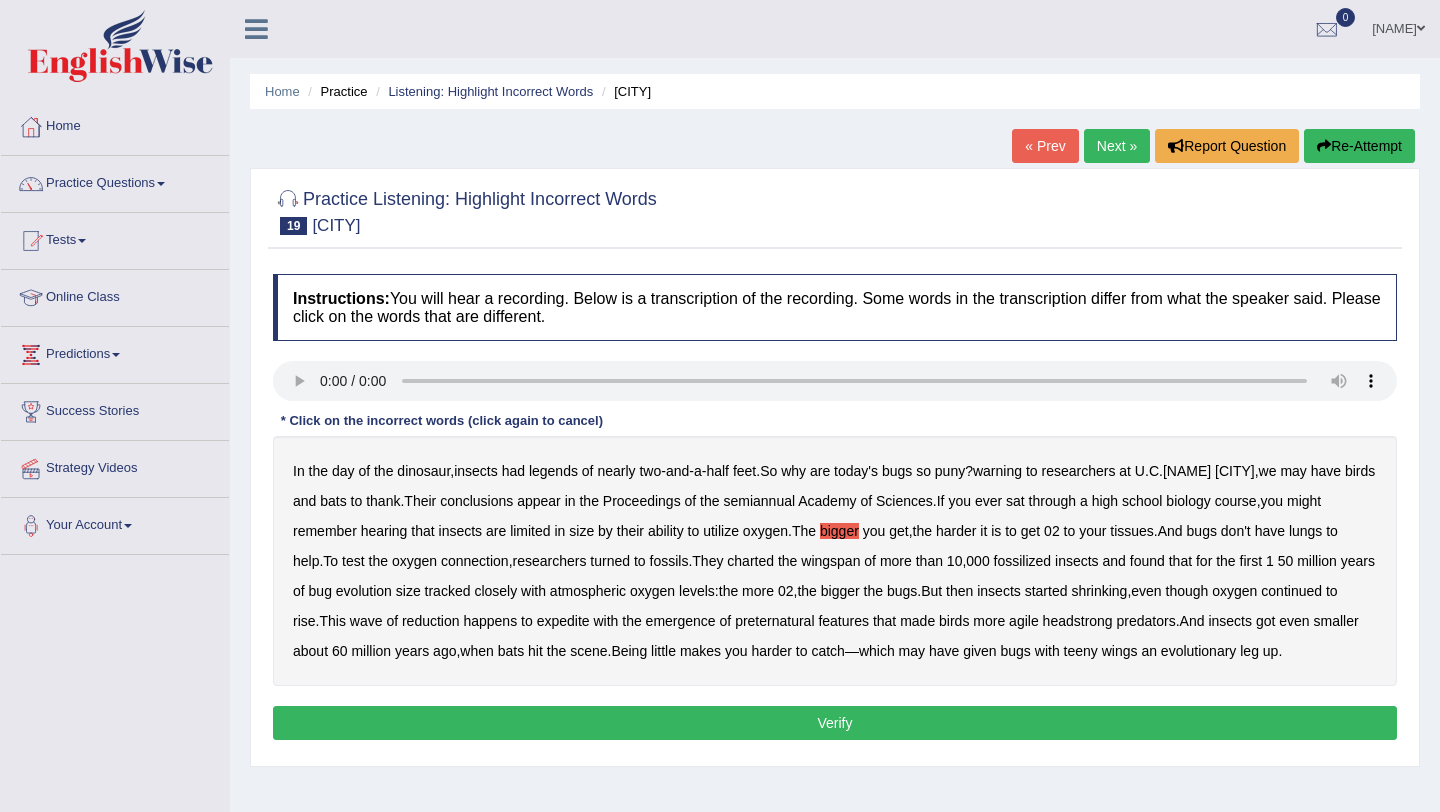 click on "you" at bounding box center (874, 531) 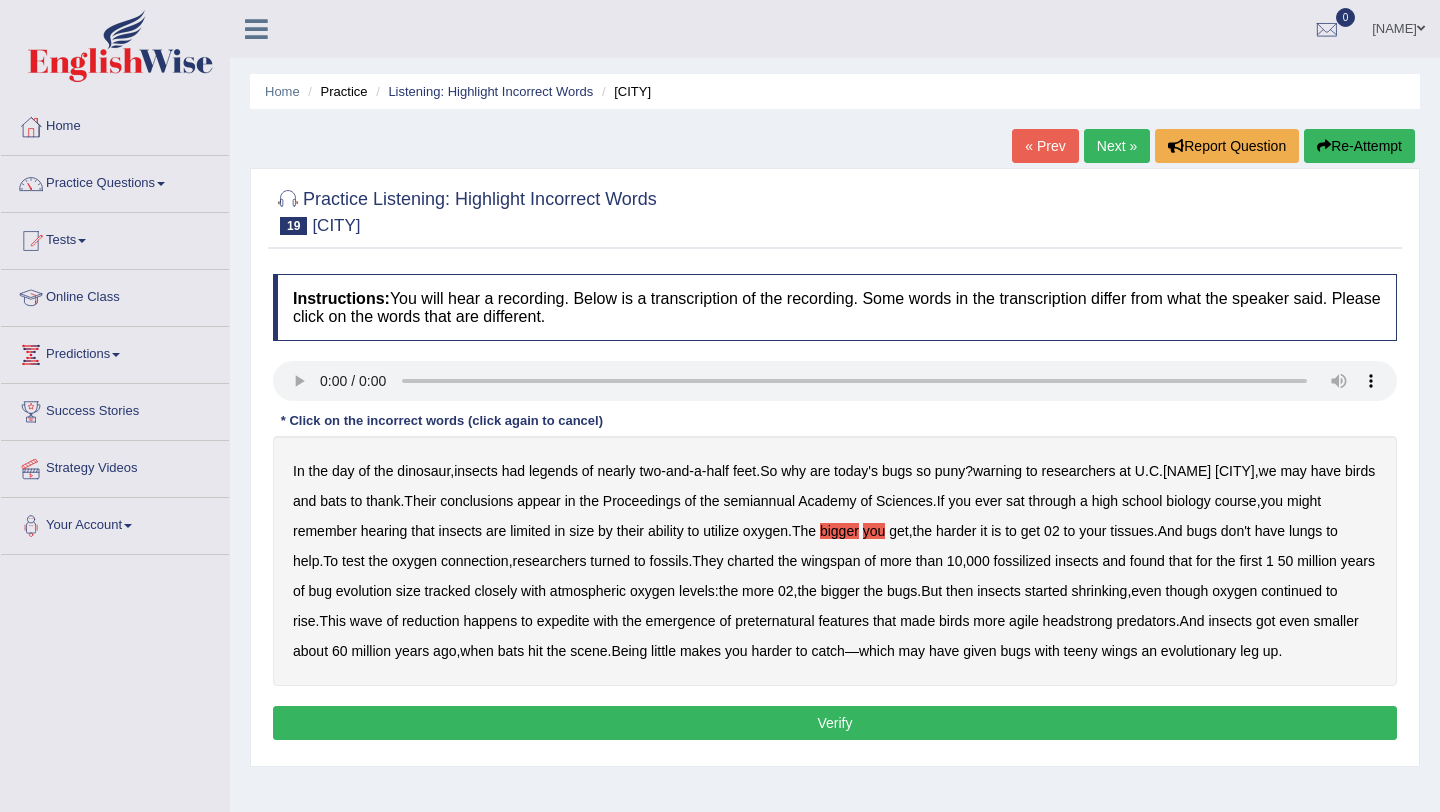 click on "bigger" at bounding box center [839, 531] 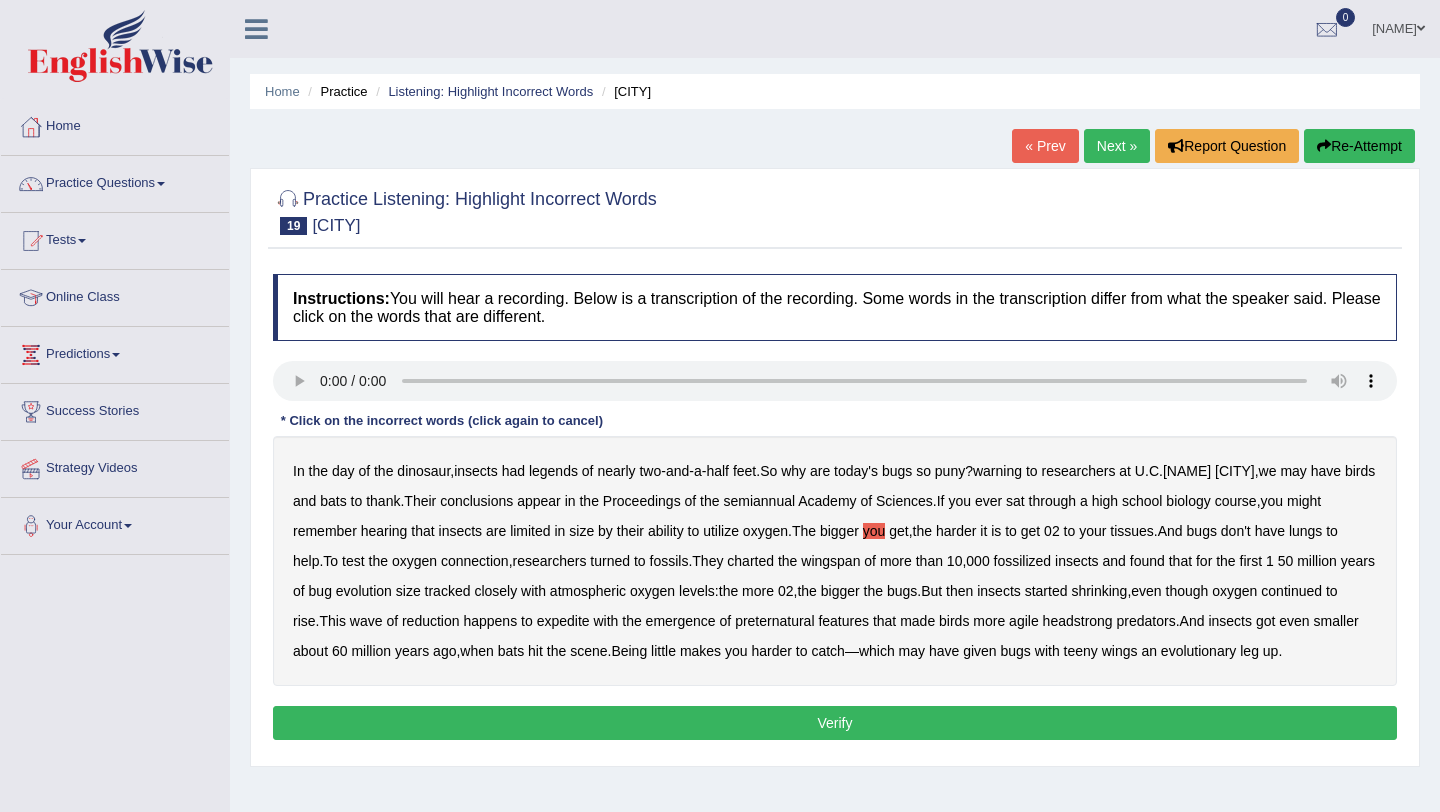 click on "you" at bounding box center [874, 531] 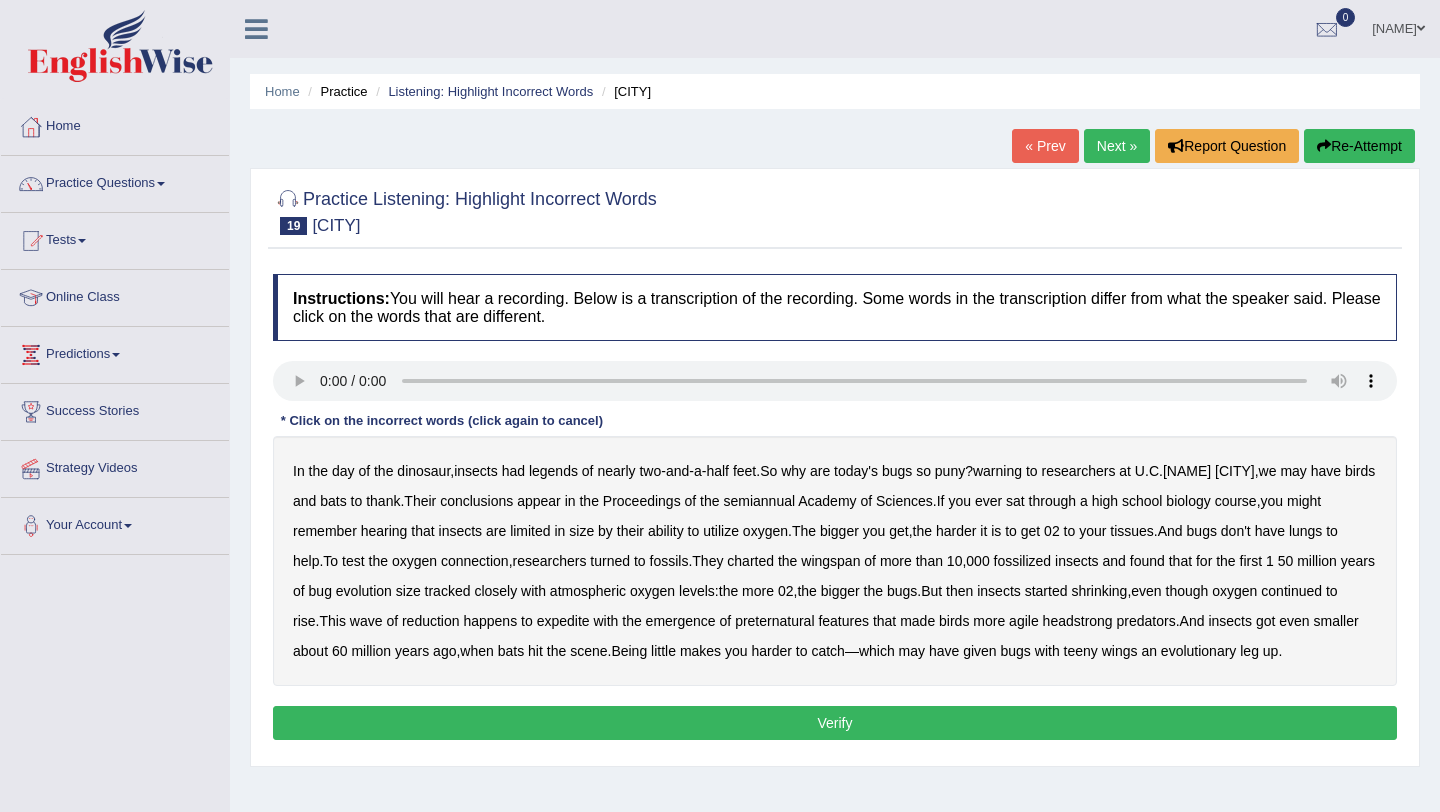 click on "warning" at bounding box center [997, 471] 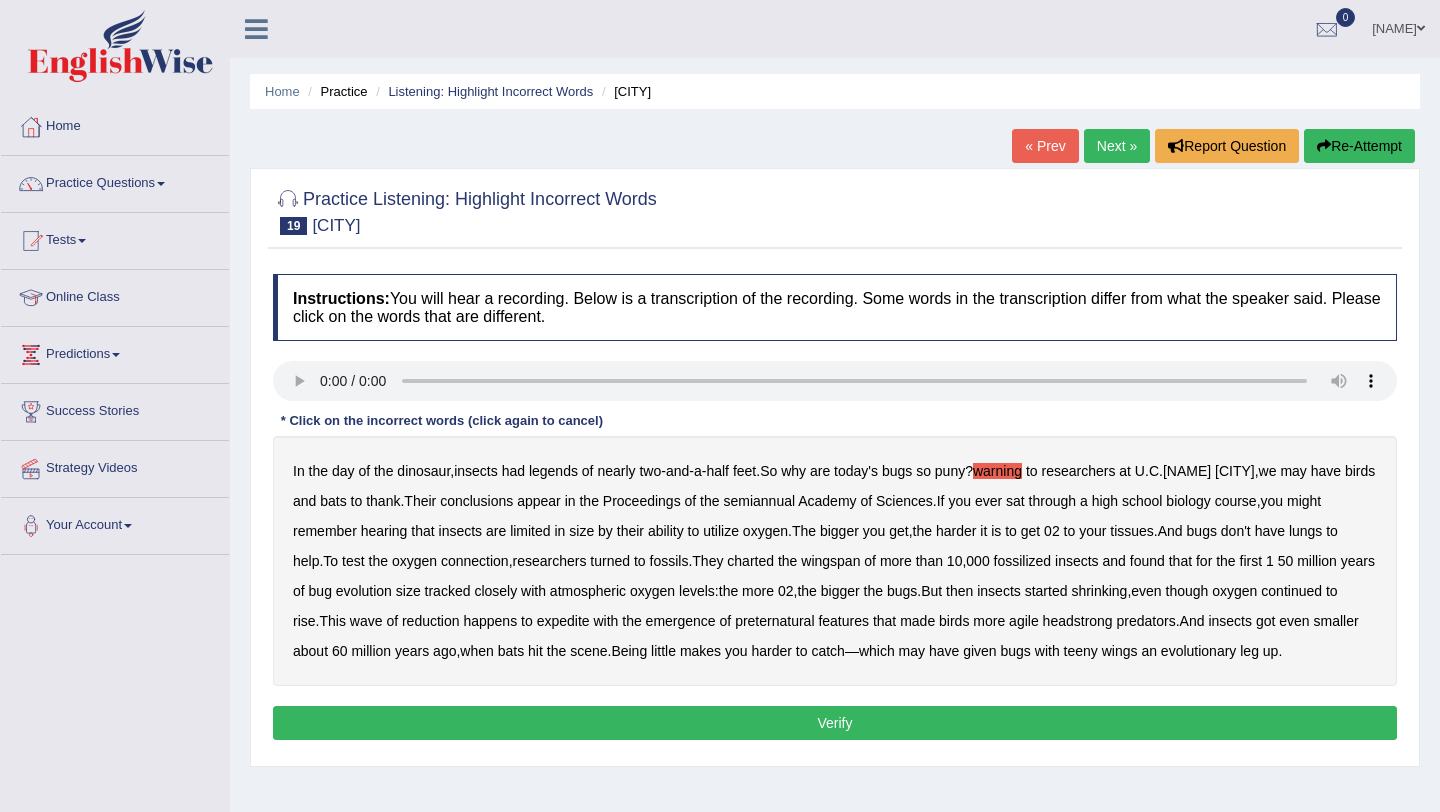 click on "semiannual" at bounding box center [759, 501] 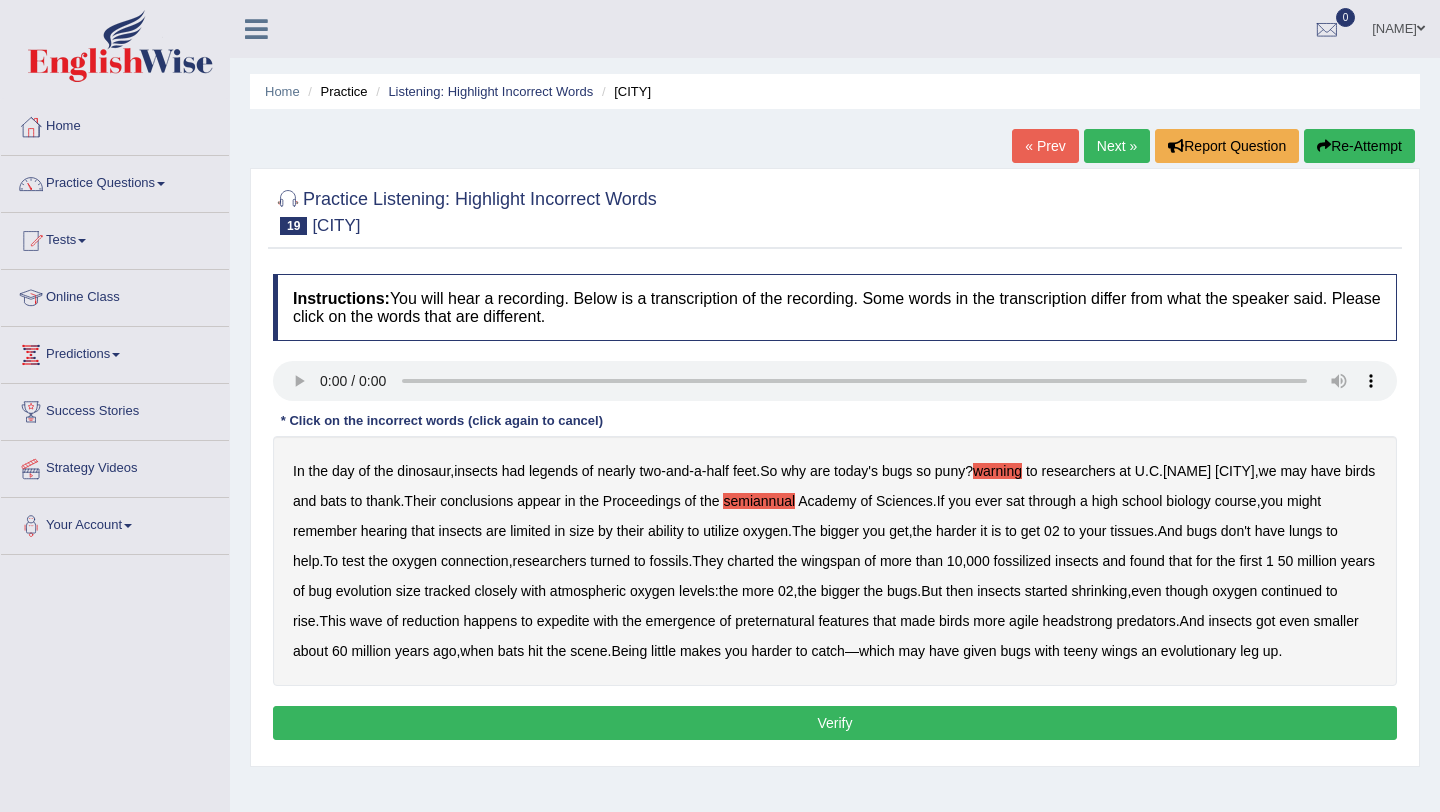 click on "expedite" at bounding box center [563, 621] 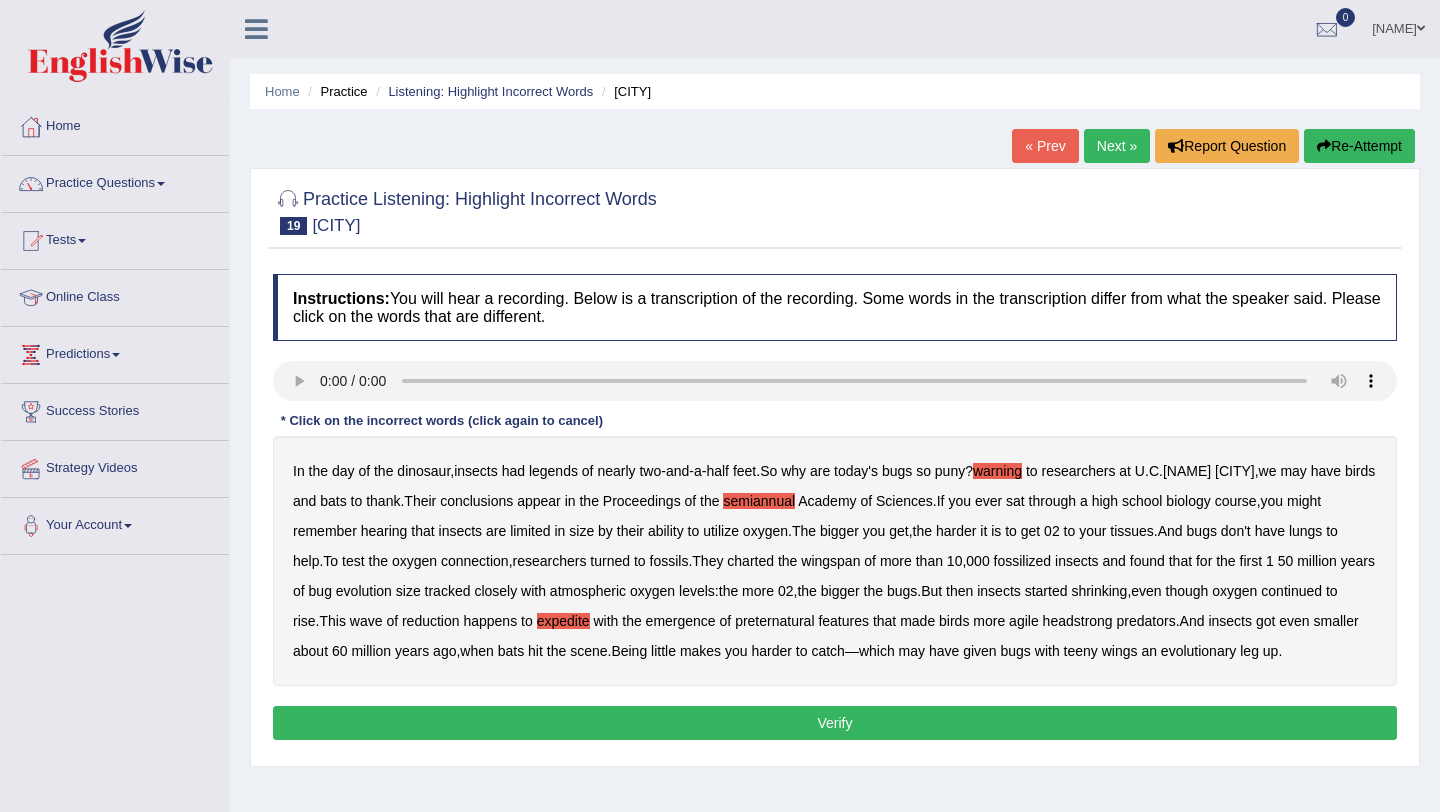 click on "headstrong" at bounding box center [1078, 621] 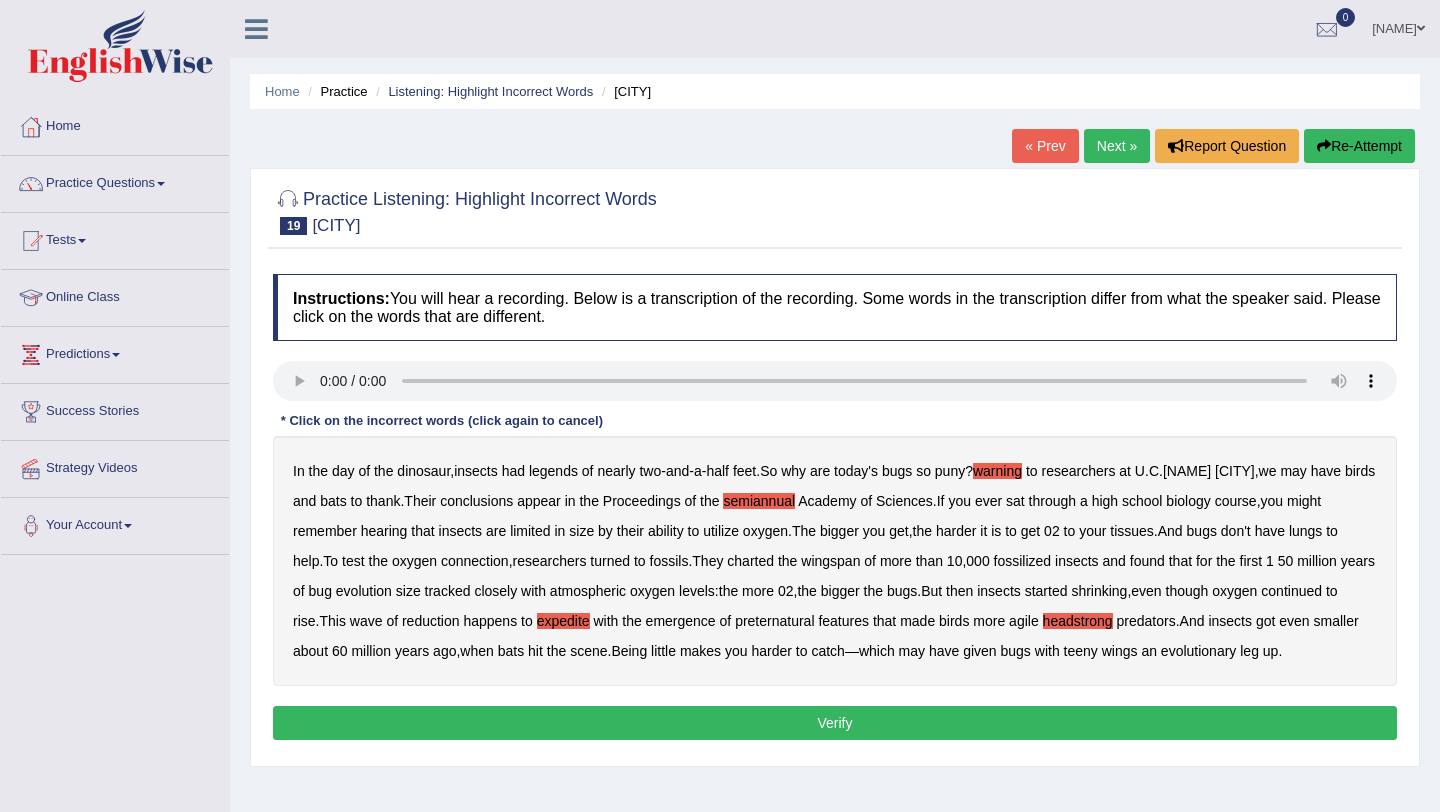 click on "Verify" at bounding box center [835, 723] 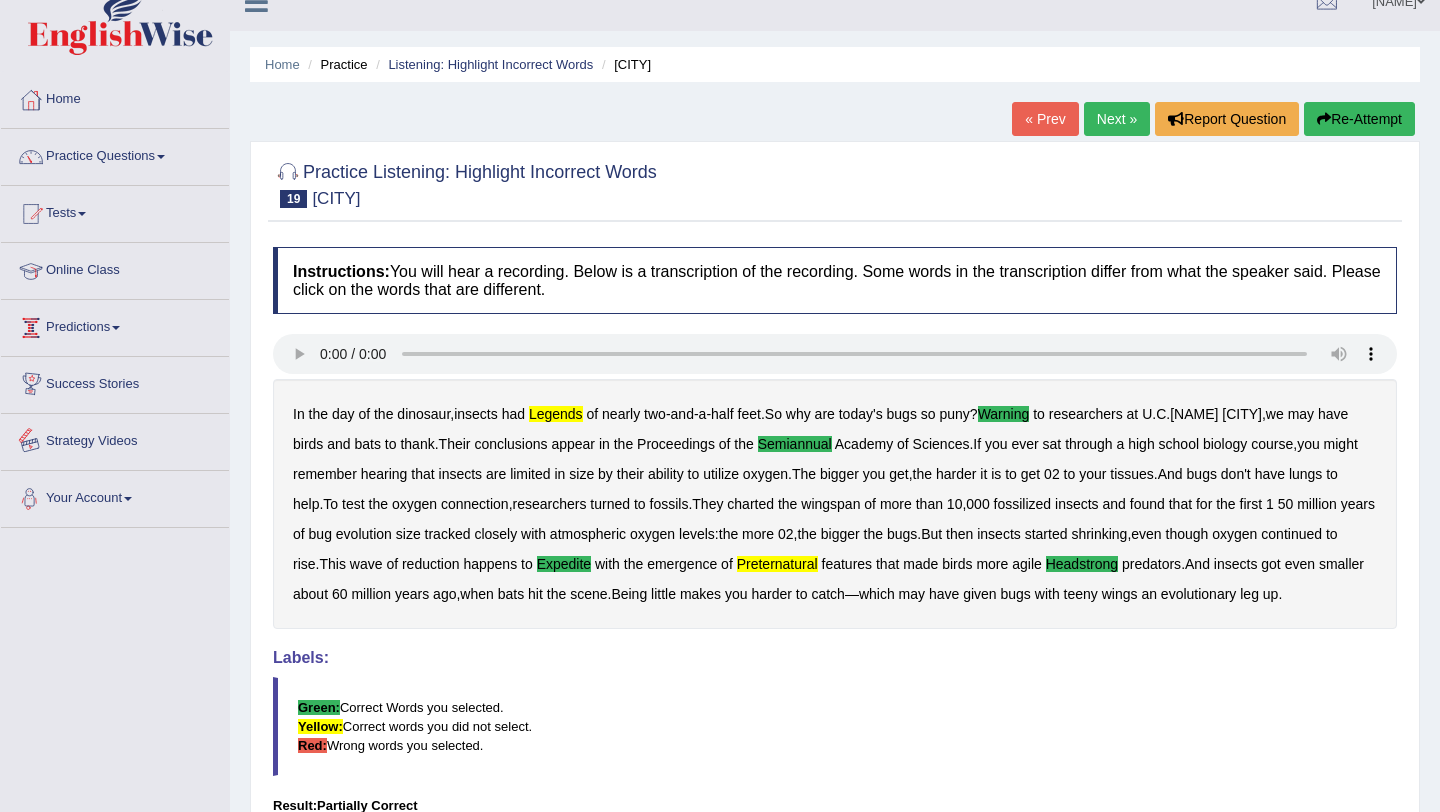 scroll, scrollTop: 0, scrollLeft: 0, axis: both 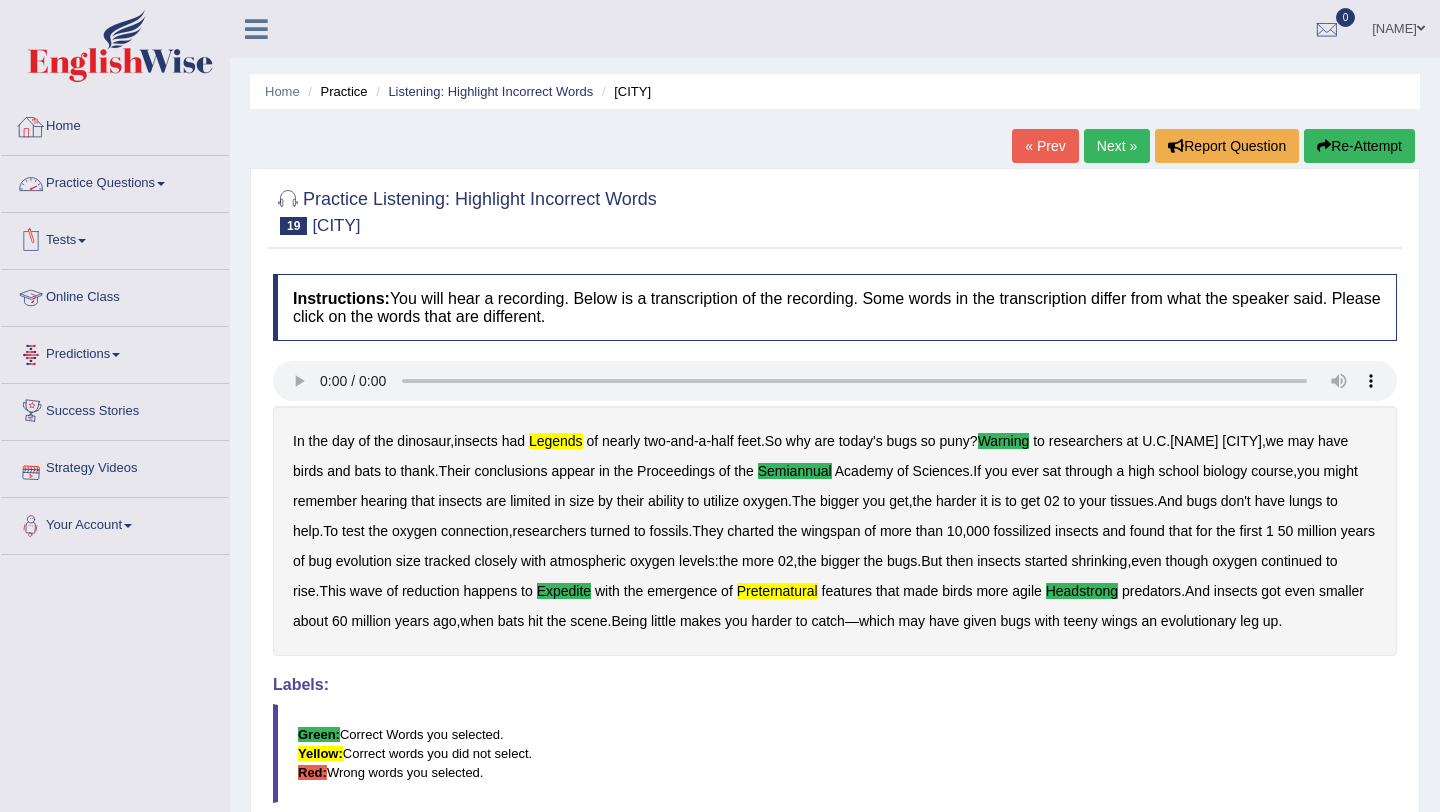 click on "Practice Questions" at bounding box center [115, 181] 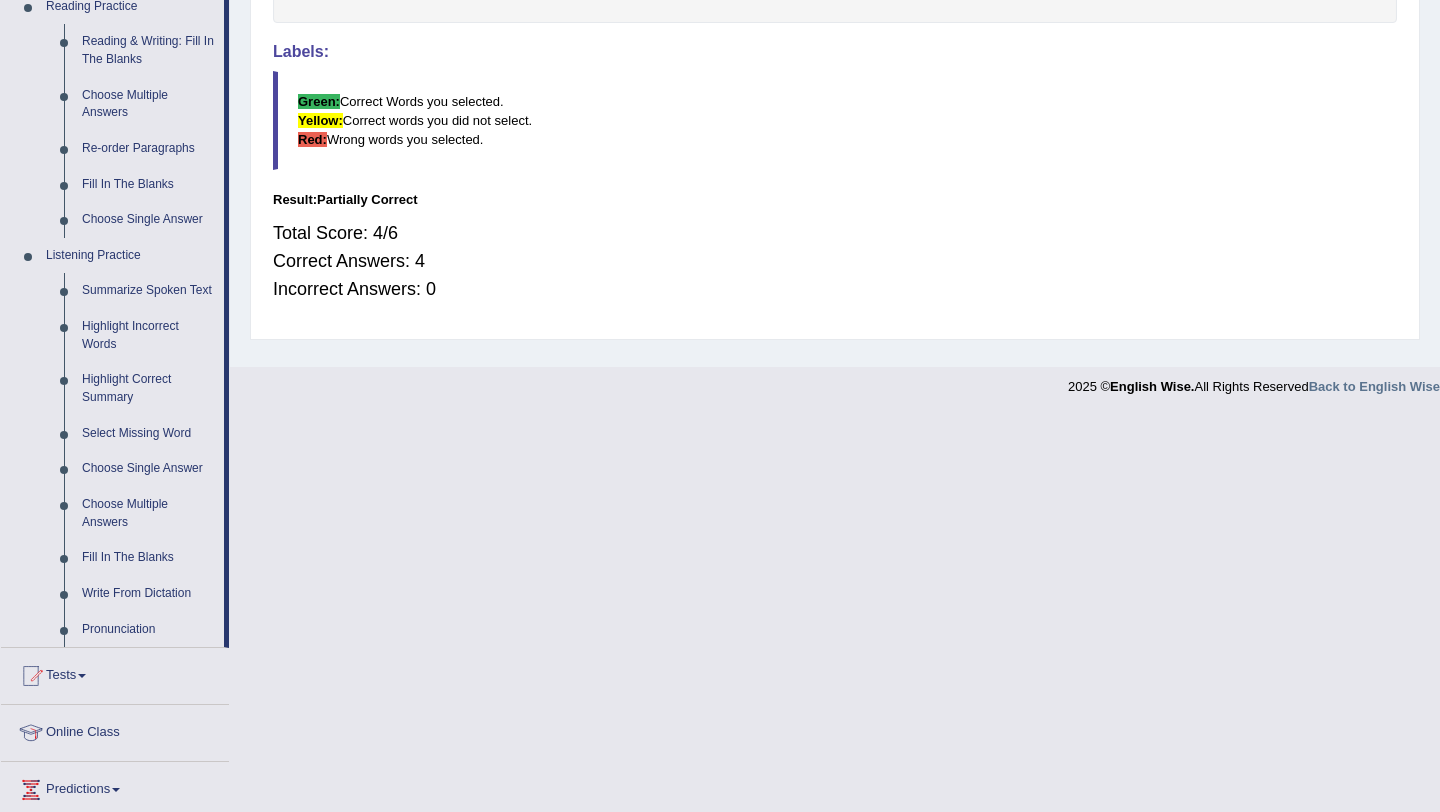 scroll, scrollTop: 639, scrollLeft: 0, axis: vertical 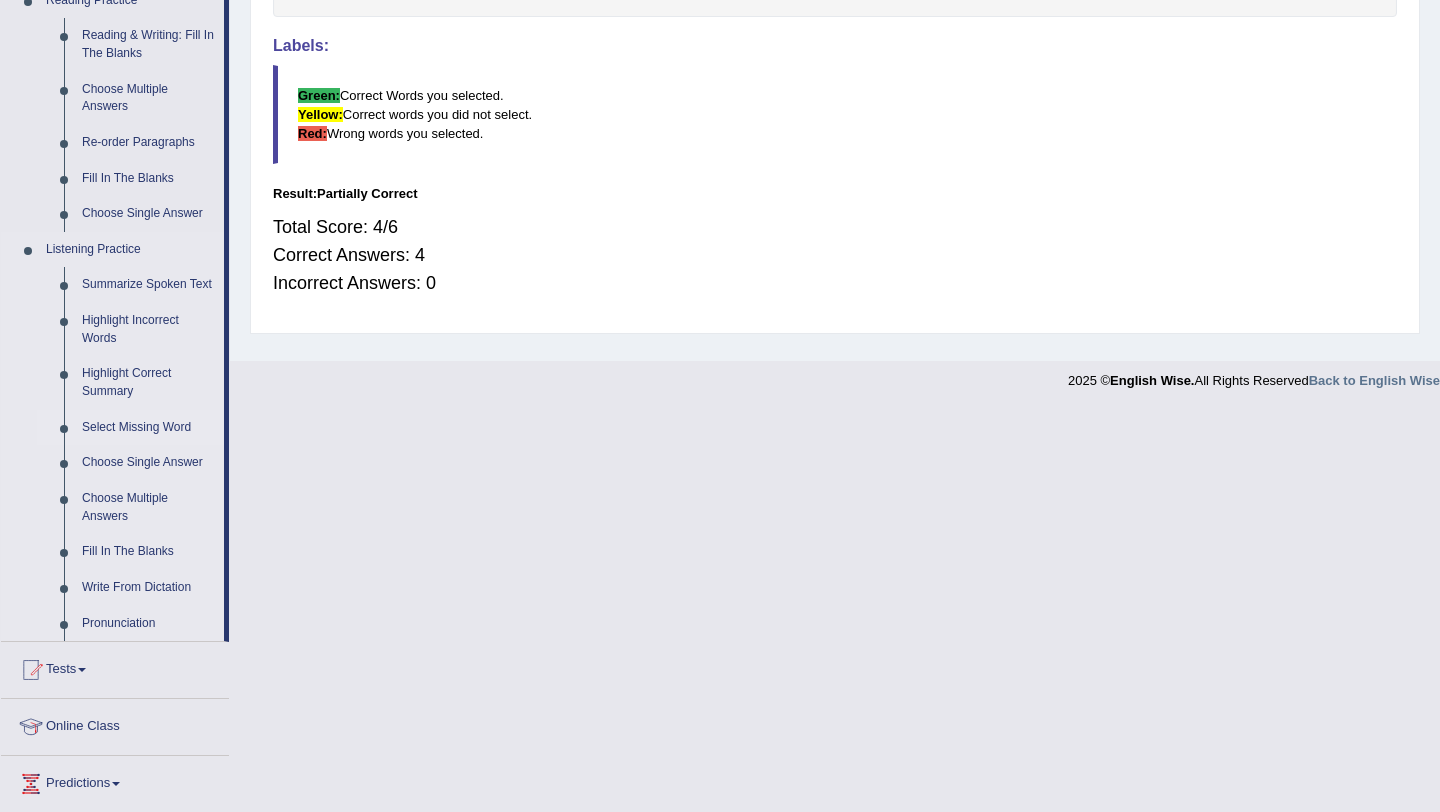click on "Select Missing Word" at bounding box center [148, 428] 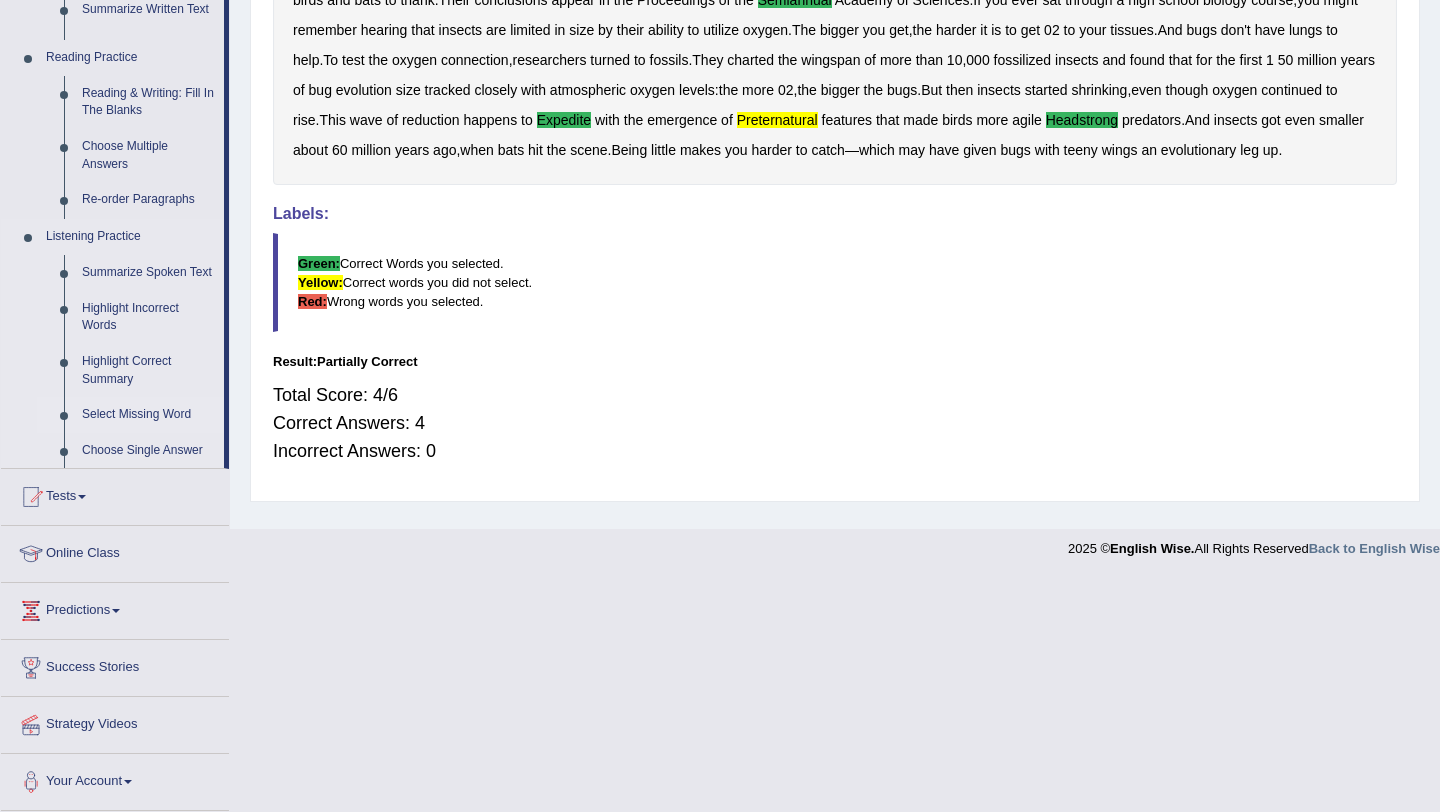 scroll, scrollTop: 257, scrollLeft: 0, axis: vertical 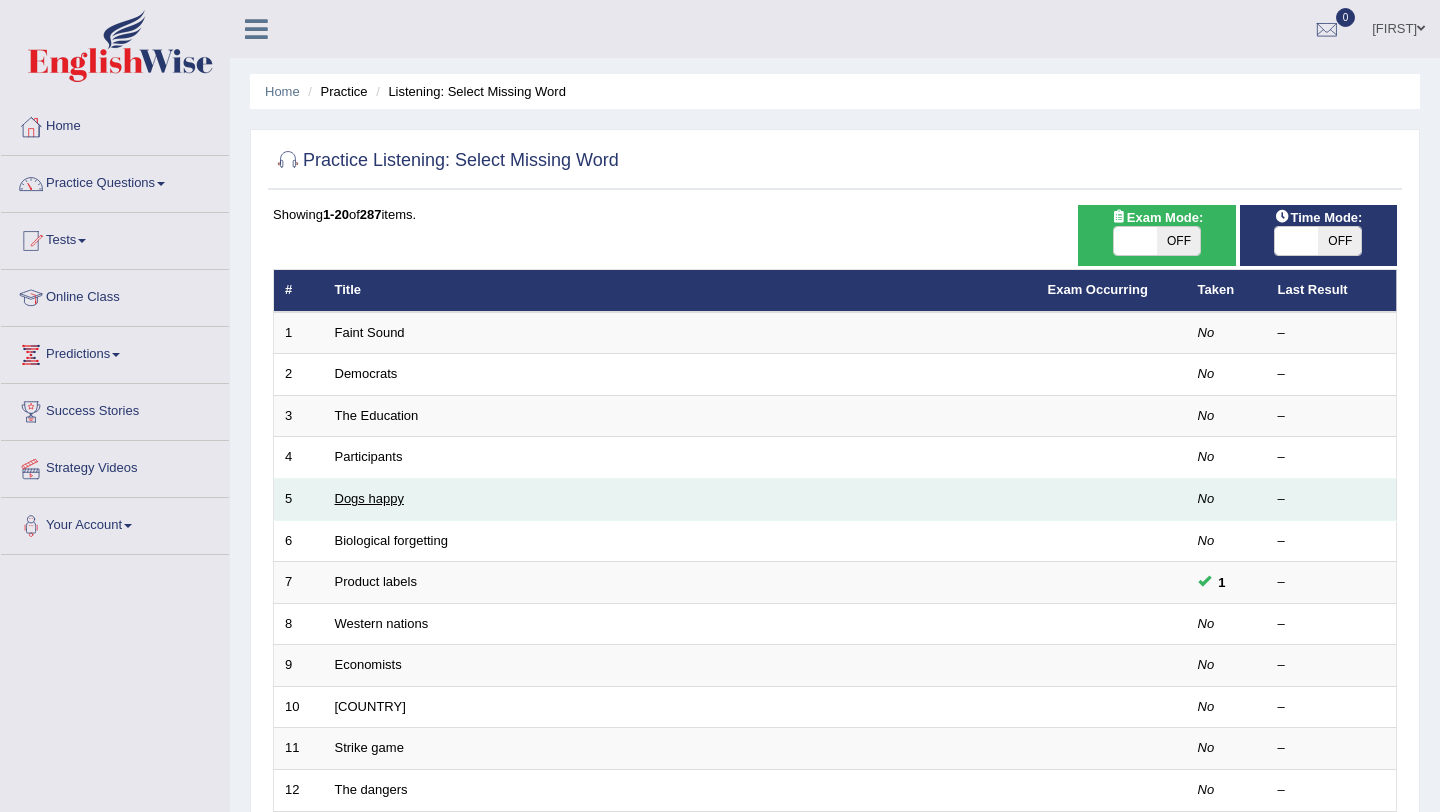 click on "Dogs happy" at bounding box center (369, 498) 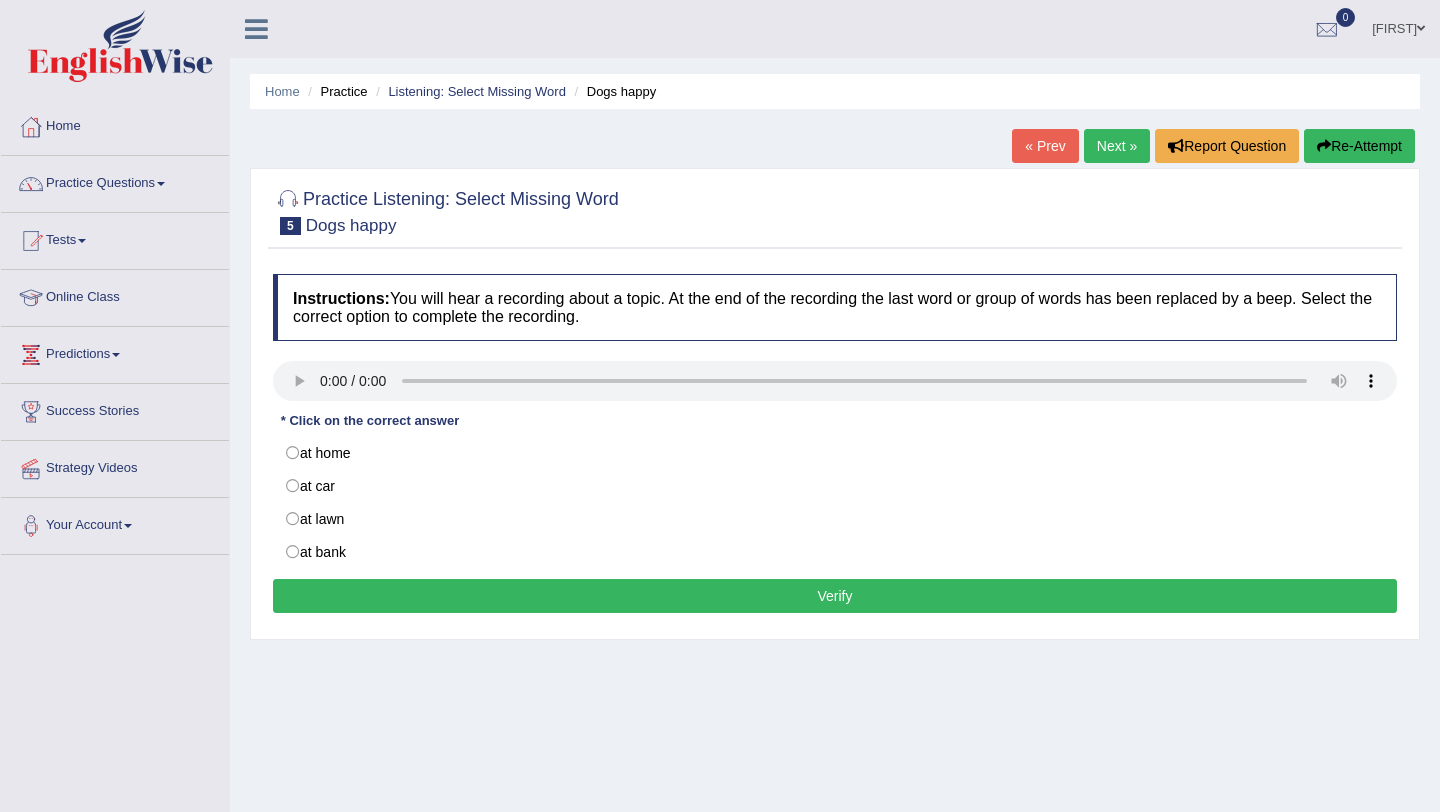 scroll, scrollTop: 0, scrollLeft: 0, axis: both 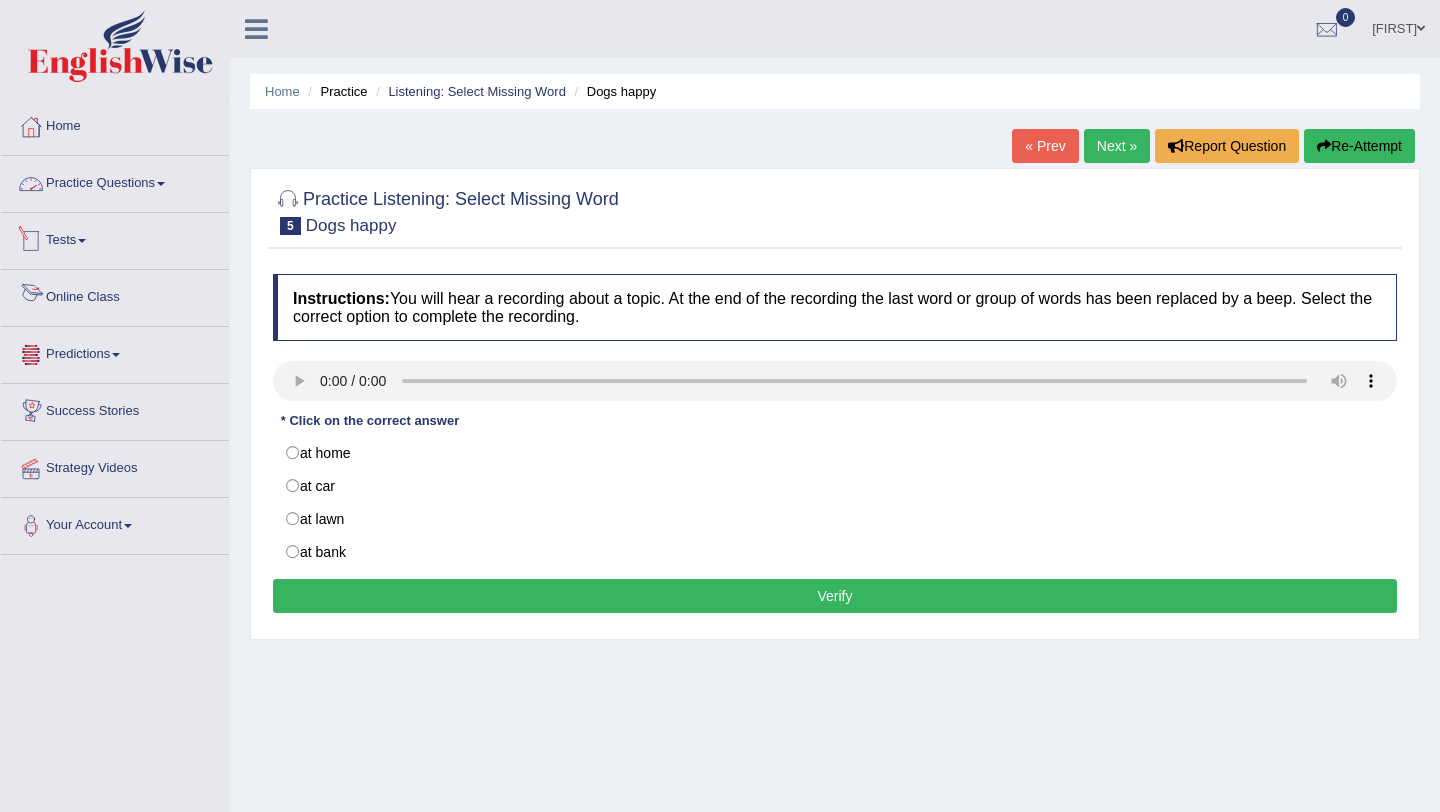 click on "Practice Questions" at bounding box center (115, 181) 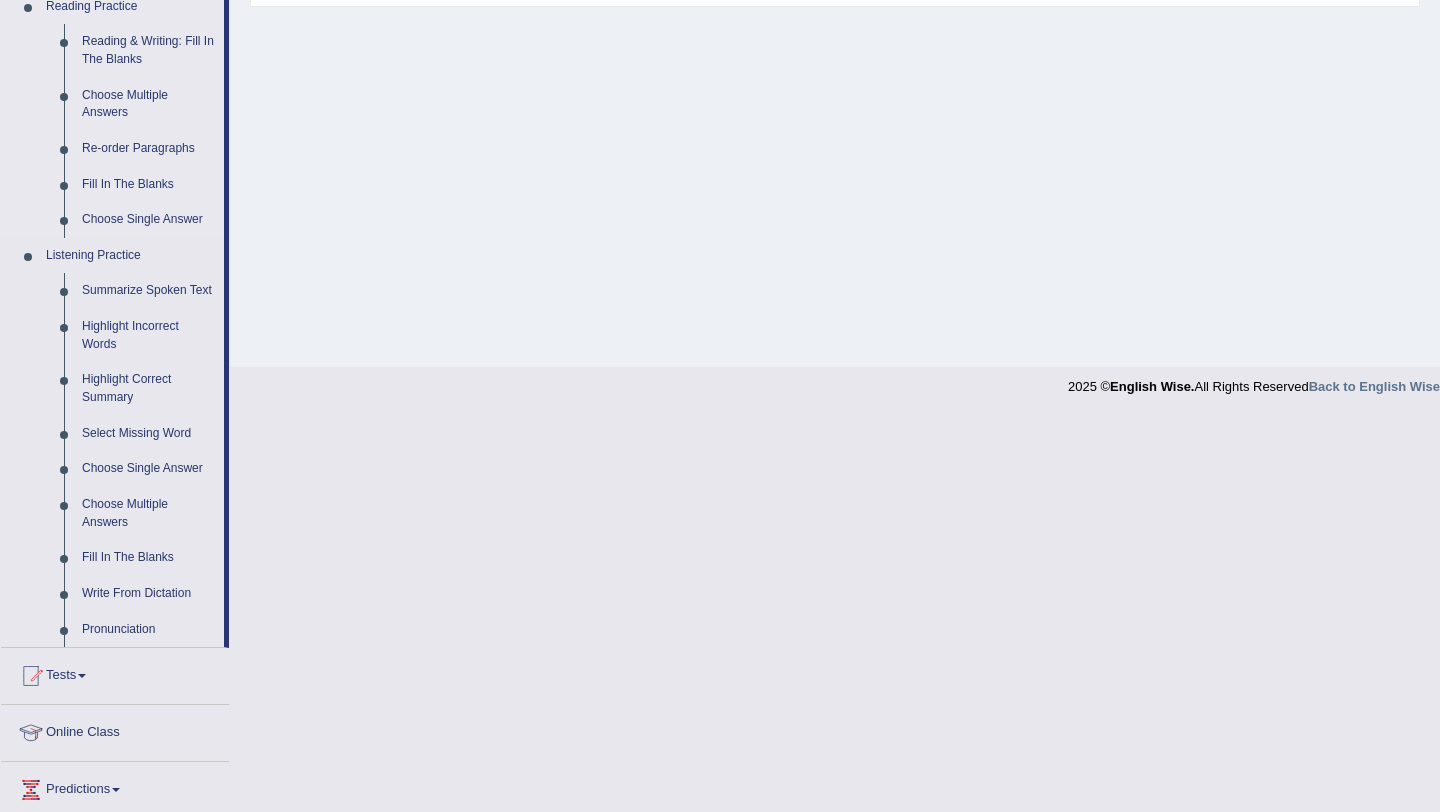 scroll, scrollTop: 663, scrollLeft: 0, axis: vertical 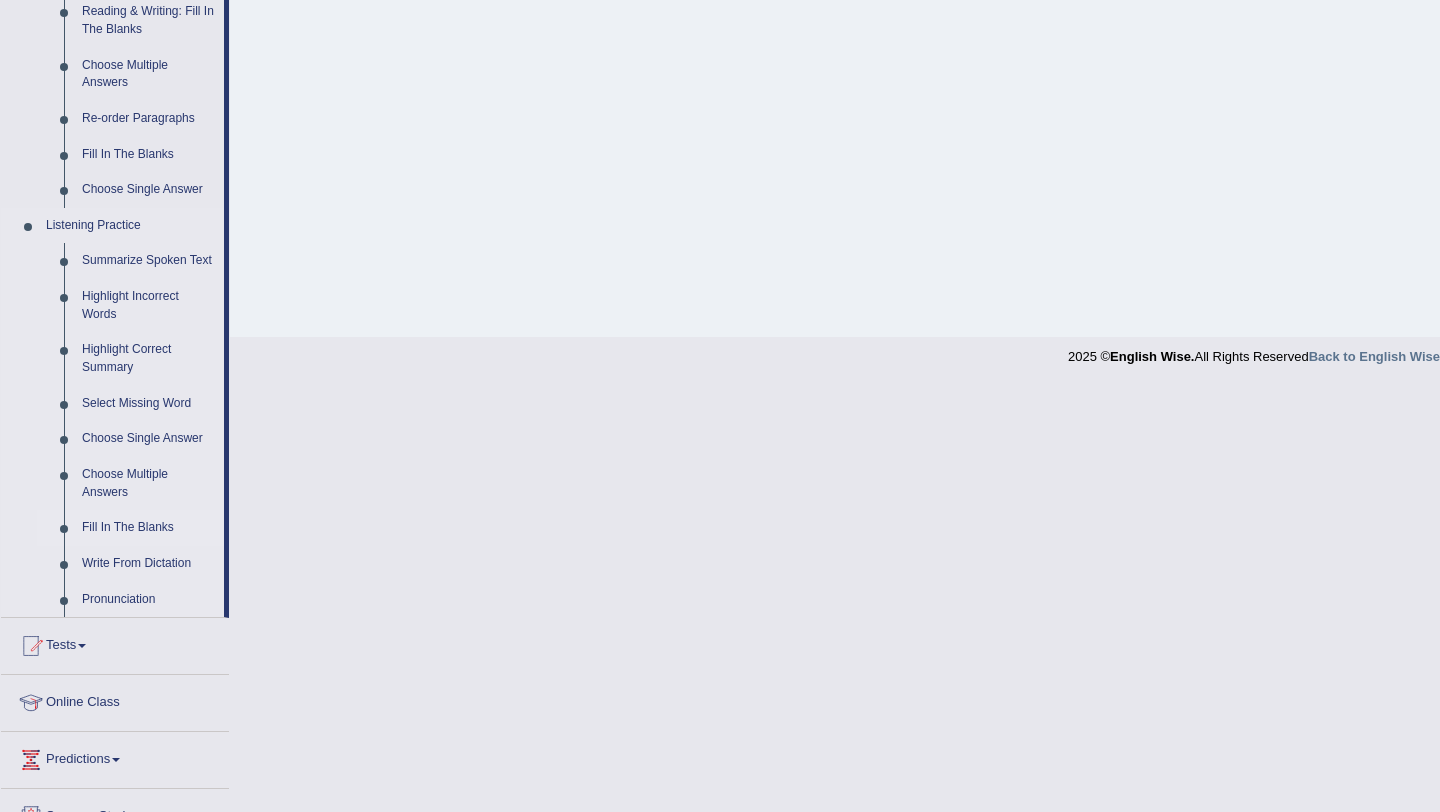 click on "Fill In The Blanks" at bounding box center (148, 528) 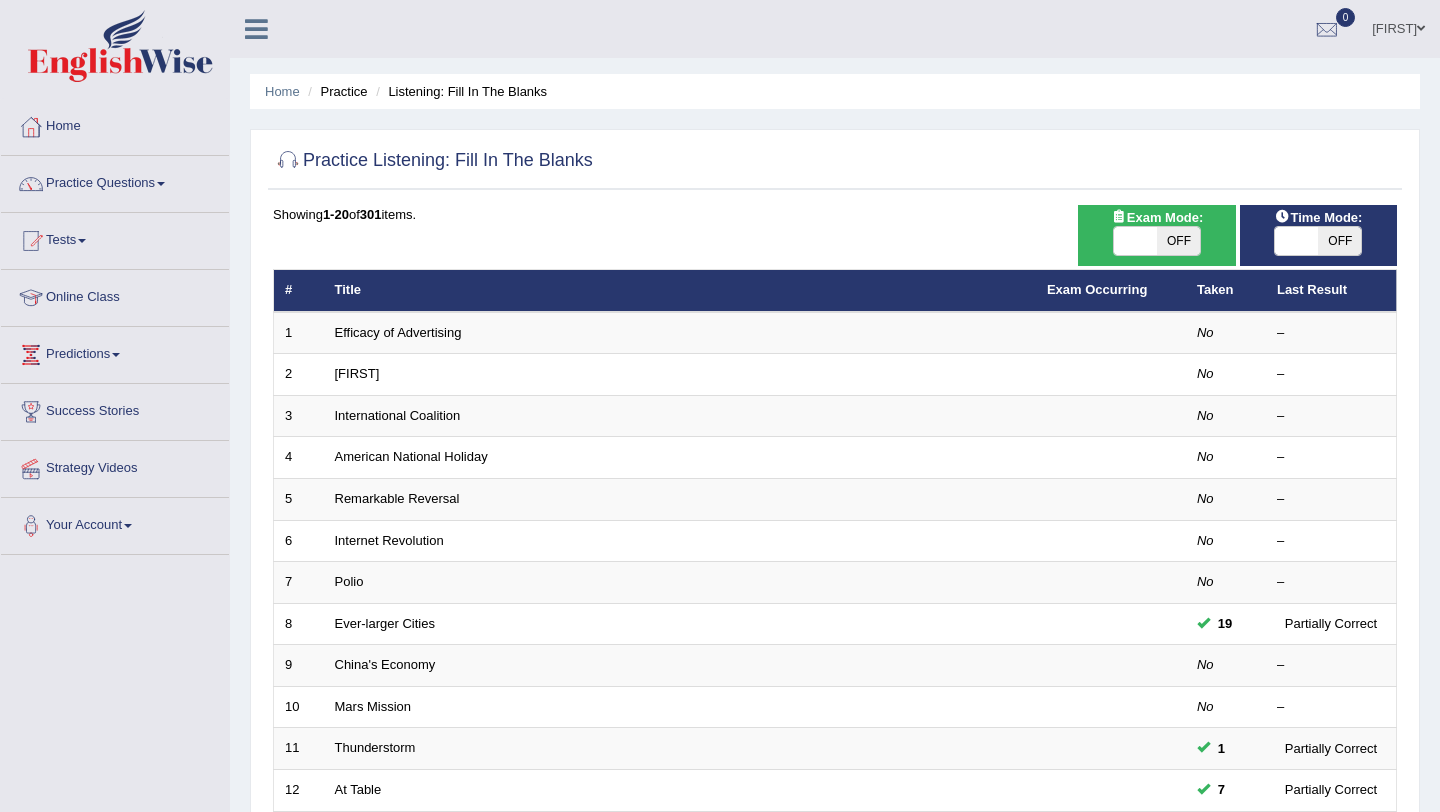 scroll, scrollTop: 145, scrollLeft: 0, axis: vertical 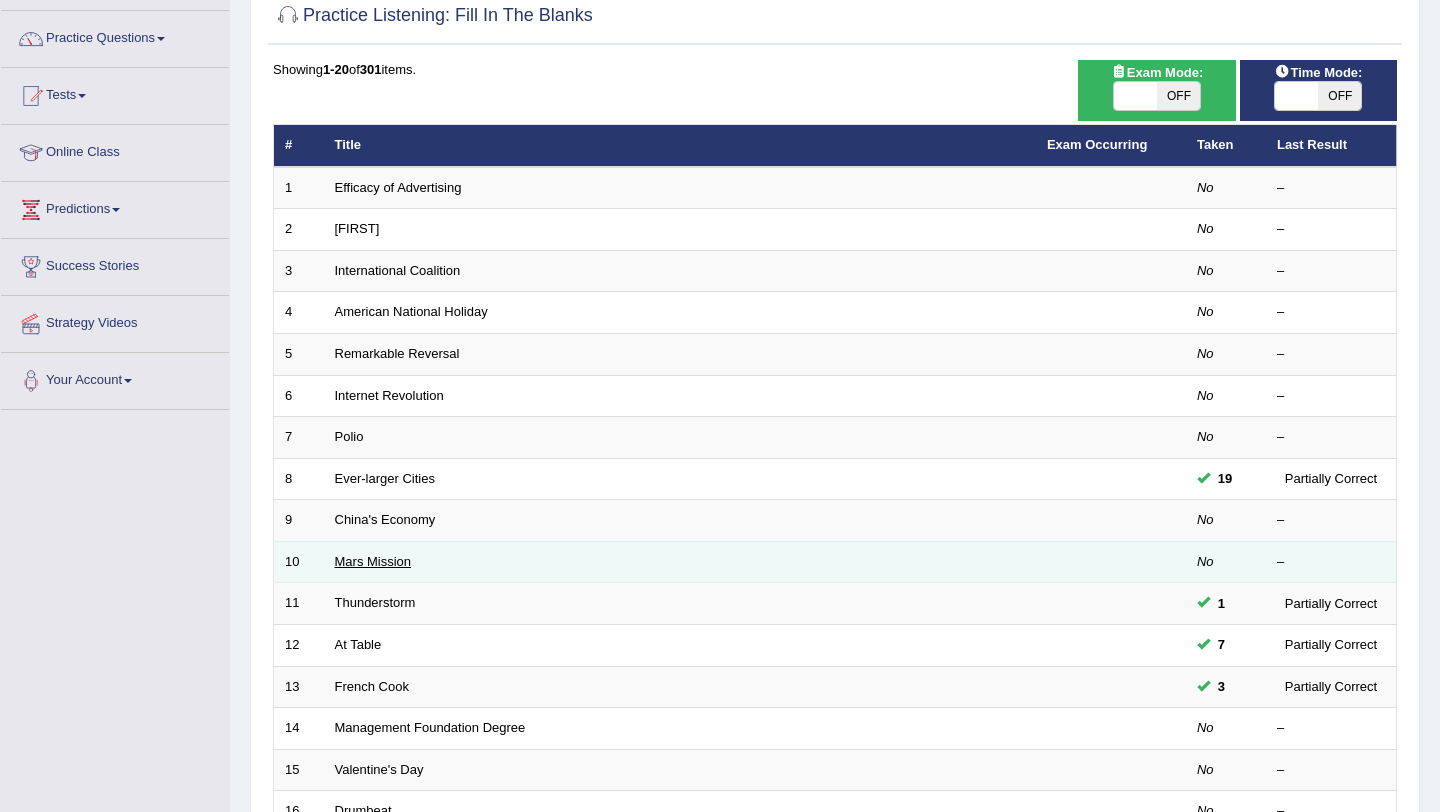 click on "Mars Mission" at bounding box center (373, 561) 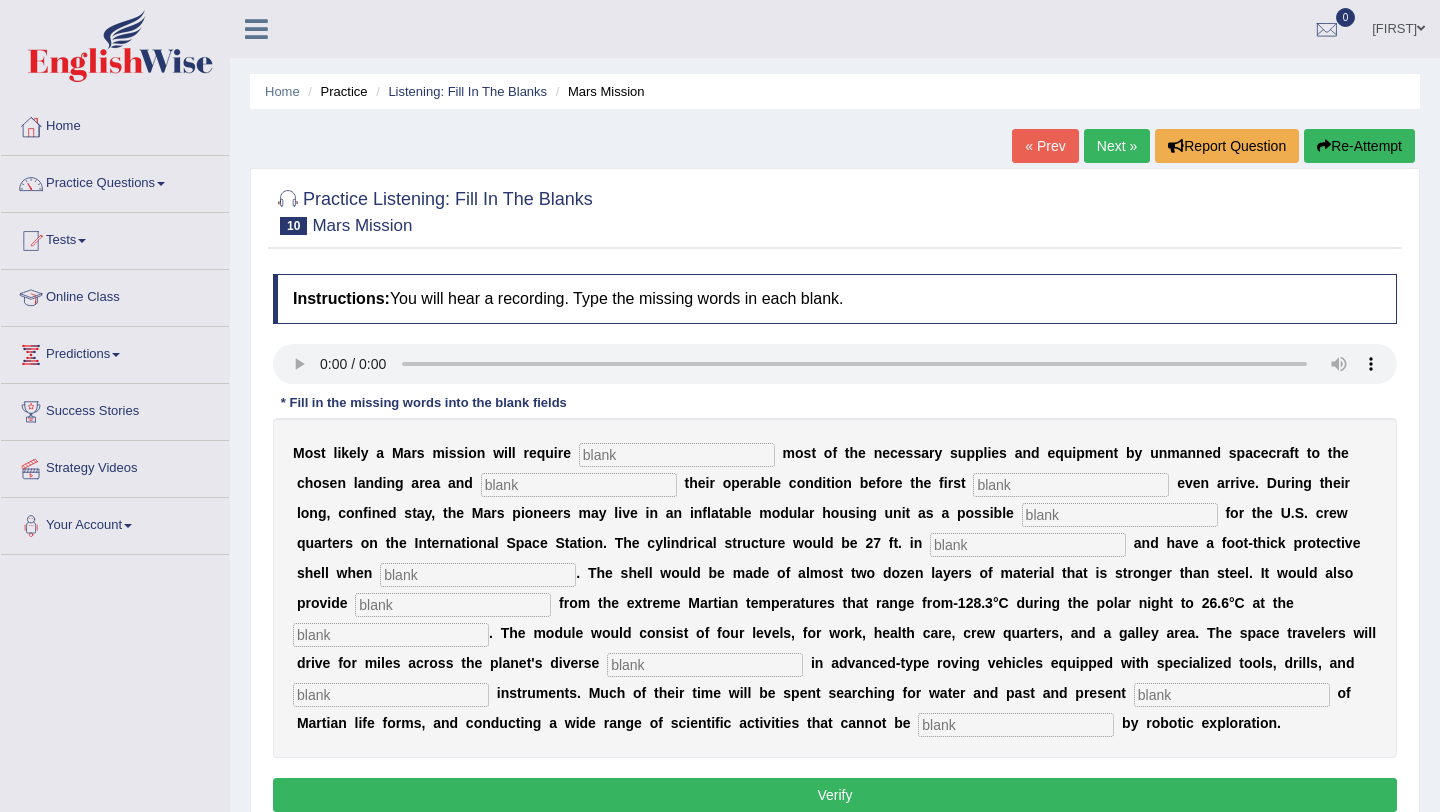scroll, scrollTop: 0, scrollLeft: 0, axis: both 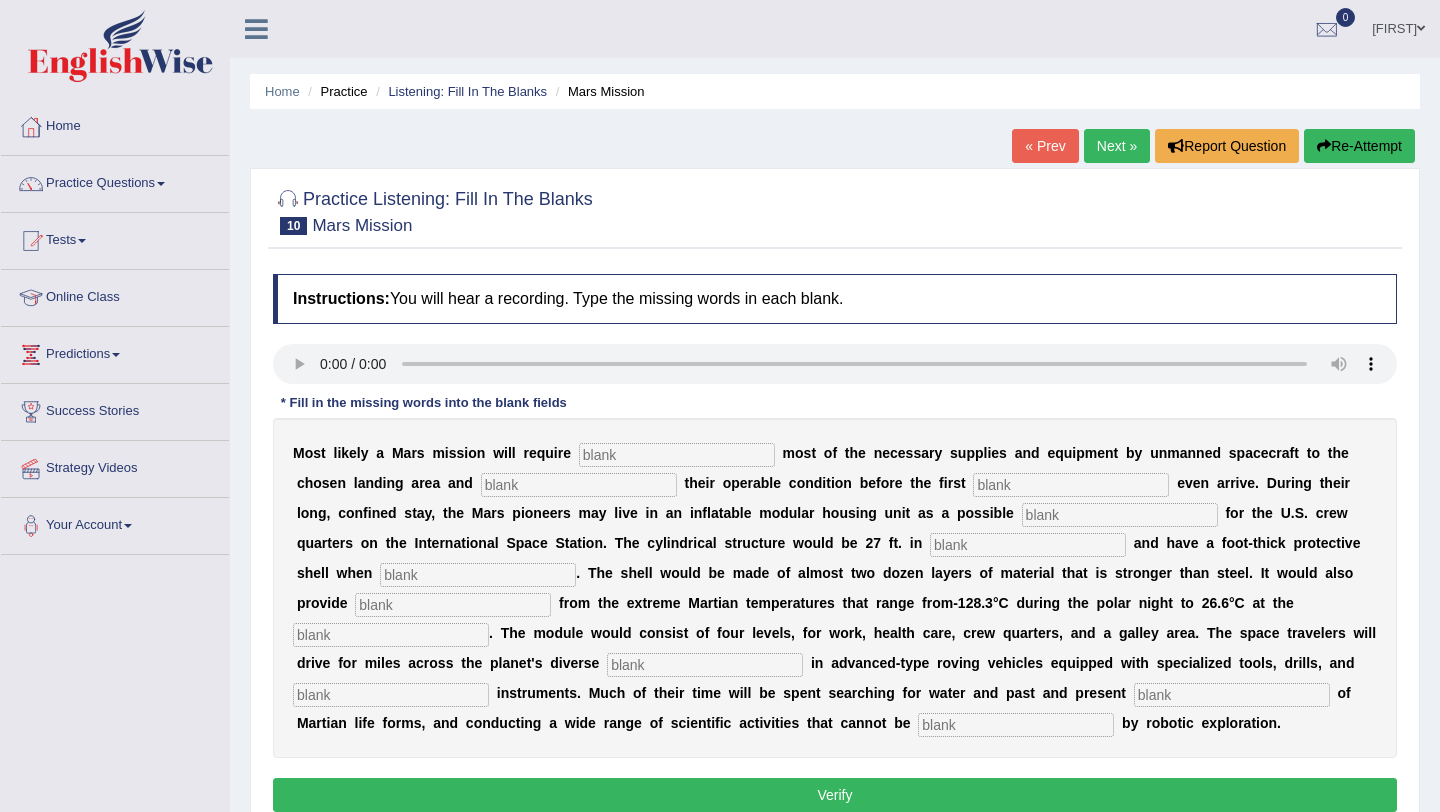 click at bounding box center [677, 455] 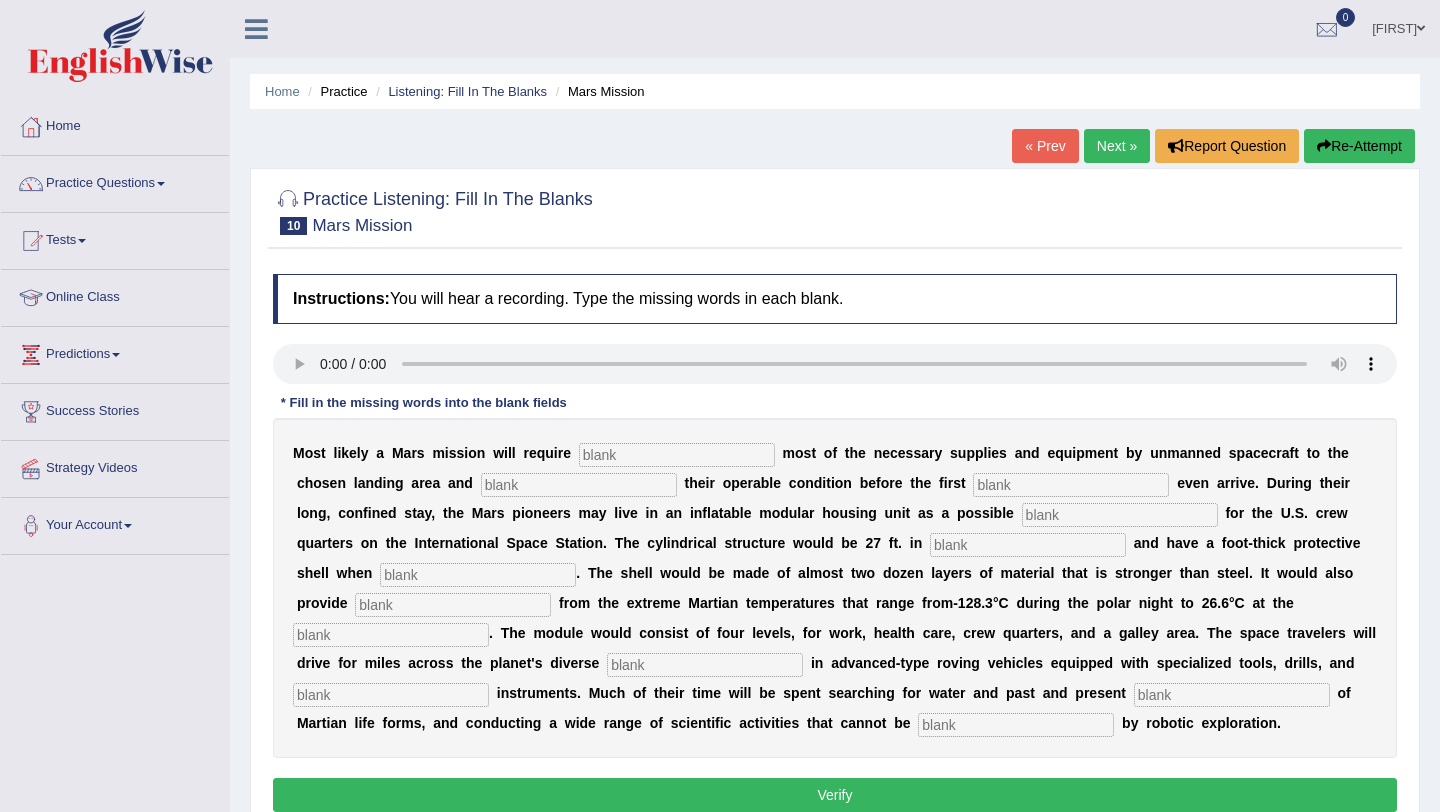 click at bounding box center [677, 455] 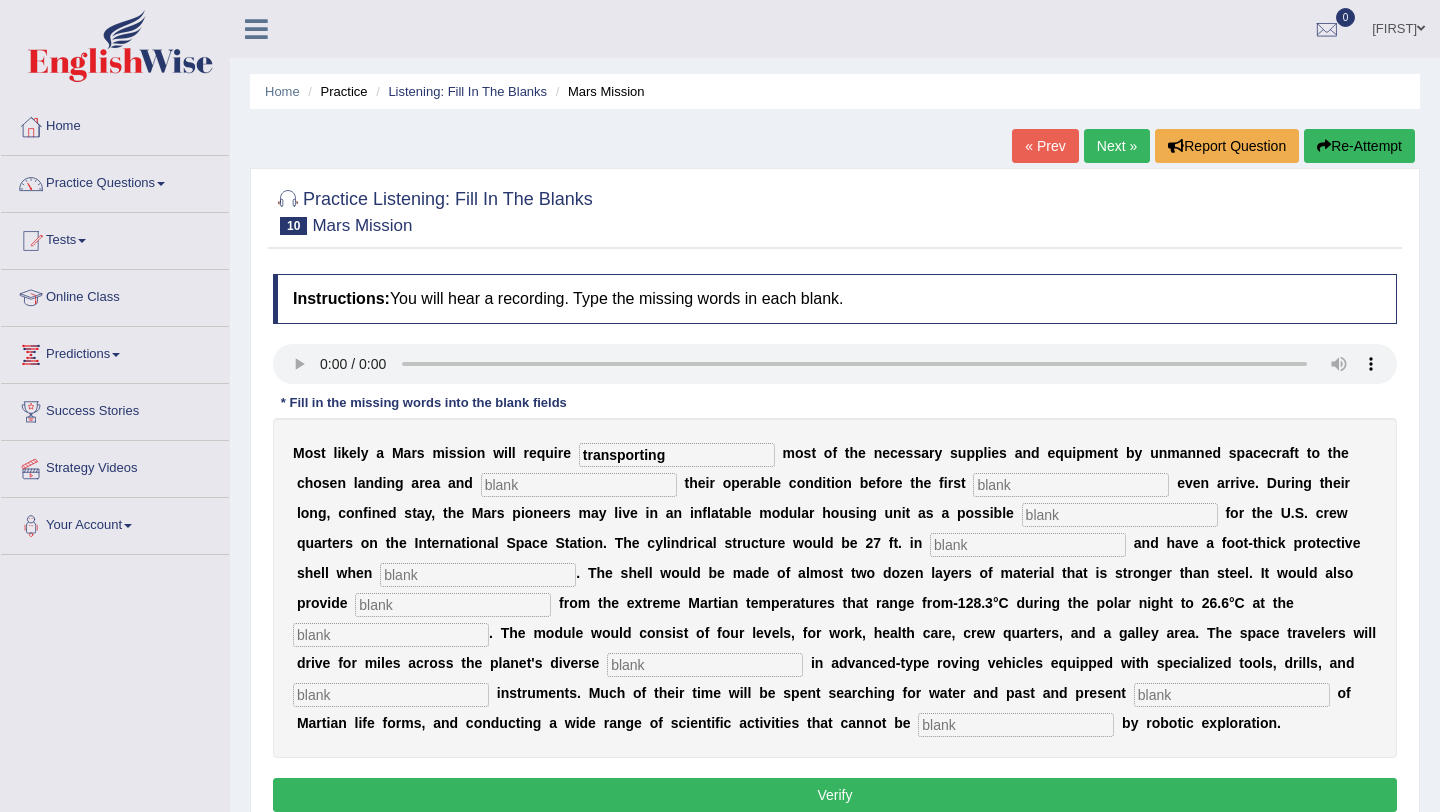 type on "transporting" 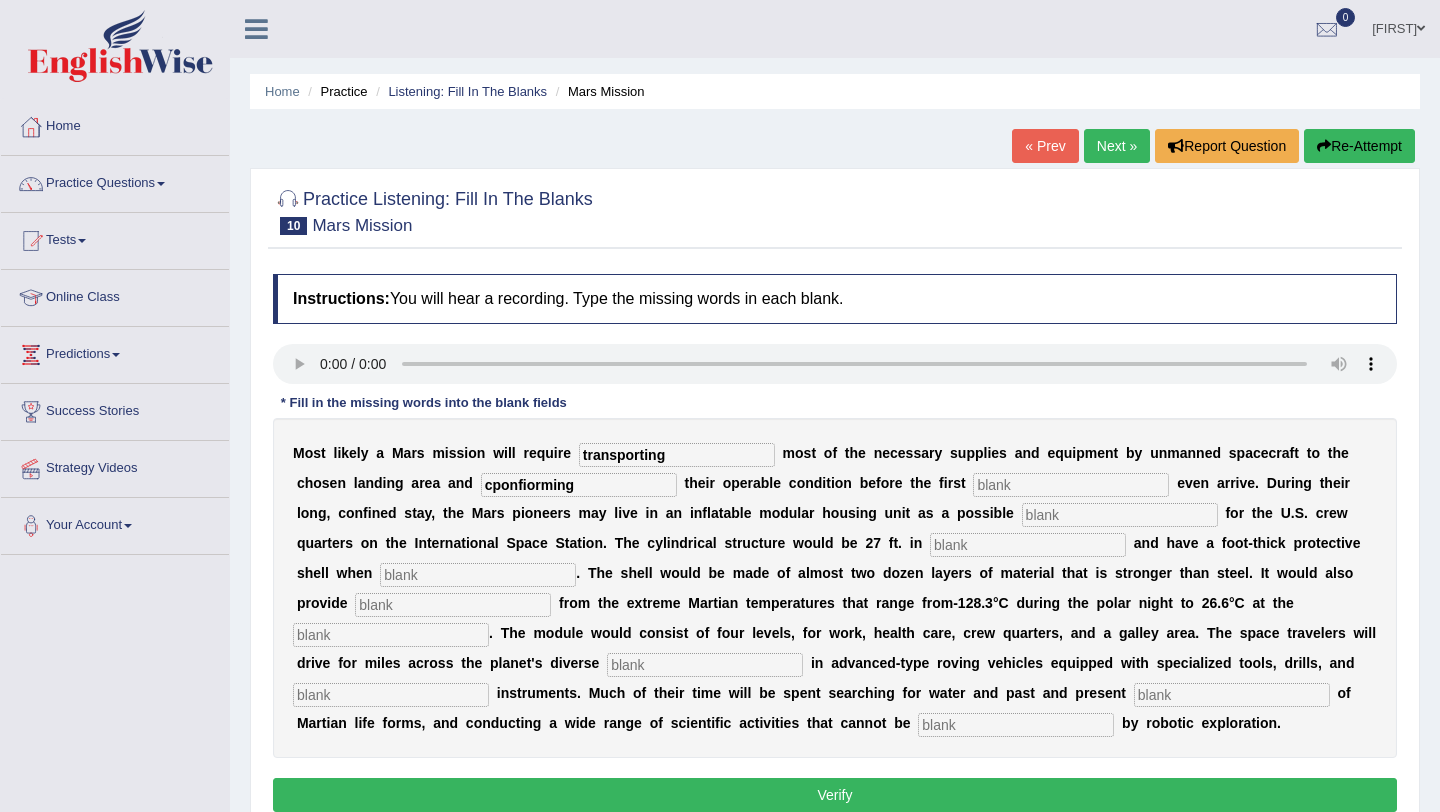 type on "cponfiorming" 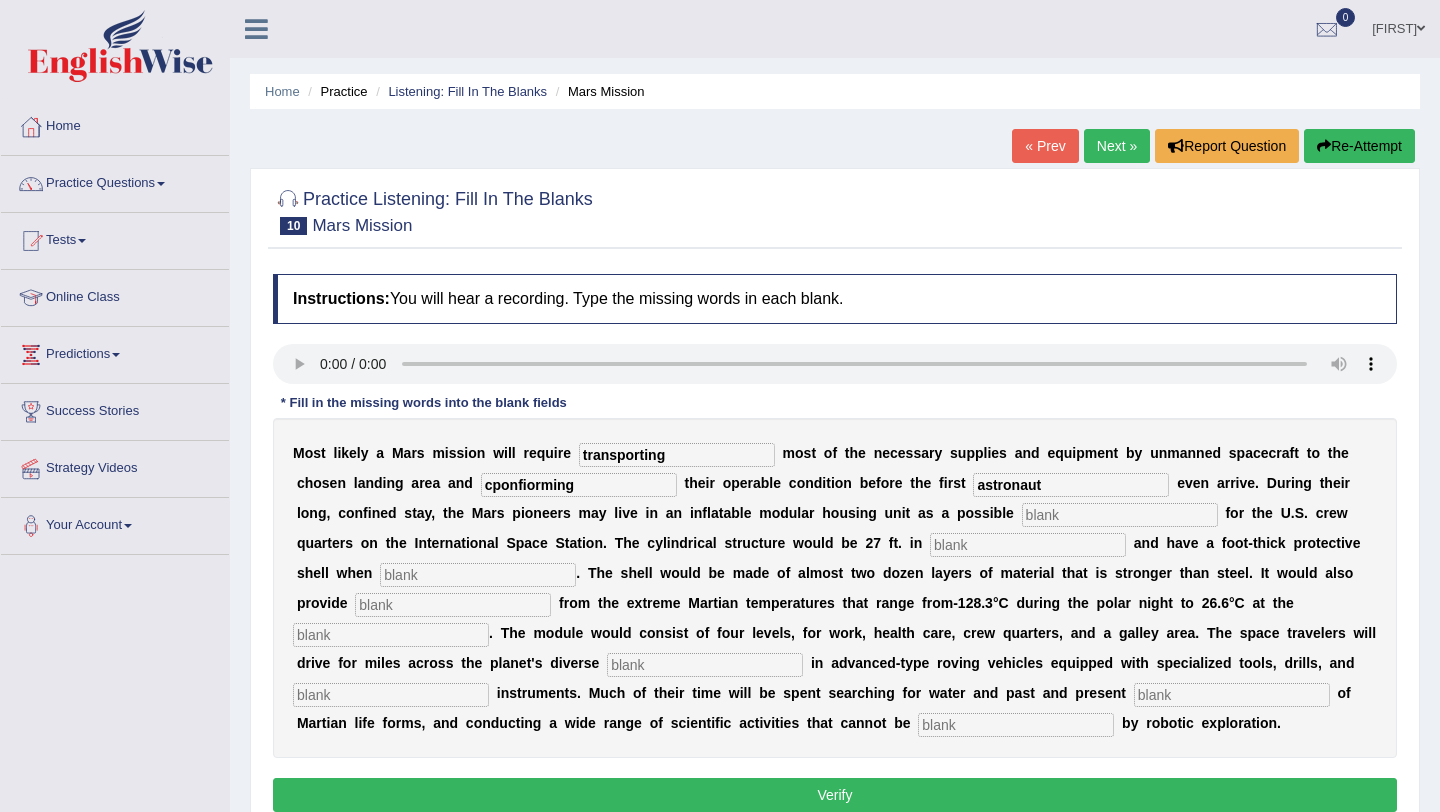 type on "astronaut" 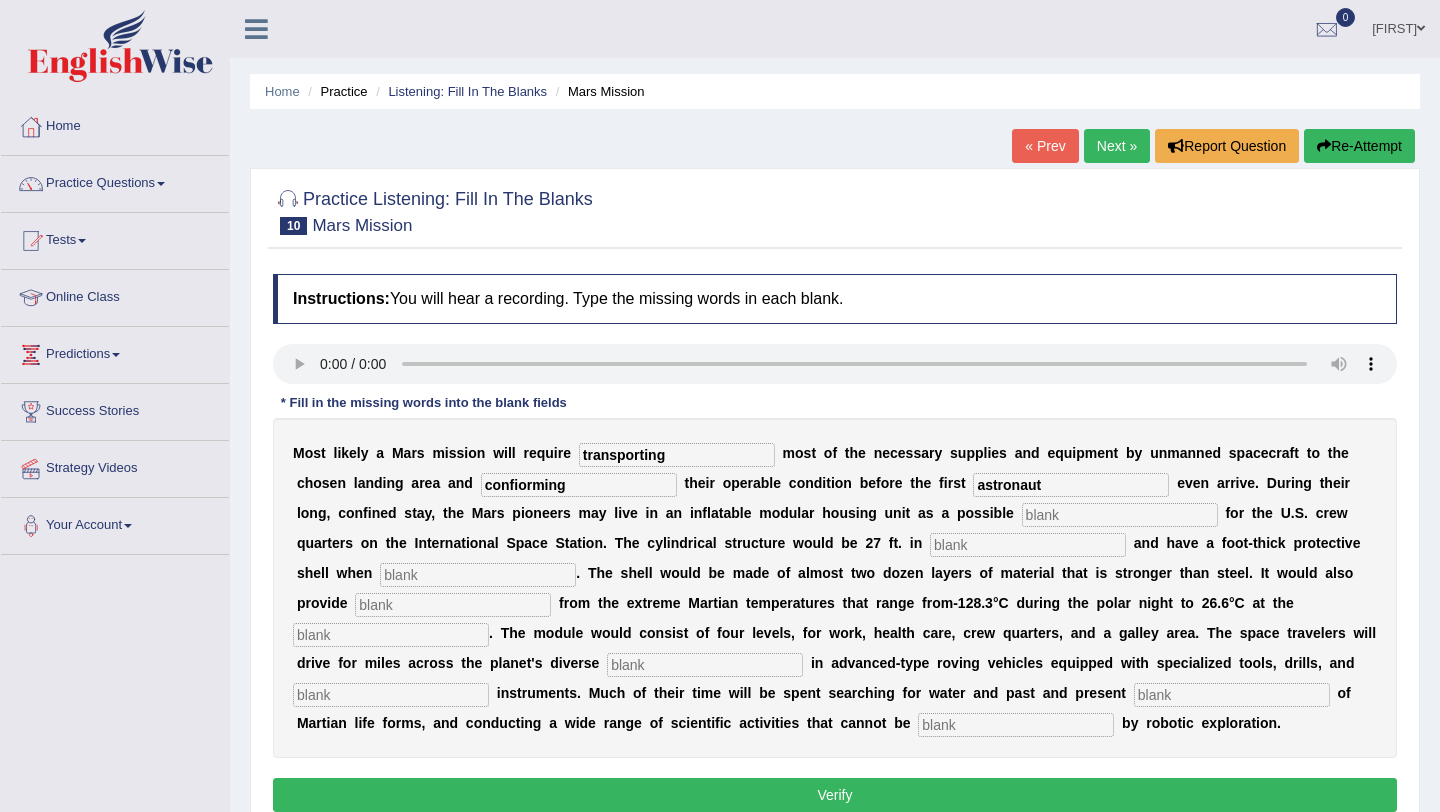 type on "confiorming" 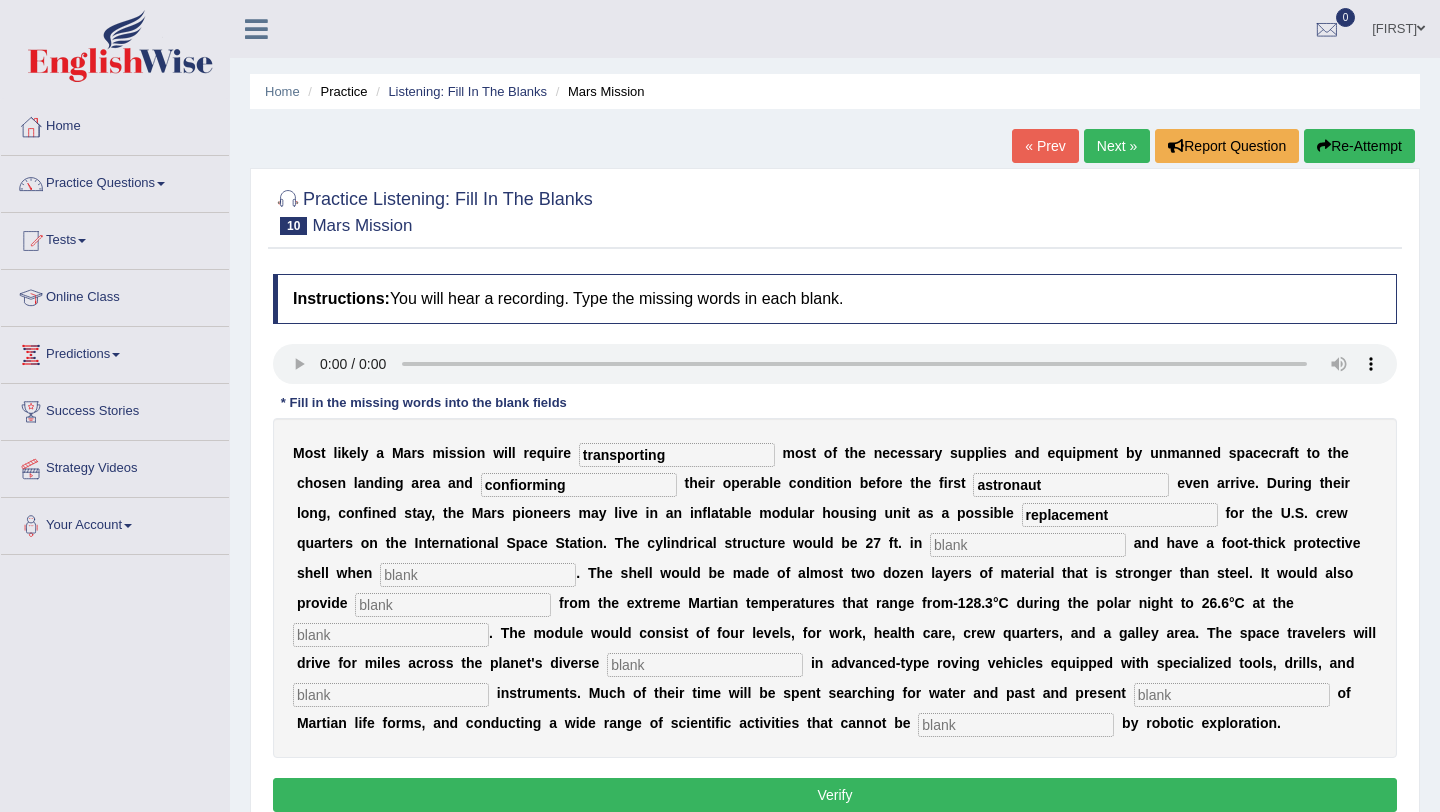 type on "replacement" 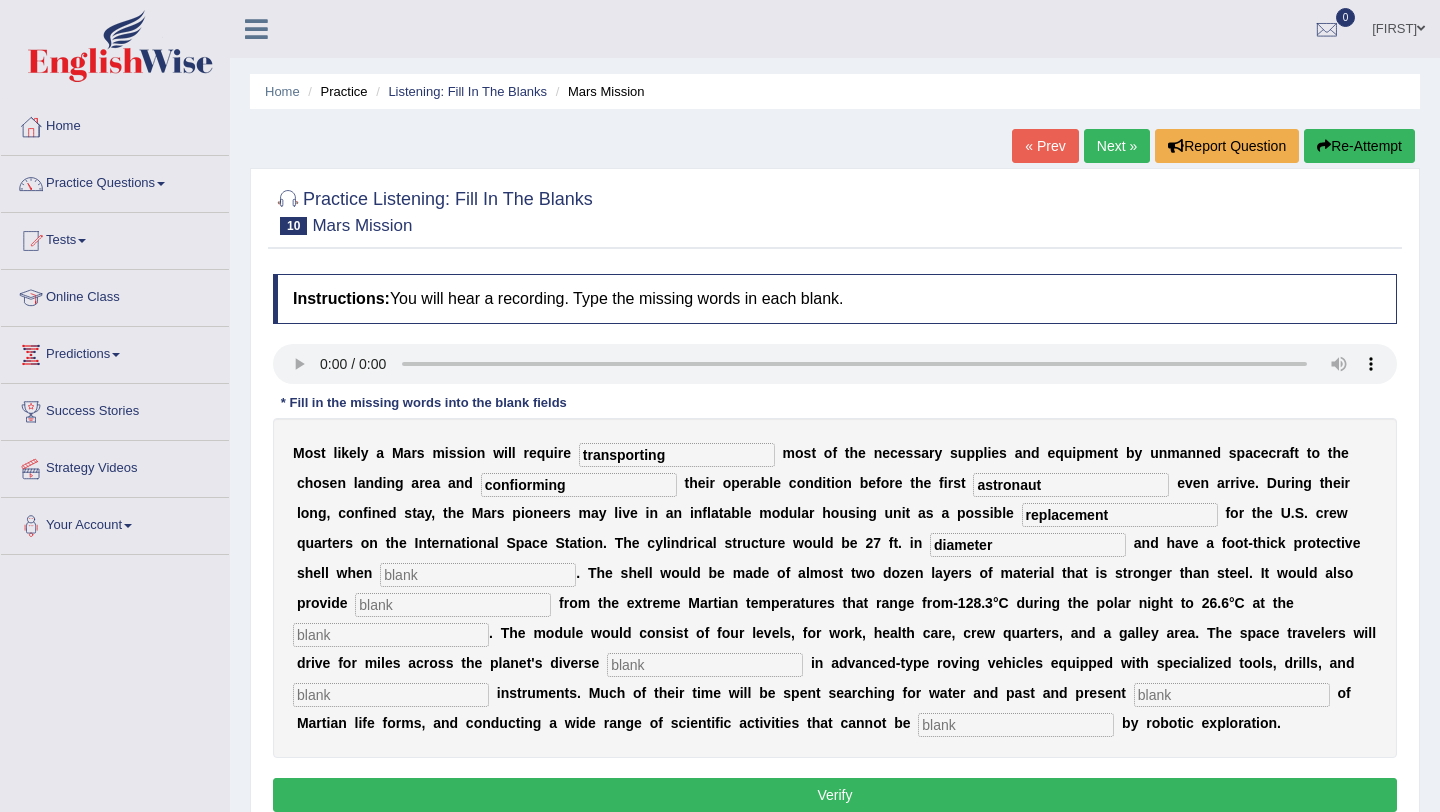 type on "diameter" 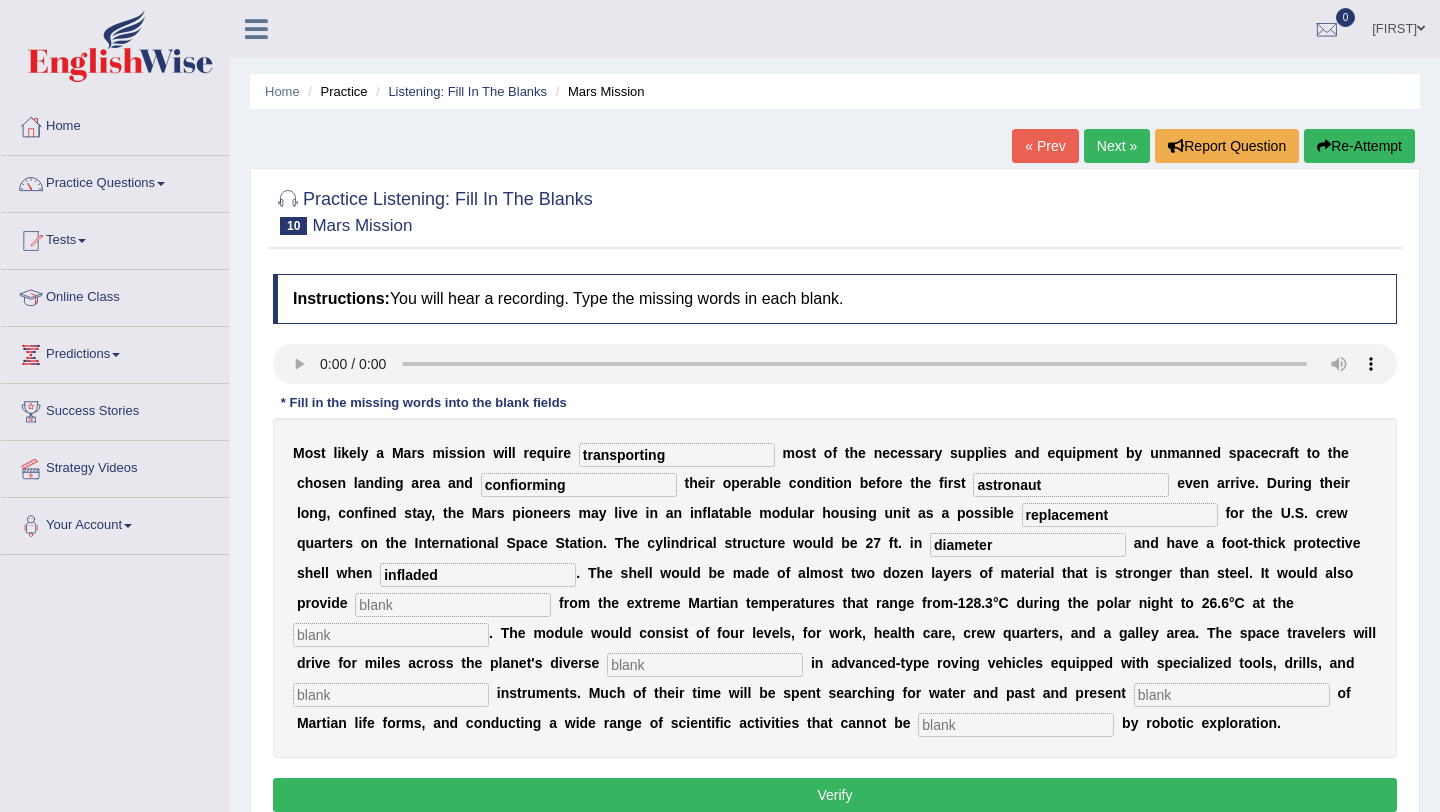 type on "infladed" 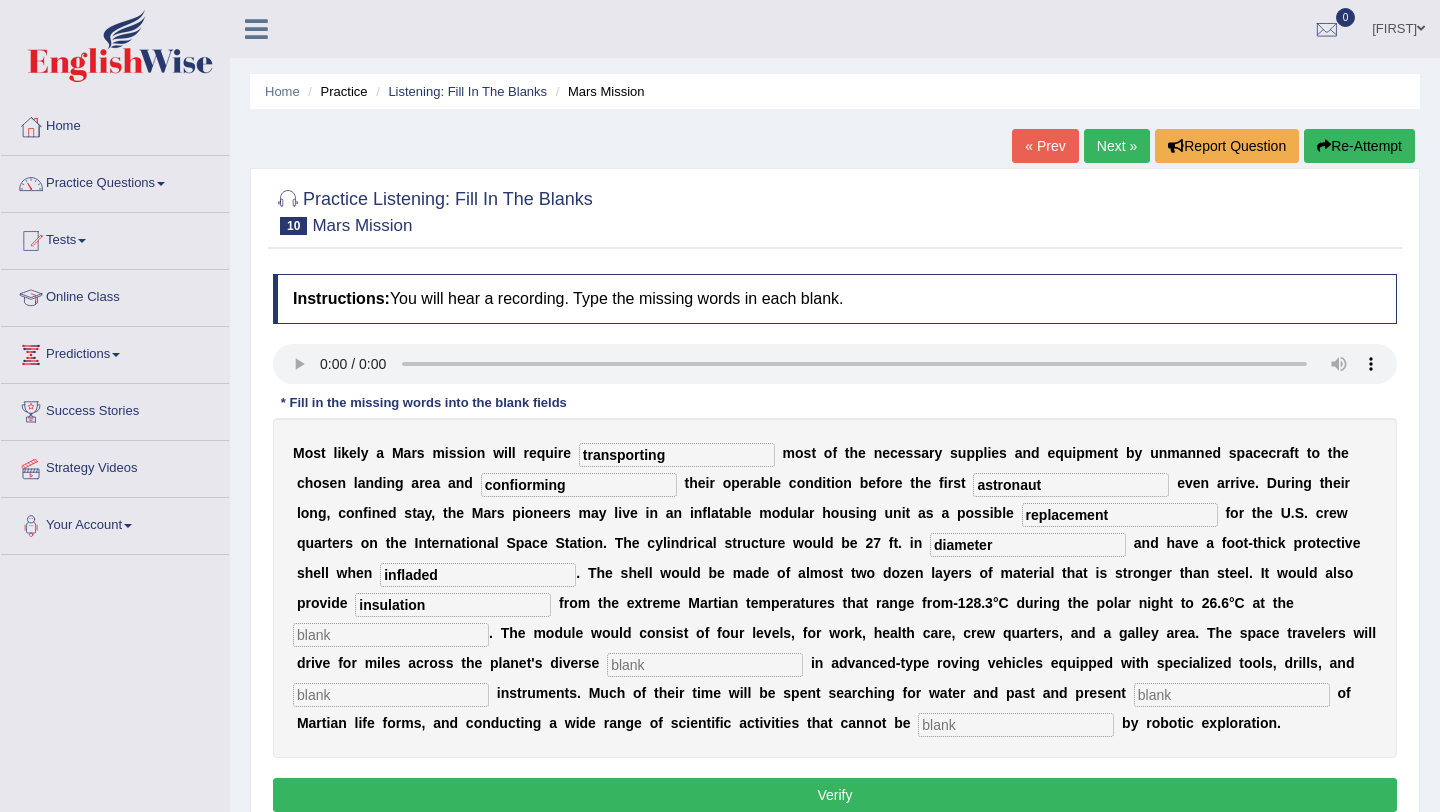 type on "insulation" 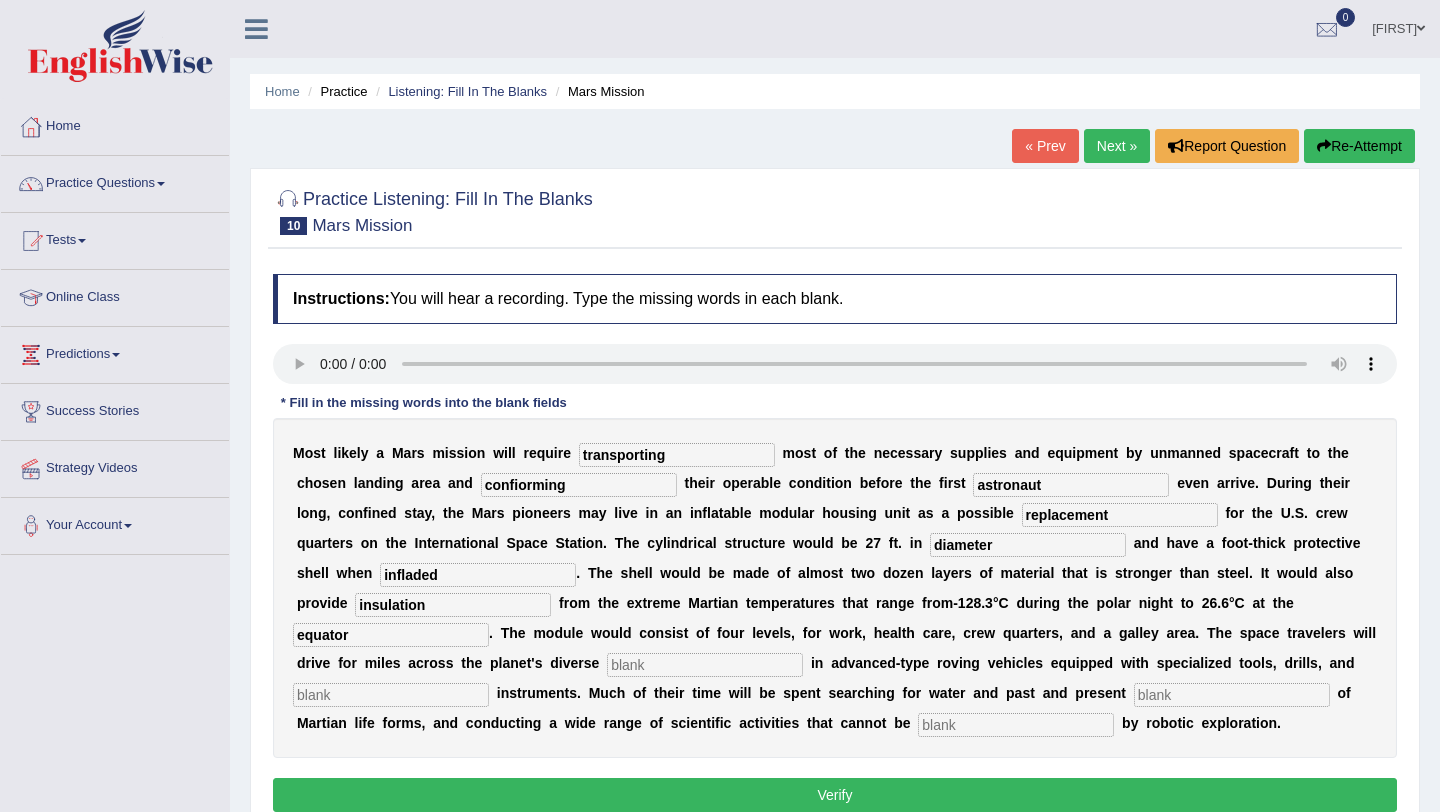 type on "equator" 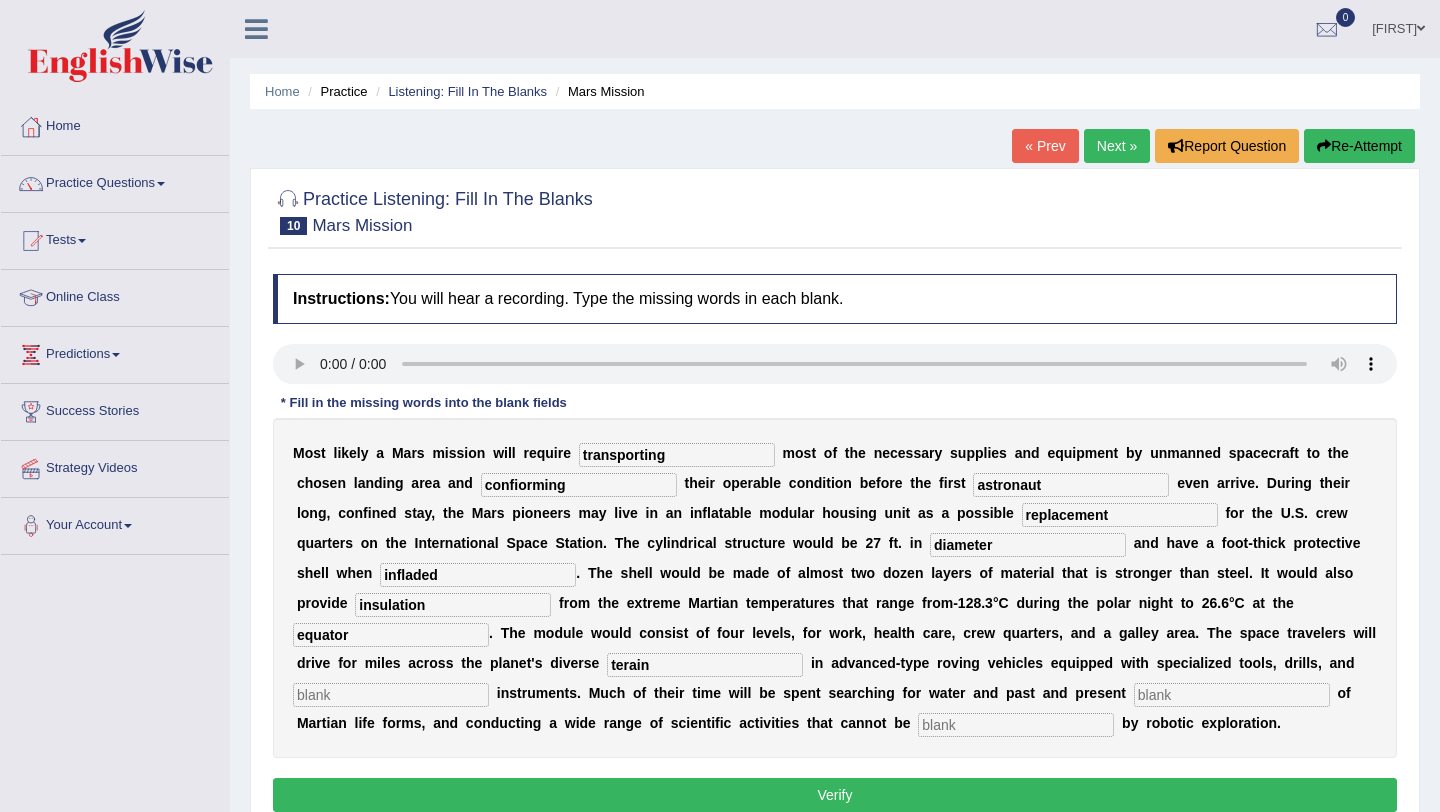 type on "terain" 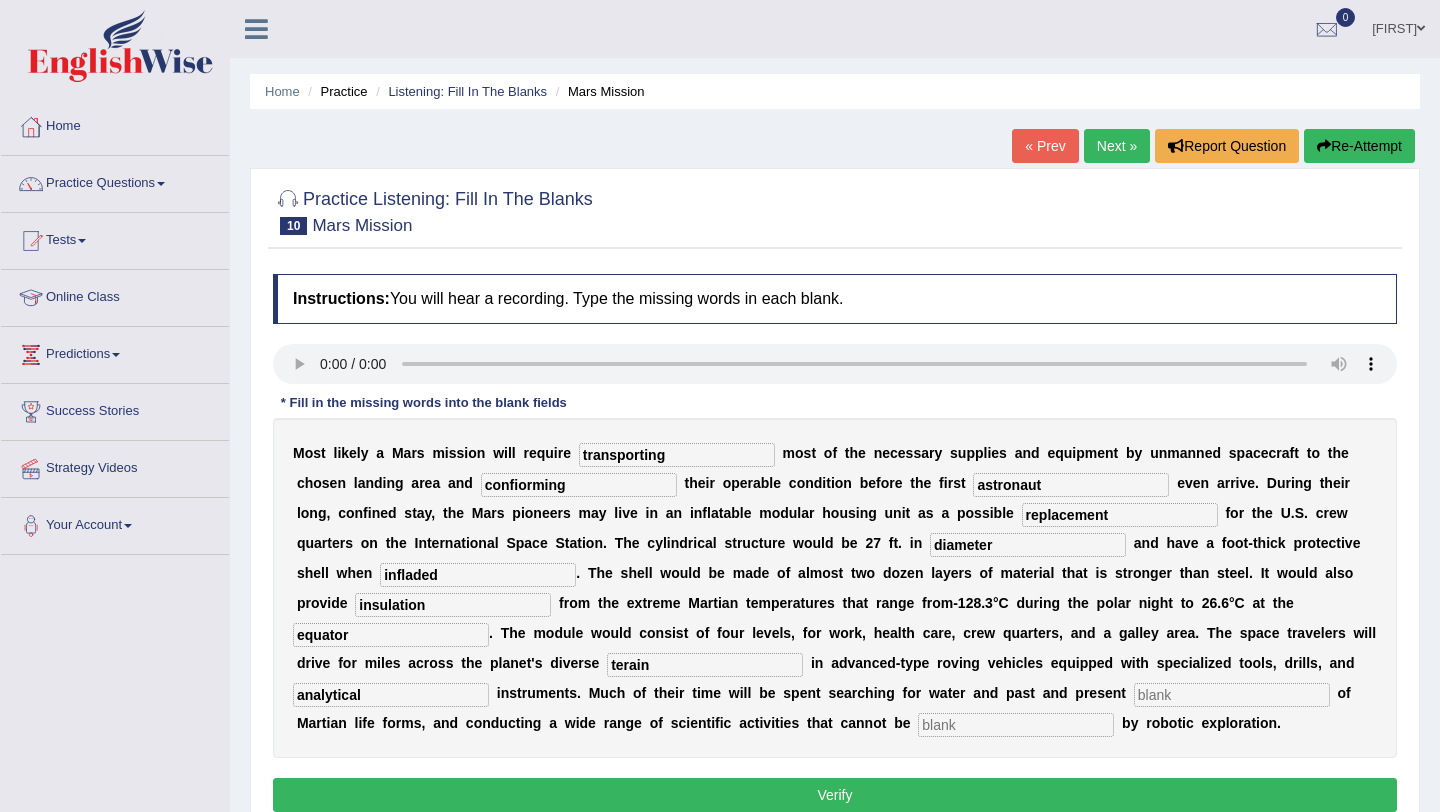 type on "analytical" 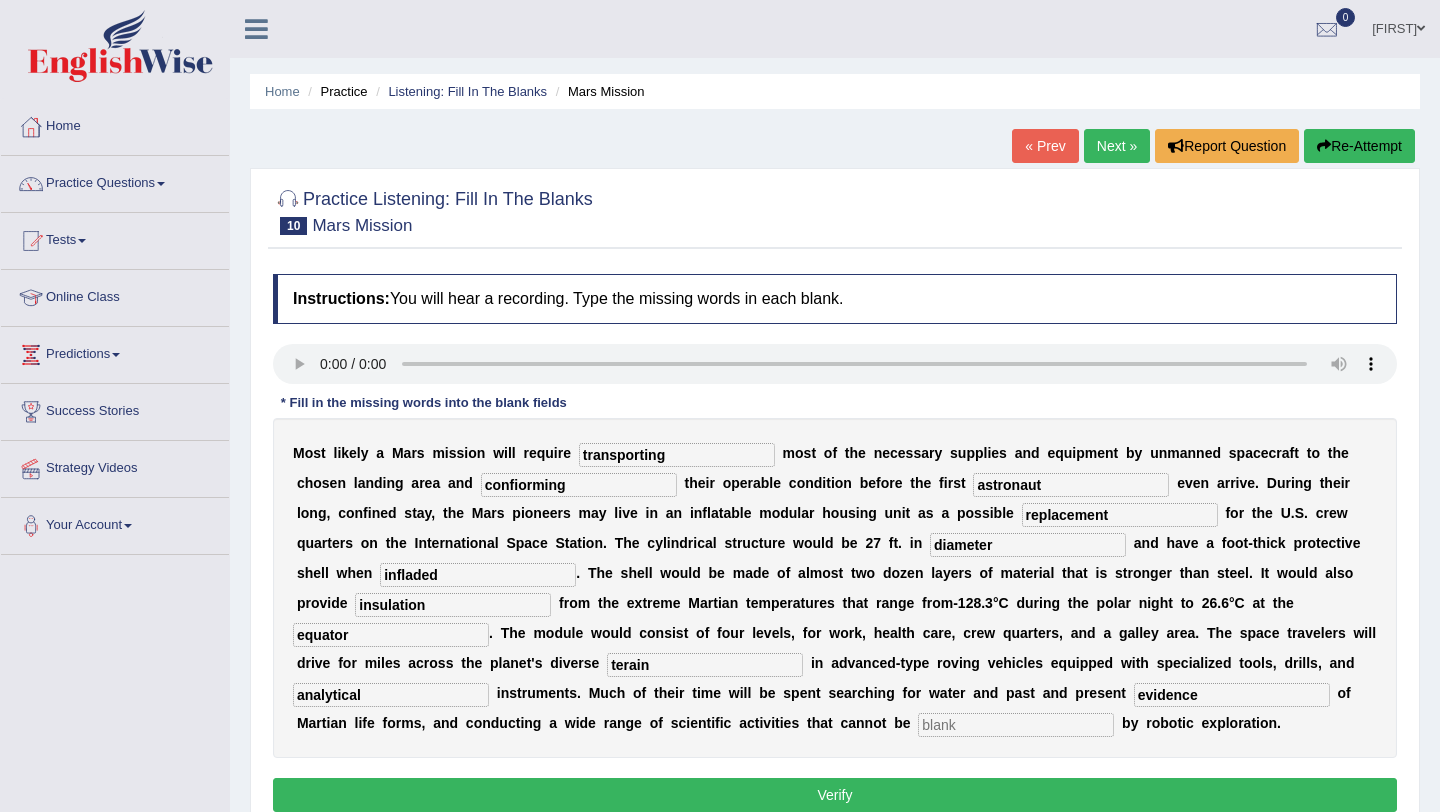 type on "evidence" 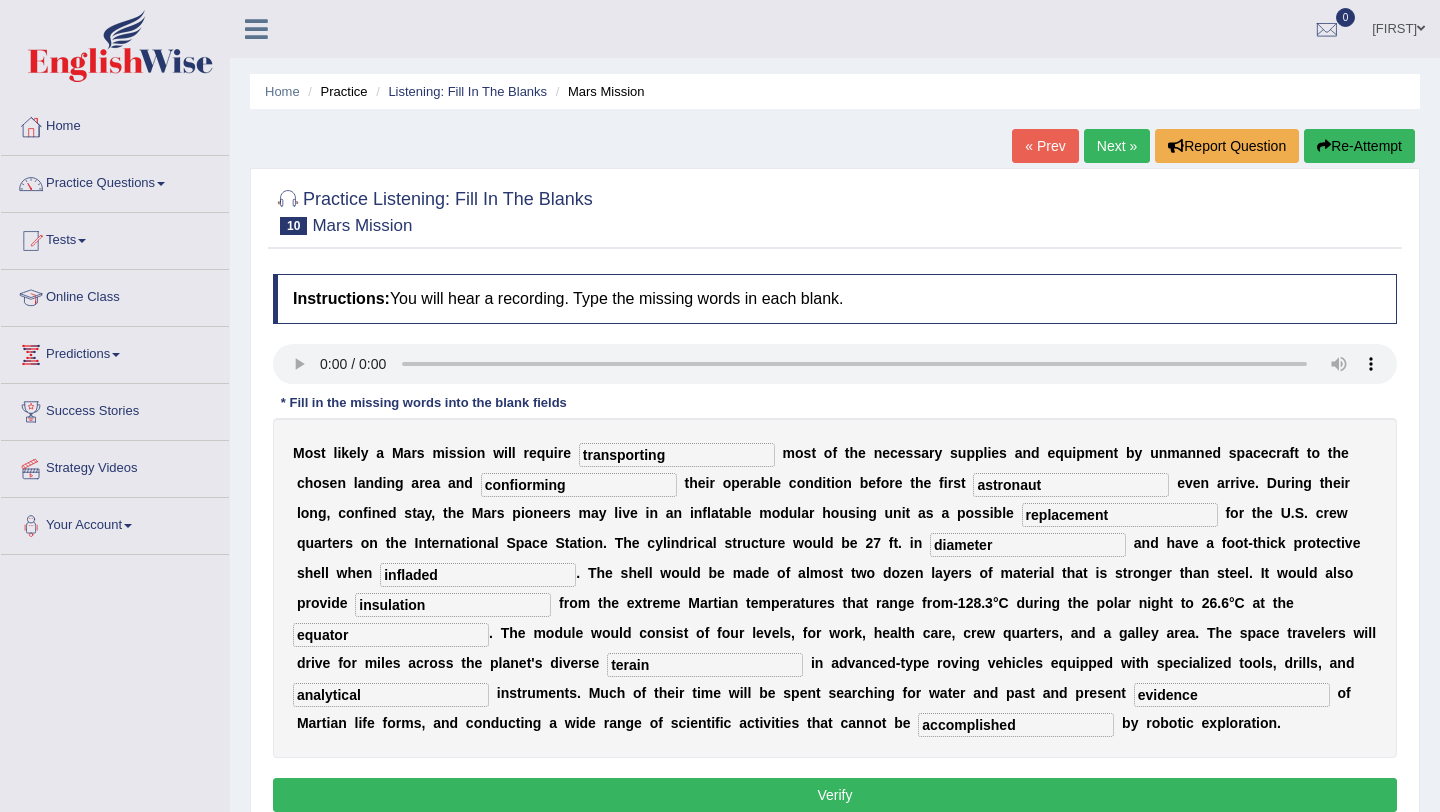 type on "accomplished" 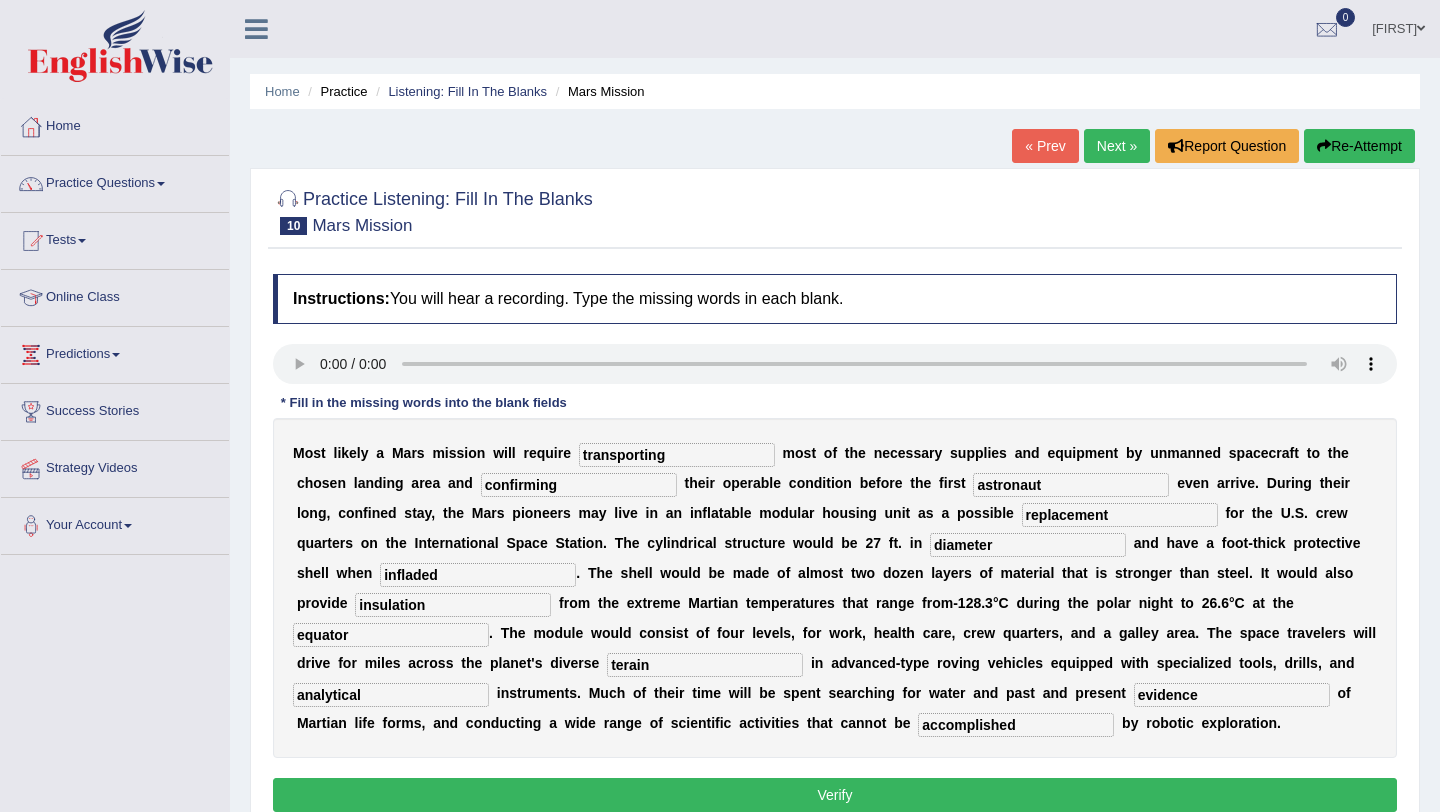 type on "confirming" 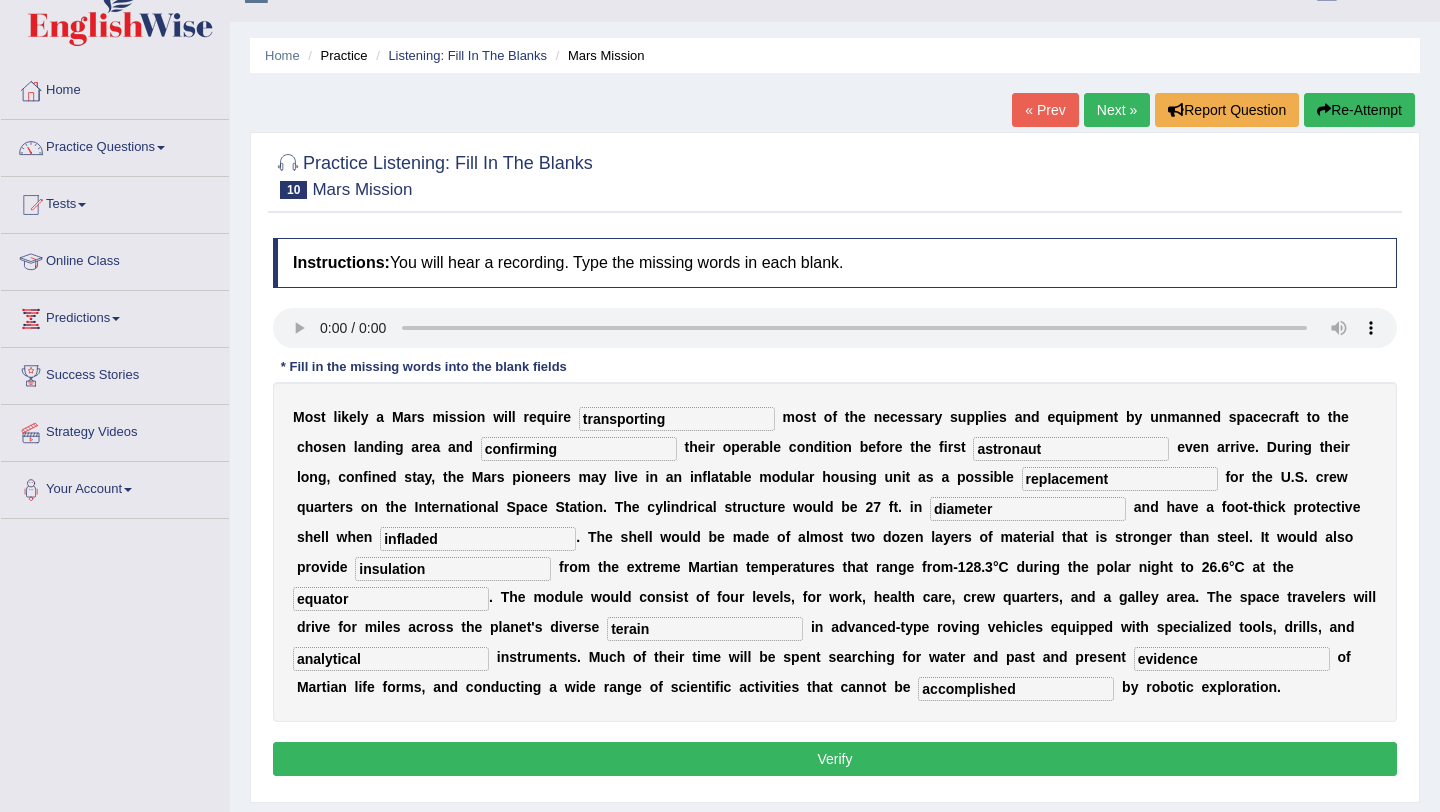 scroll, scrollTop: 64, scrollLeft: 0, axis: vertical 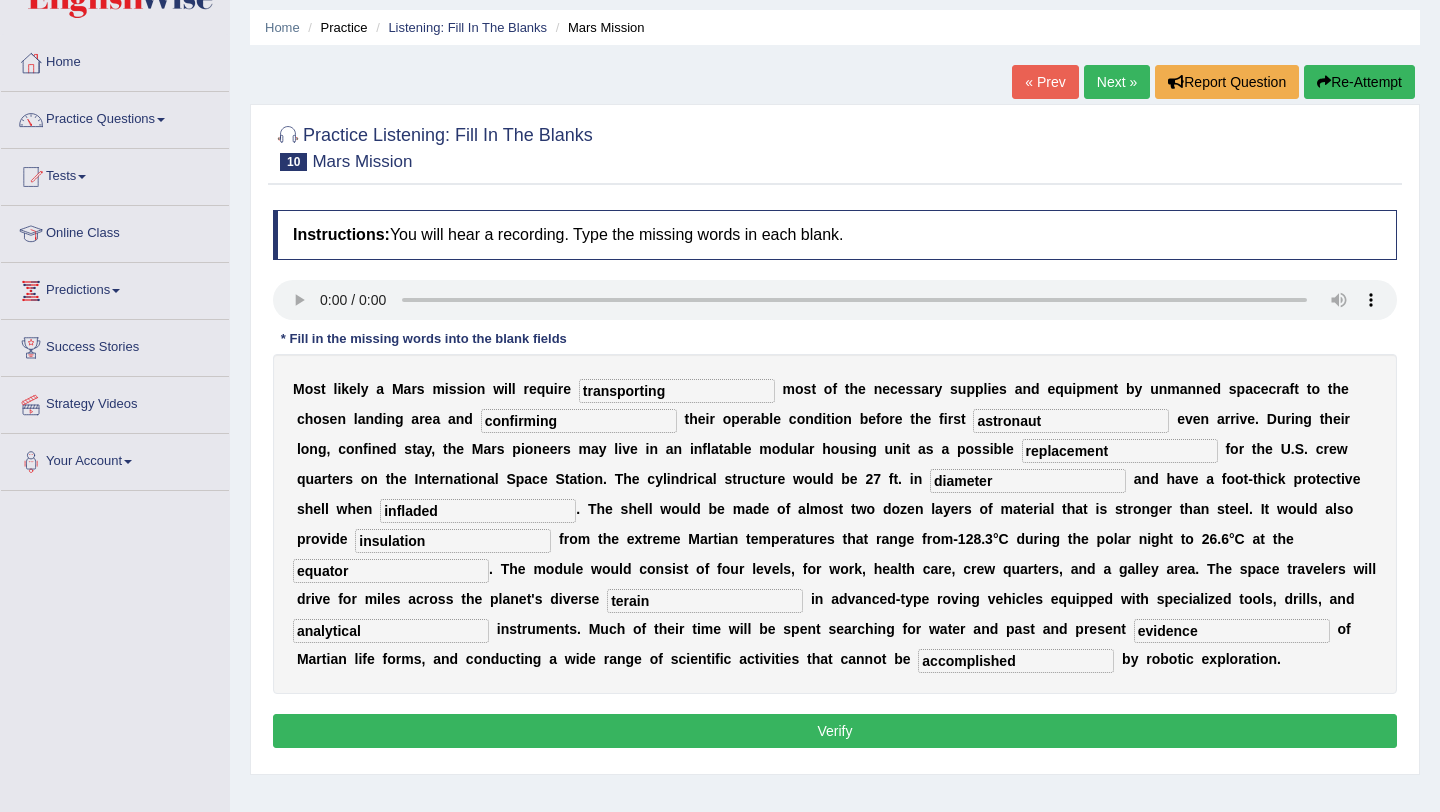 click on "Verify" at bounding box center [835, 731] 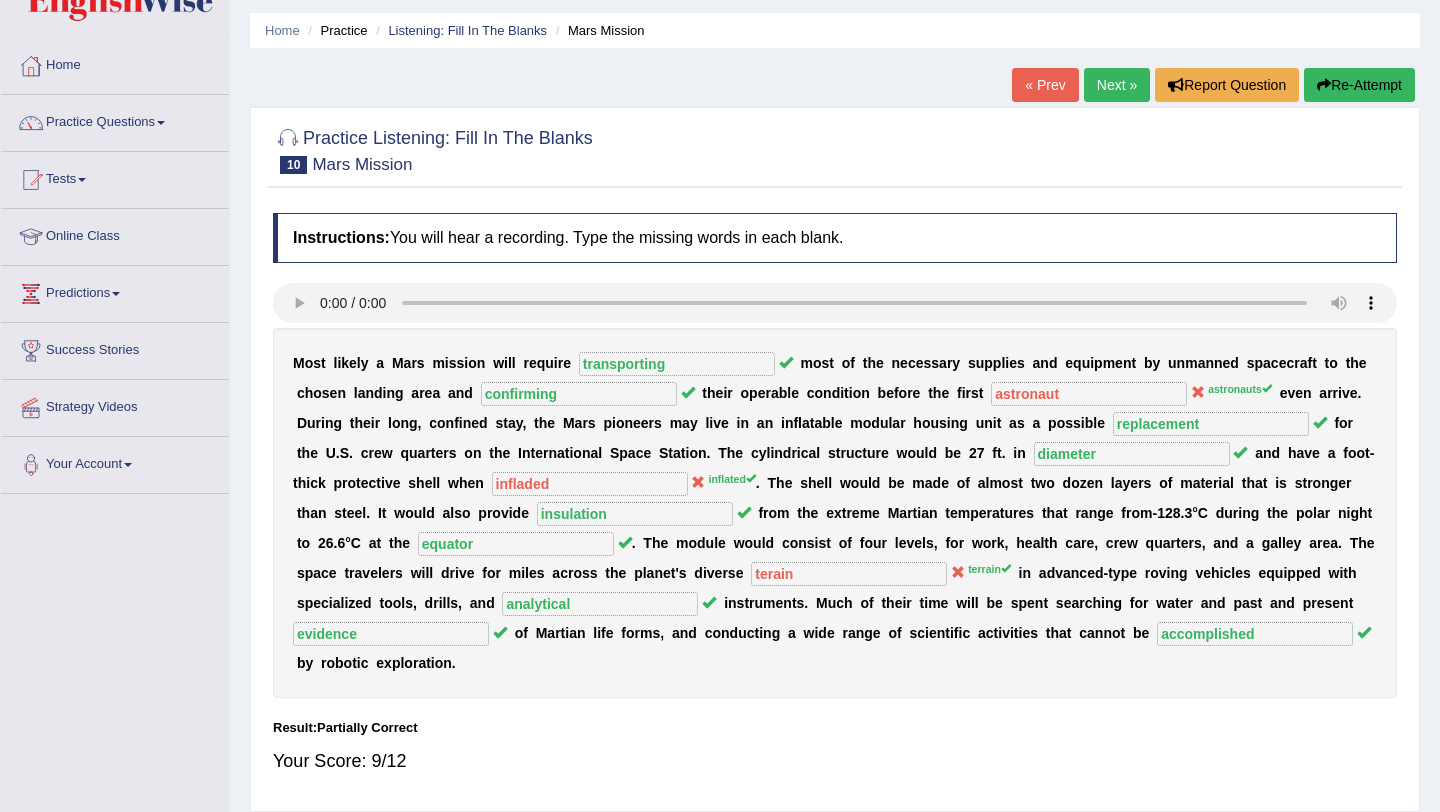 scroll, scrollTop: 53, scrollLeft: 0, axis: vertical 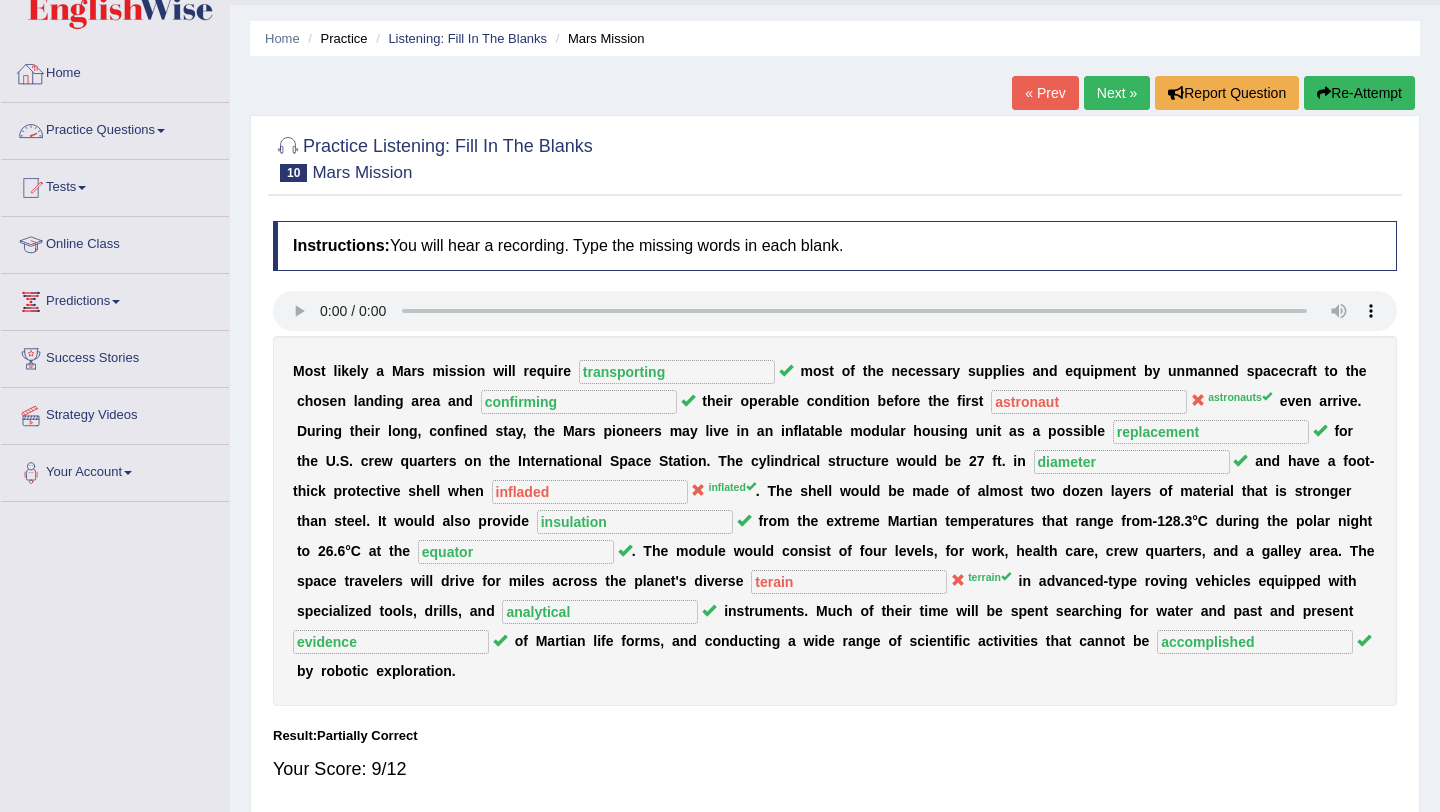 click on "Practice Questions" at bounding box center [115, 128] 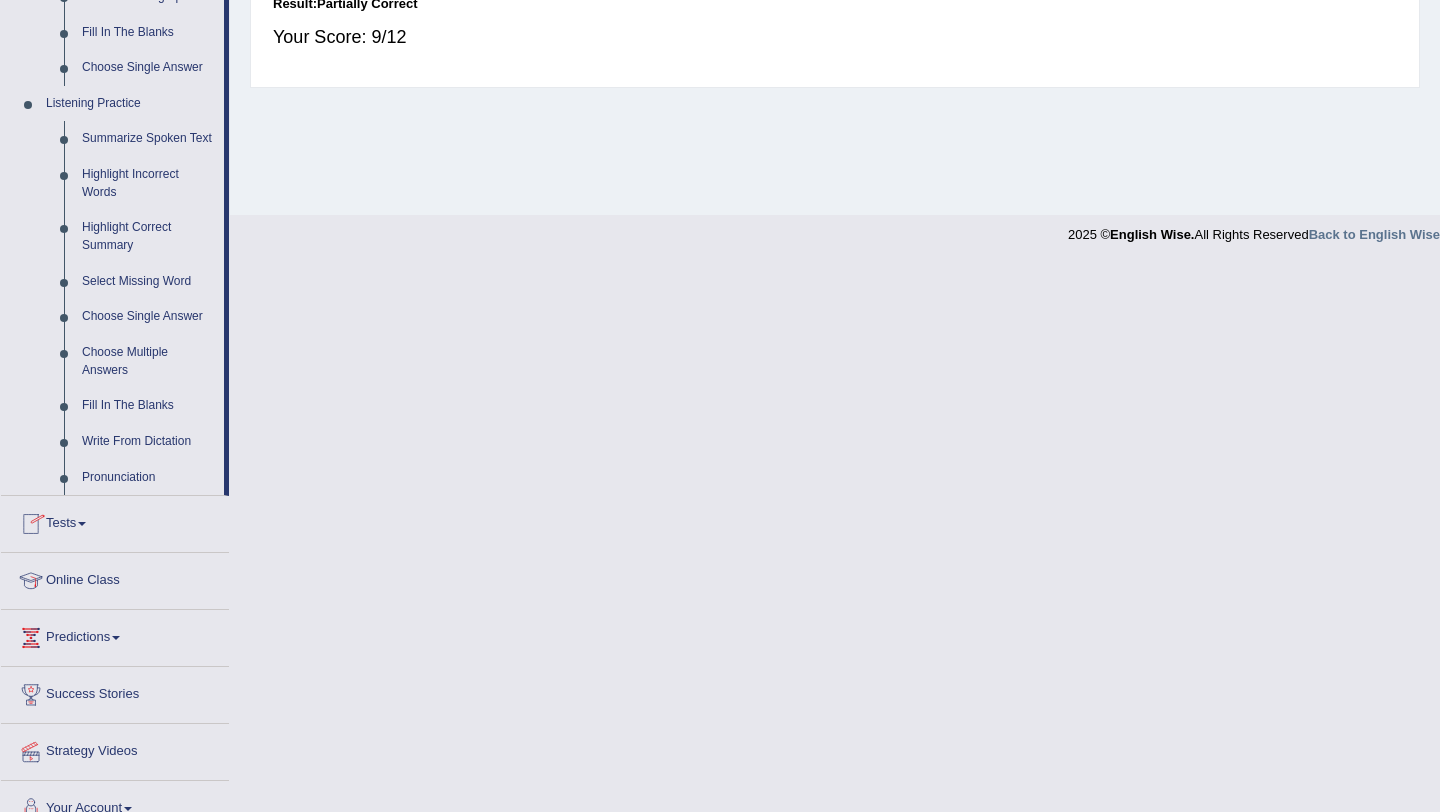 scroll, scrollTop: 830, scrollLeft: 0, axis: vertical 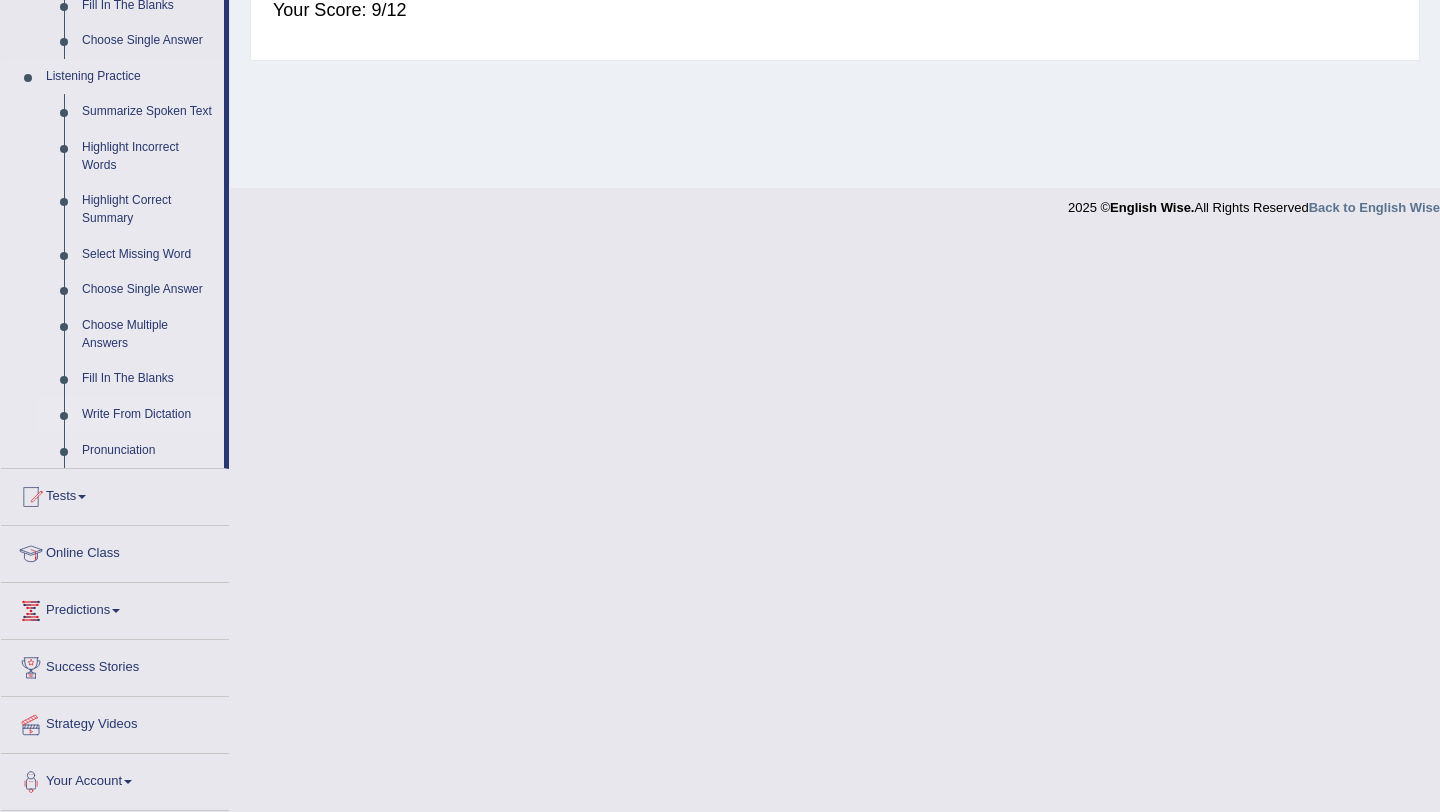 click on "Write From Dictation" at bounding box center (148, 415) 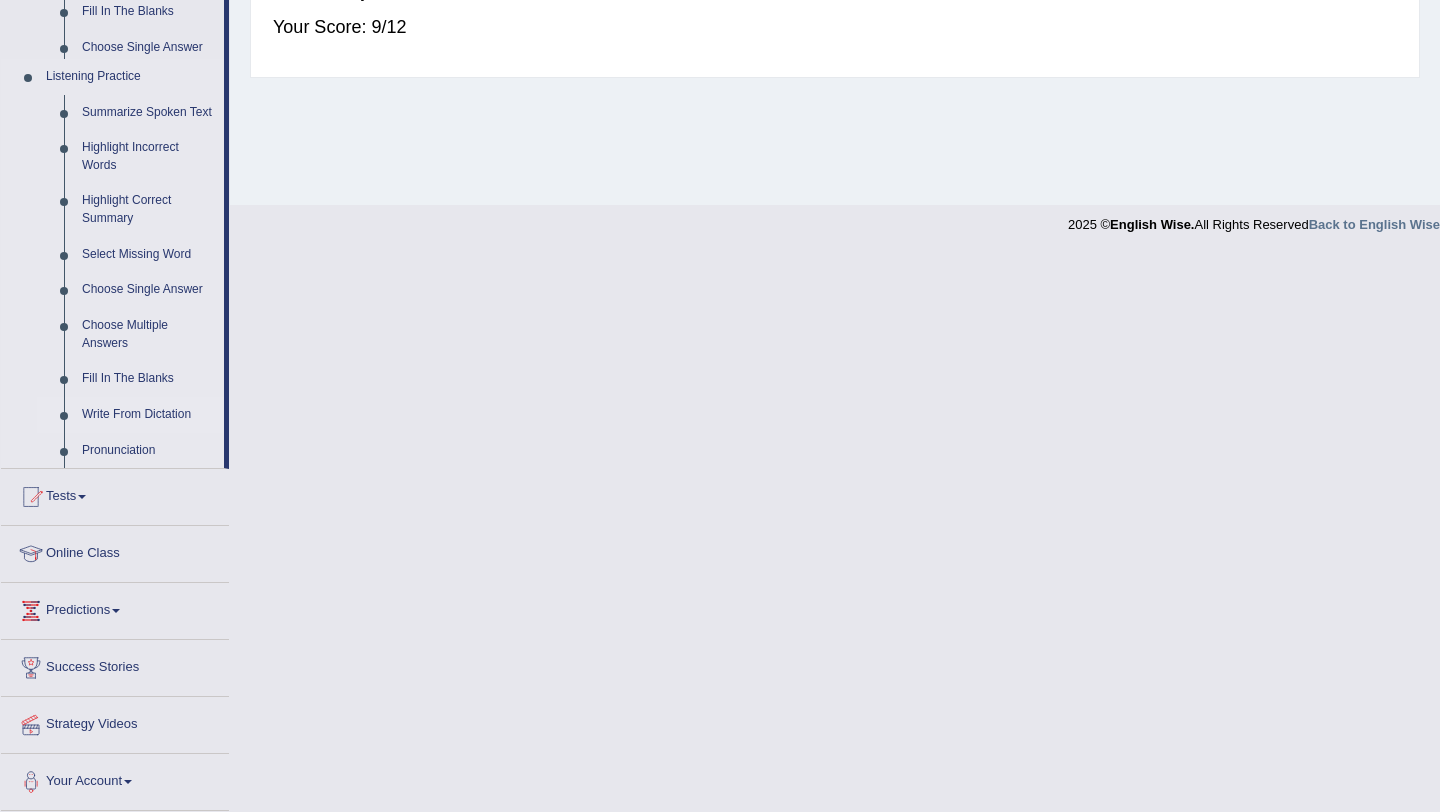 scroll, scrollTop: 502, scrollLeft: 0, axis: vertical 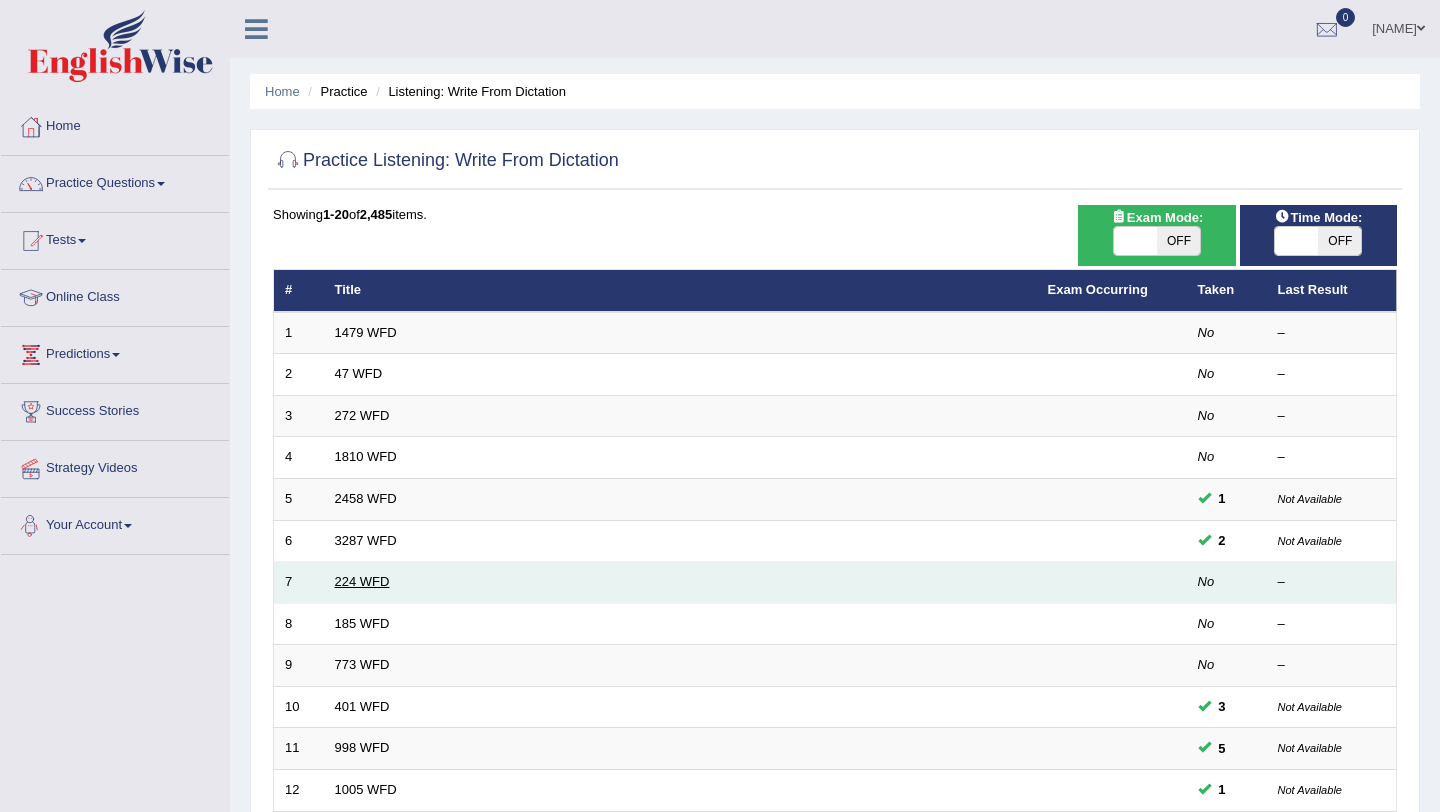 click on "224 WFD" at bounding box center [362, 581] 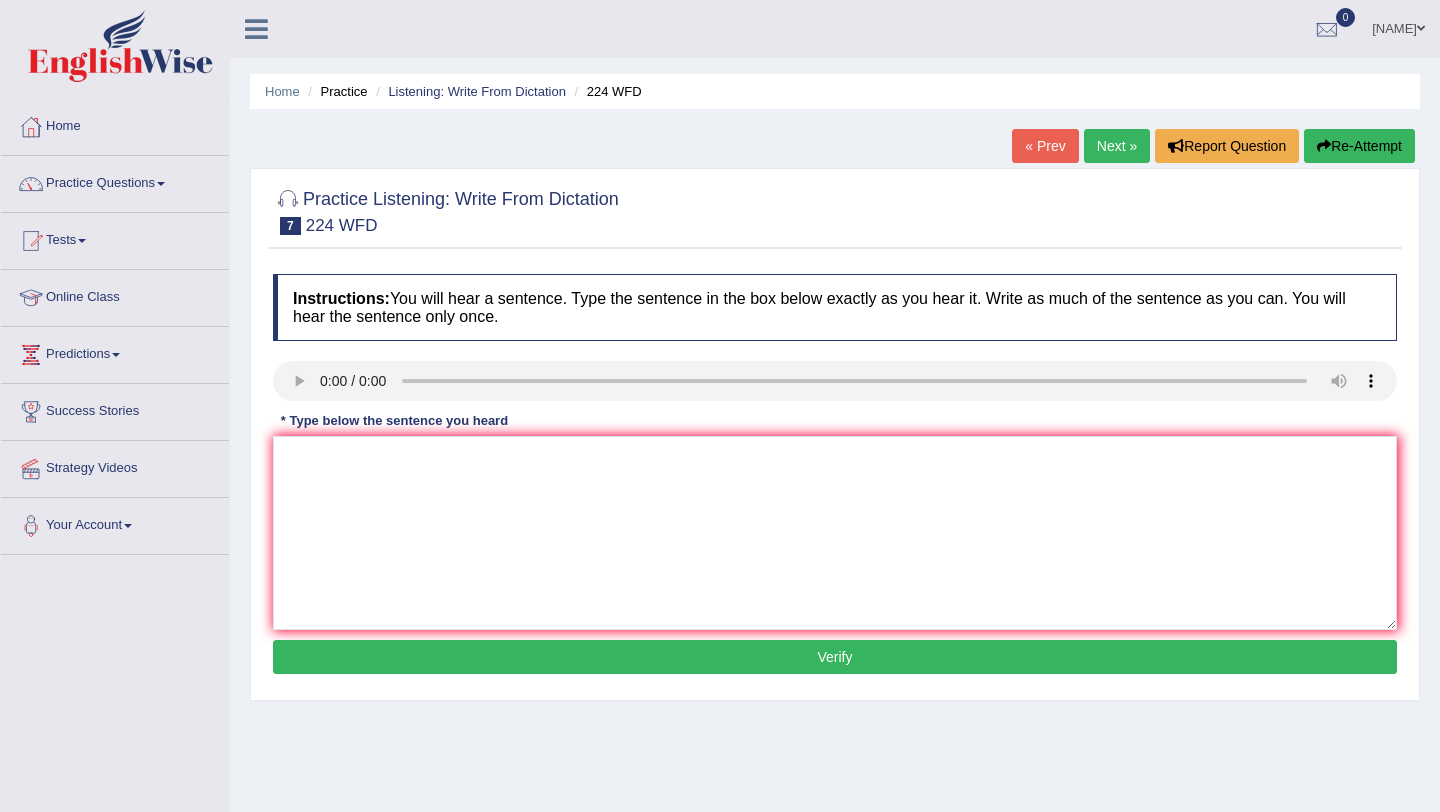 scroll, scrollTop: 0, scrollLeft: 0, axis: both 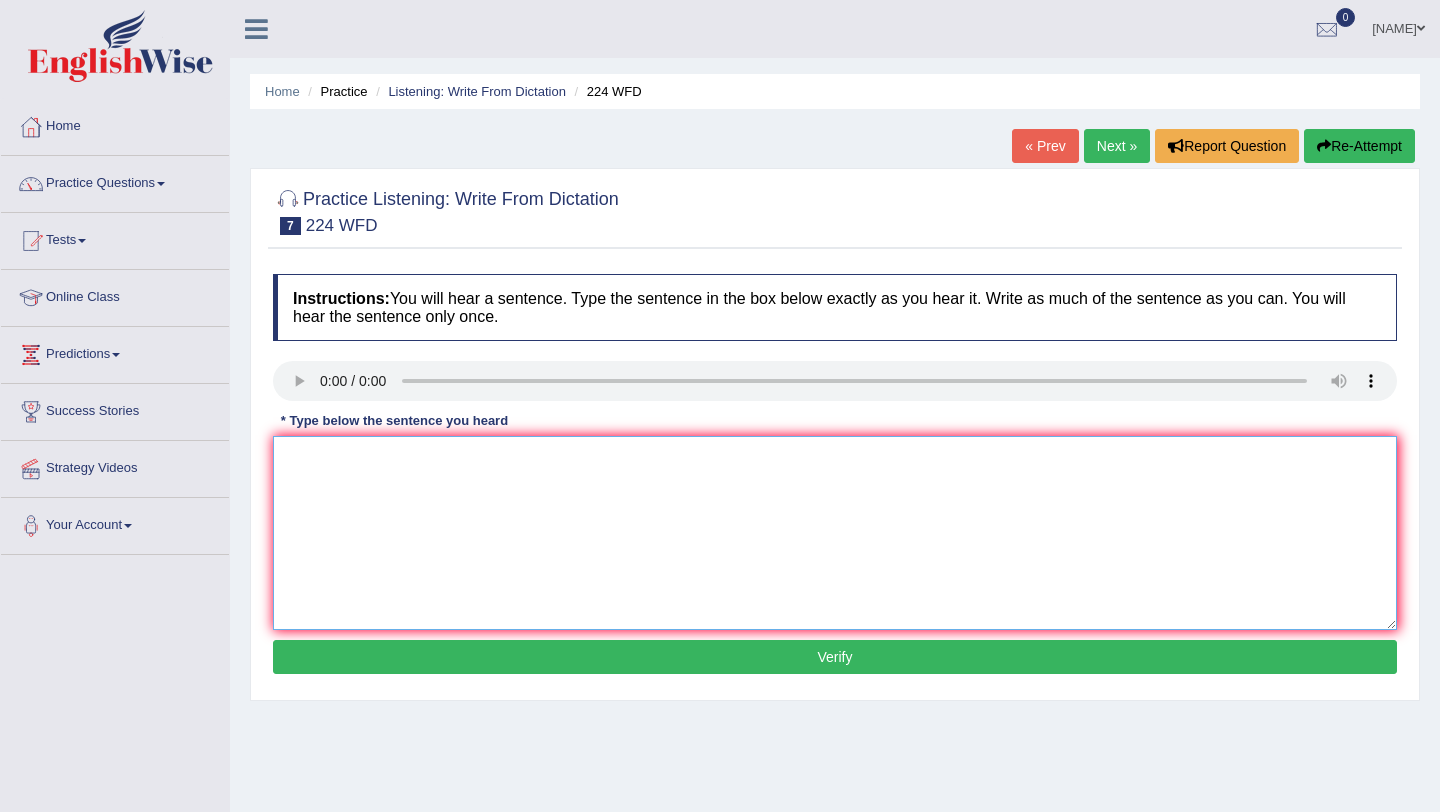 click at bounding box center (835, 533) 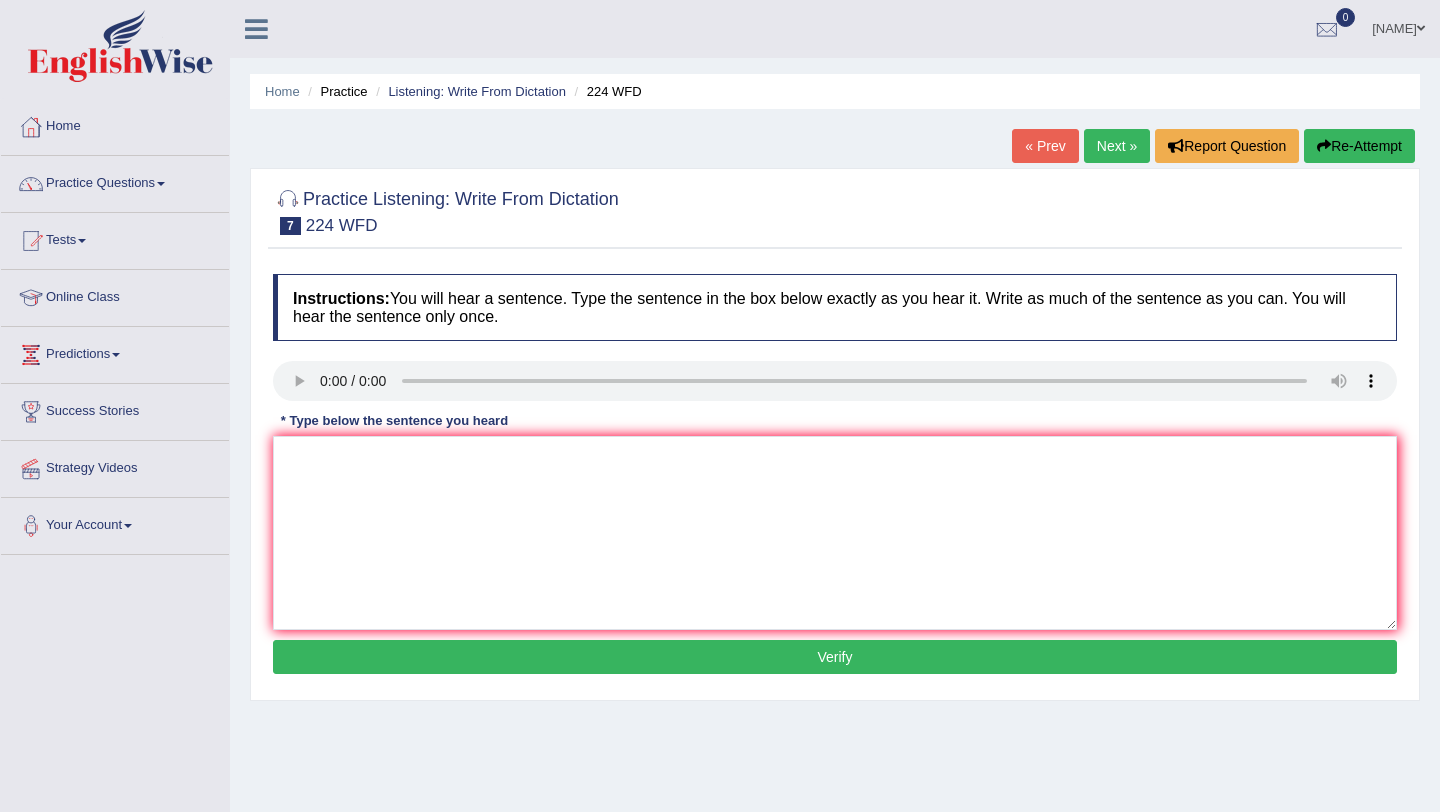 click on "Tests" at bounding box center [115, 238] 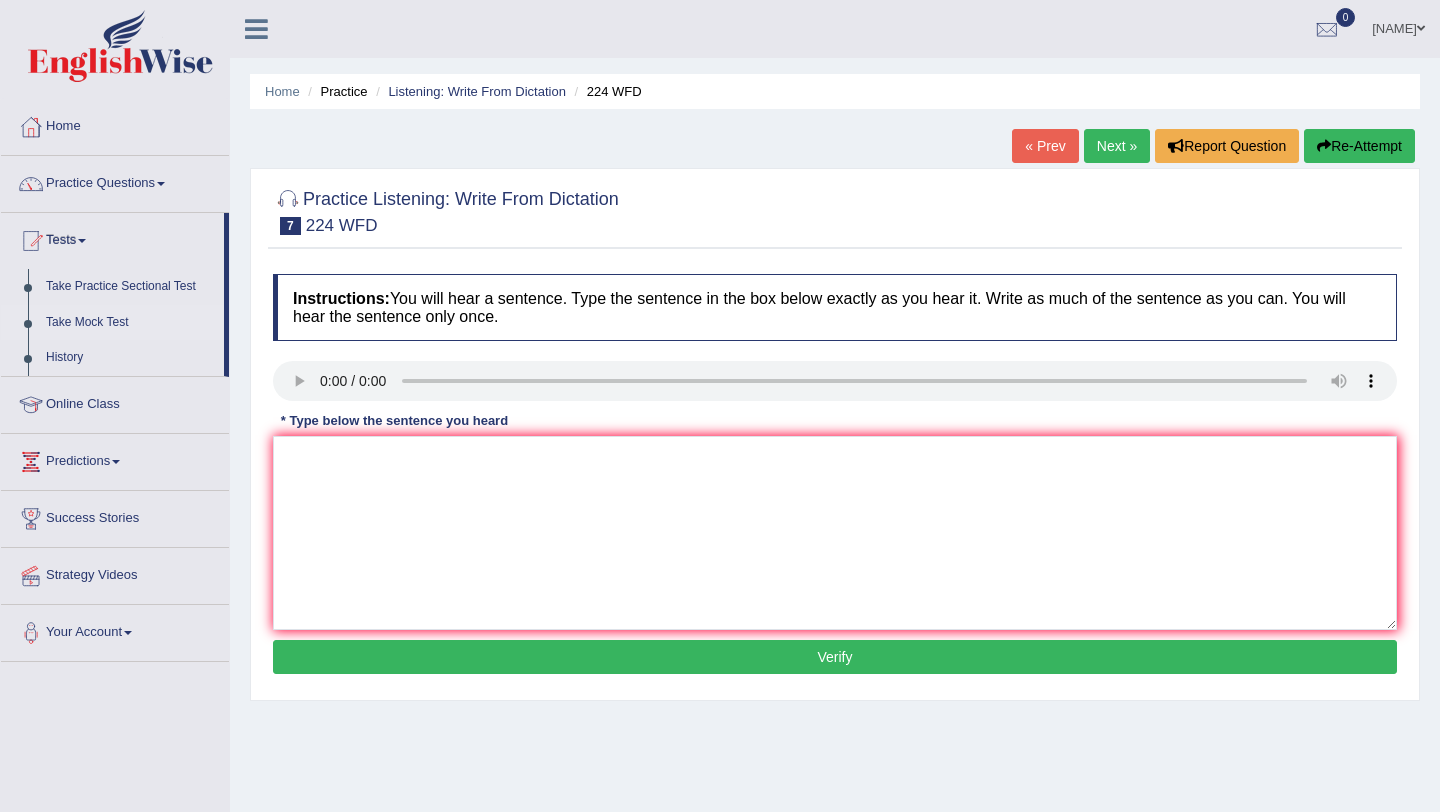 click on "Take Mock Test" at bounding box center [130, 323] 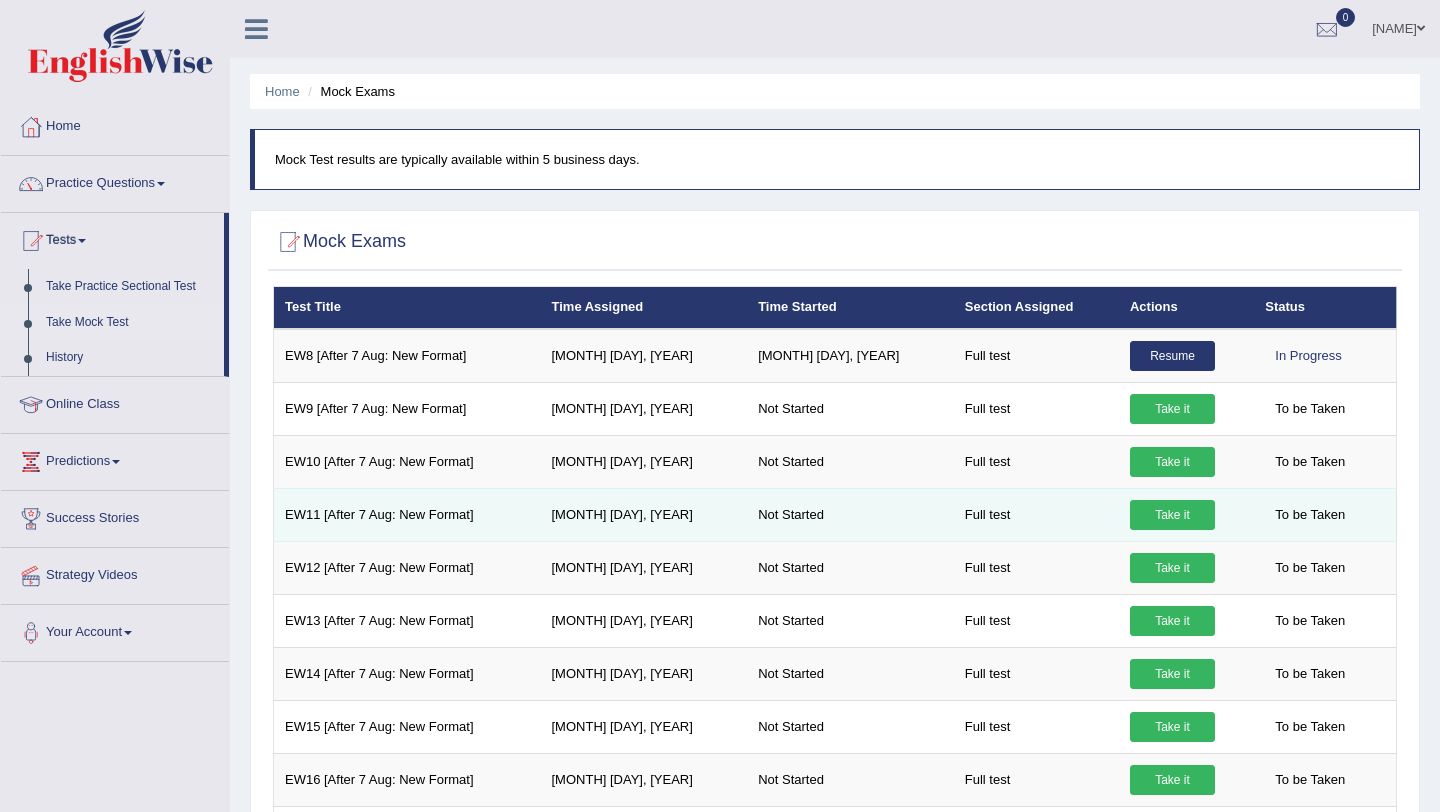 scroll, scrollTop: 0, scrollLeft: 0, axis: both 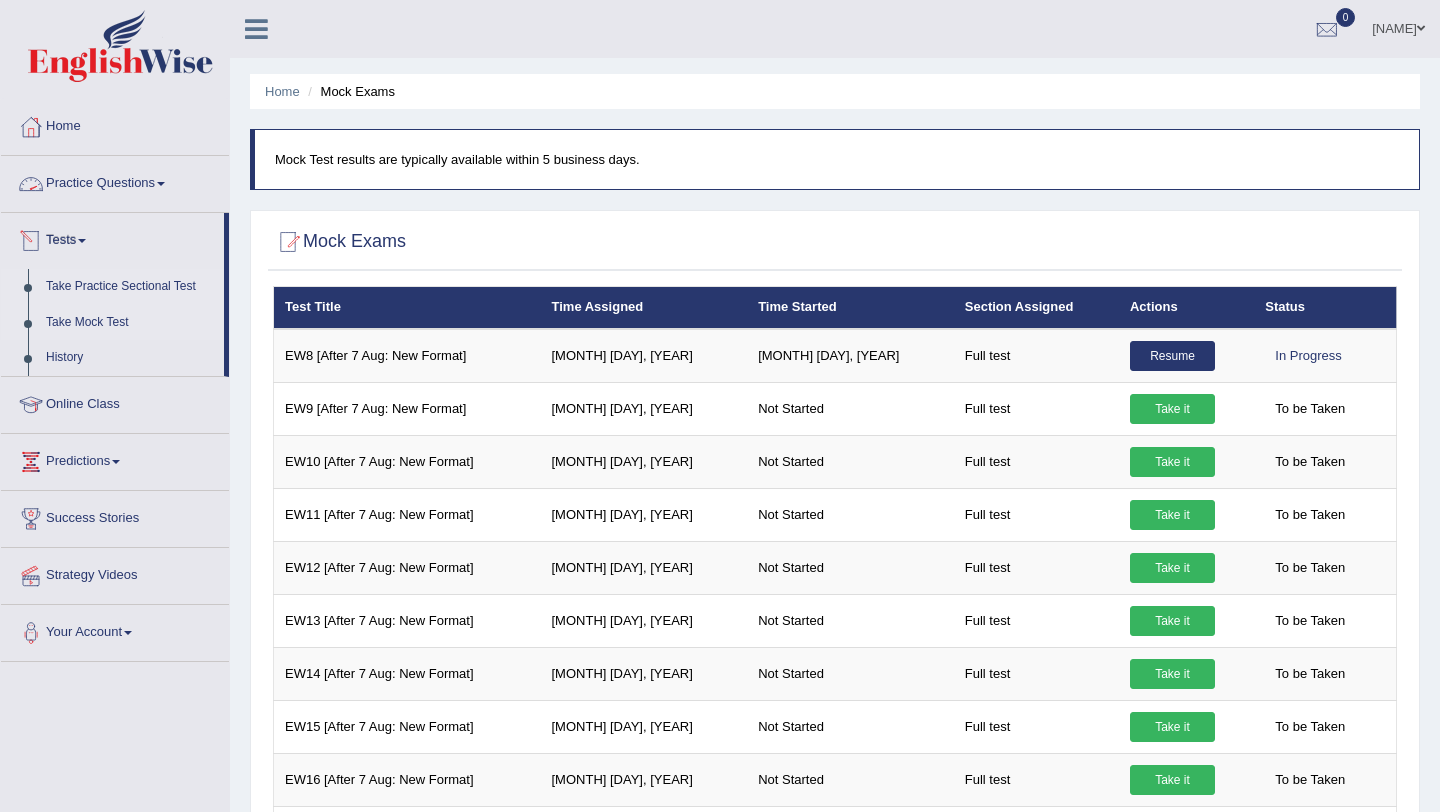 click on "Take Practice Sectional Test" at bounding box center (130, 287) 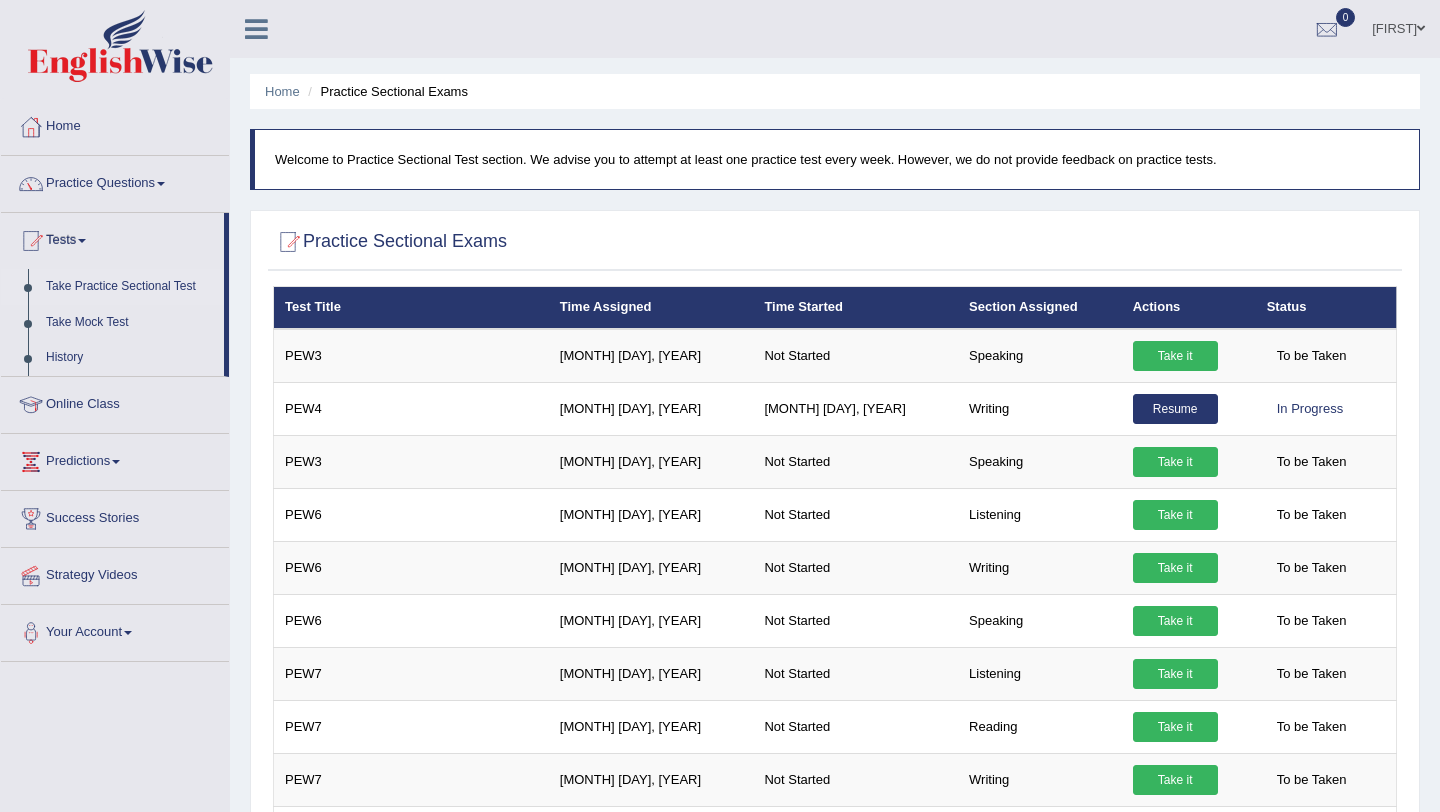 scroll, scrollTop: 0, scrollLeft: 0, axis: both 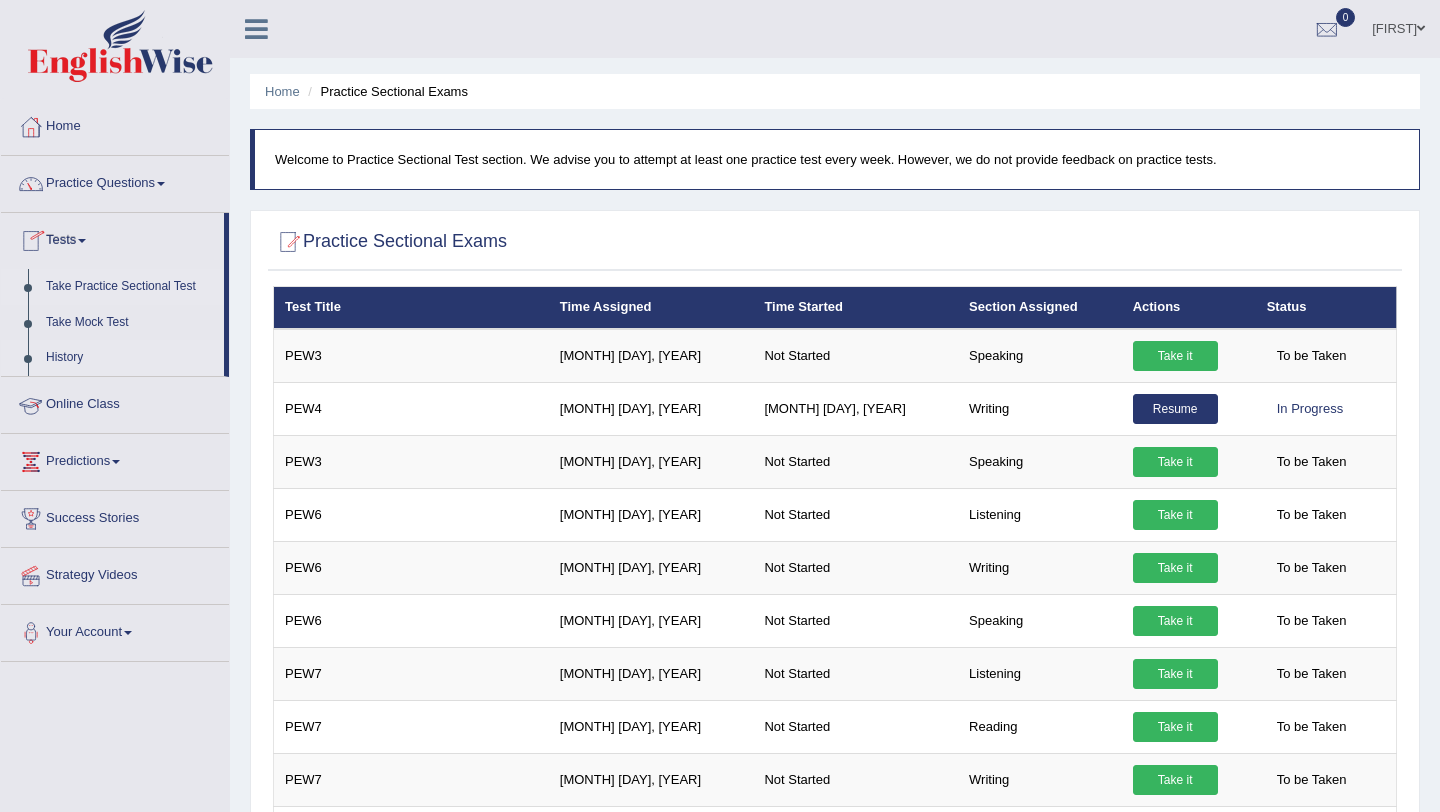 click on "History" at bounding box center (130, 358) 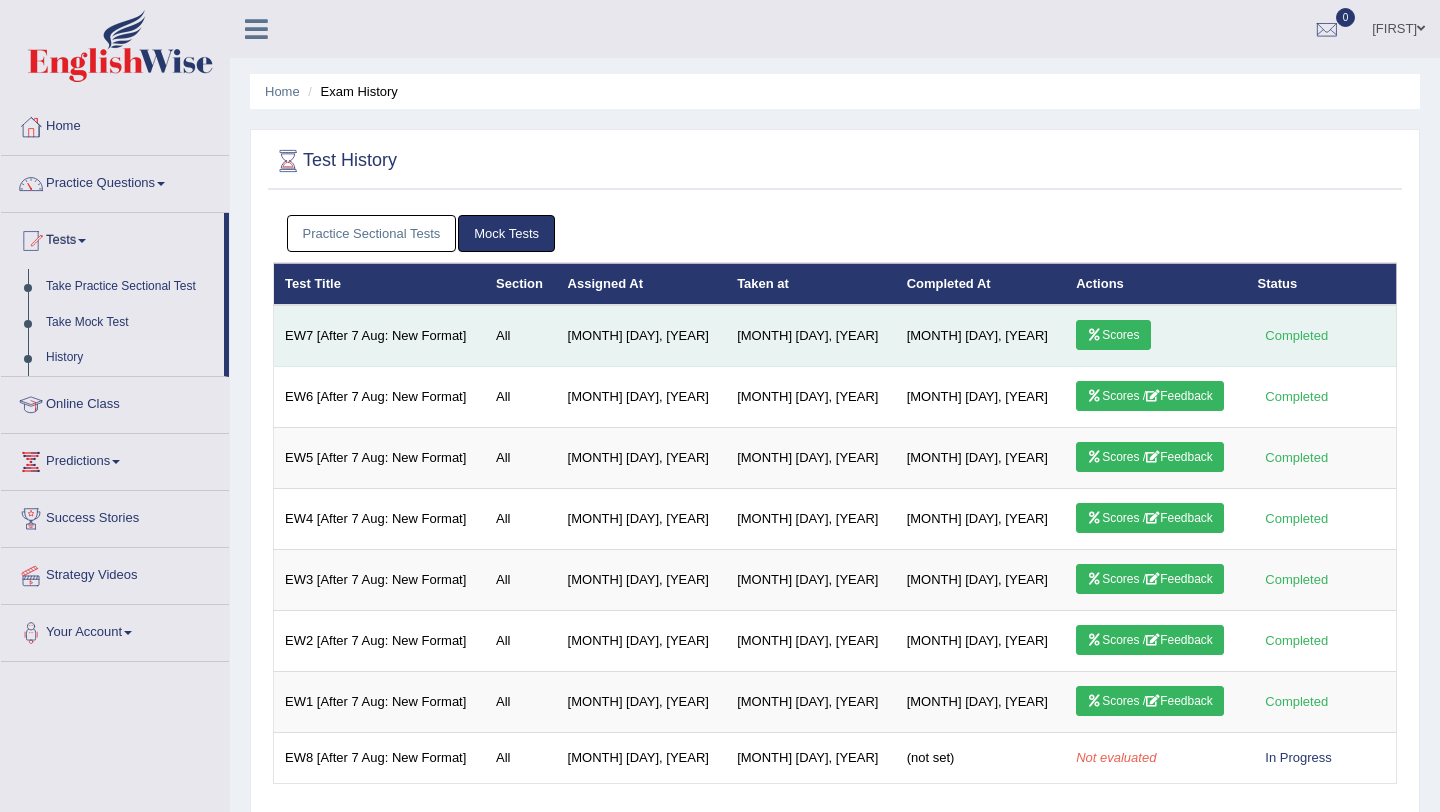 scroll, scrollTop: 0, scrollLeft: 0, axis: both 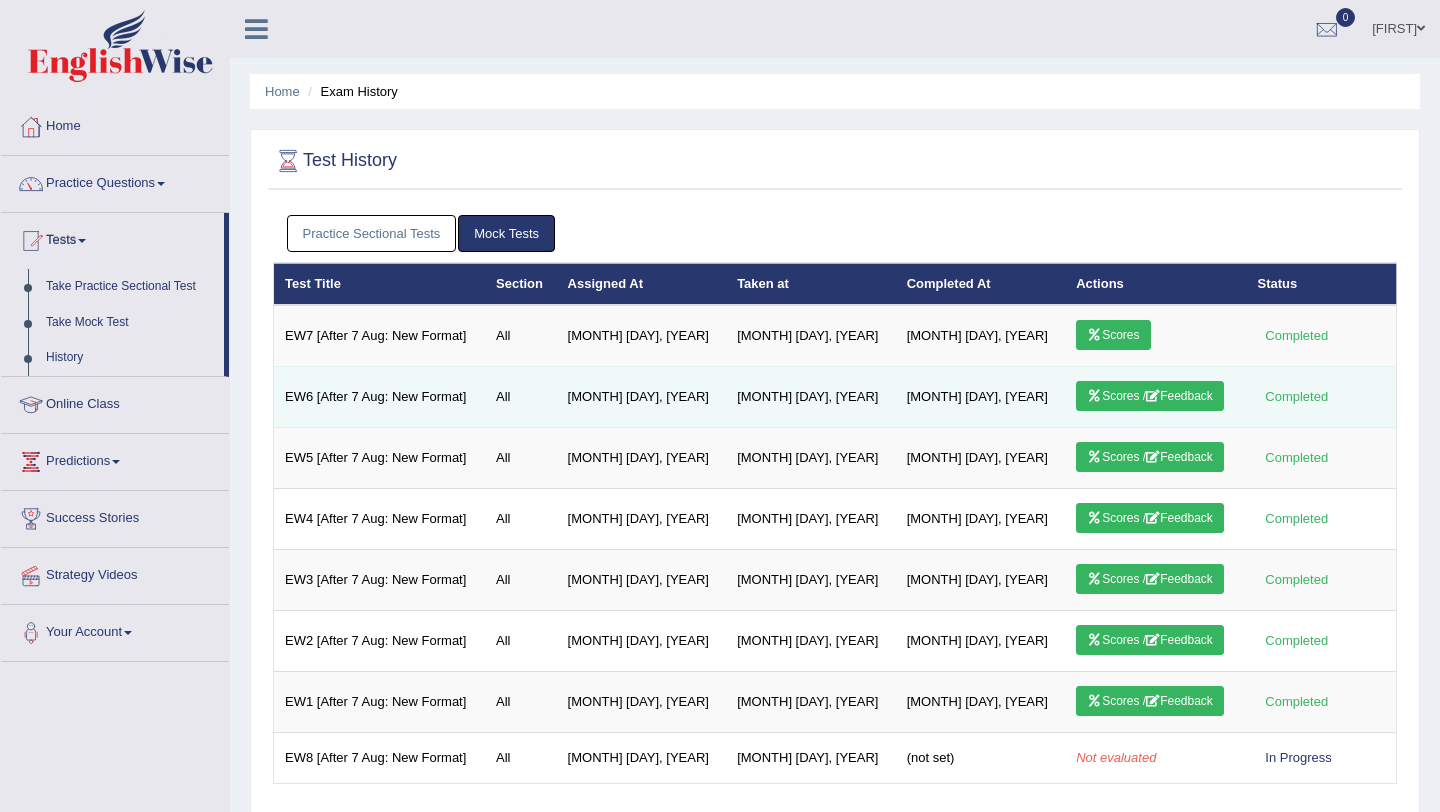click on "Scores /   Feedback" at bounding box center [1150, 396] 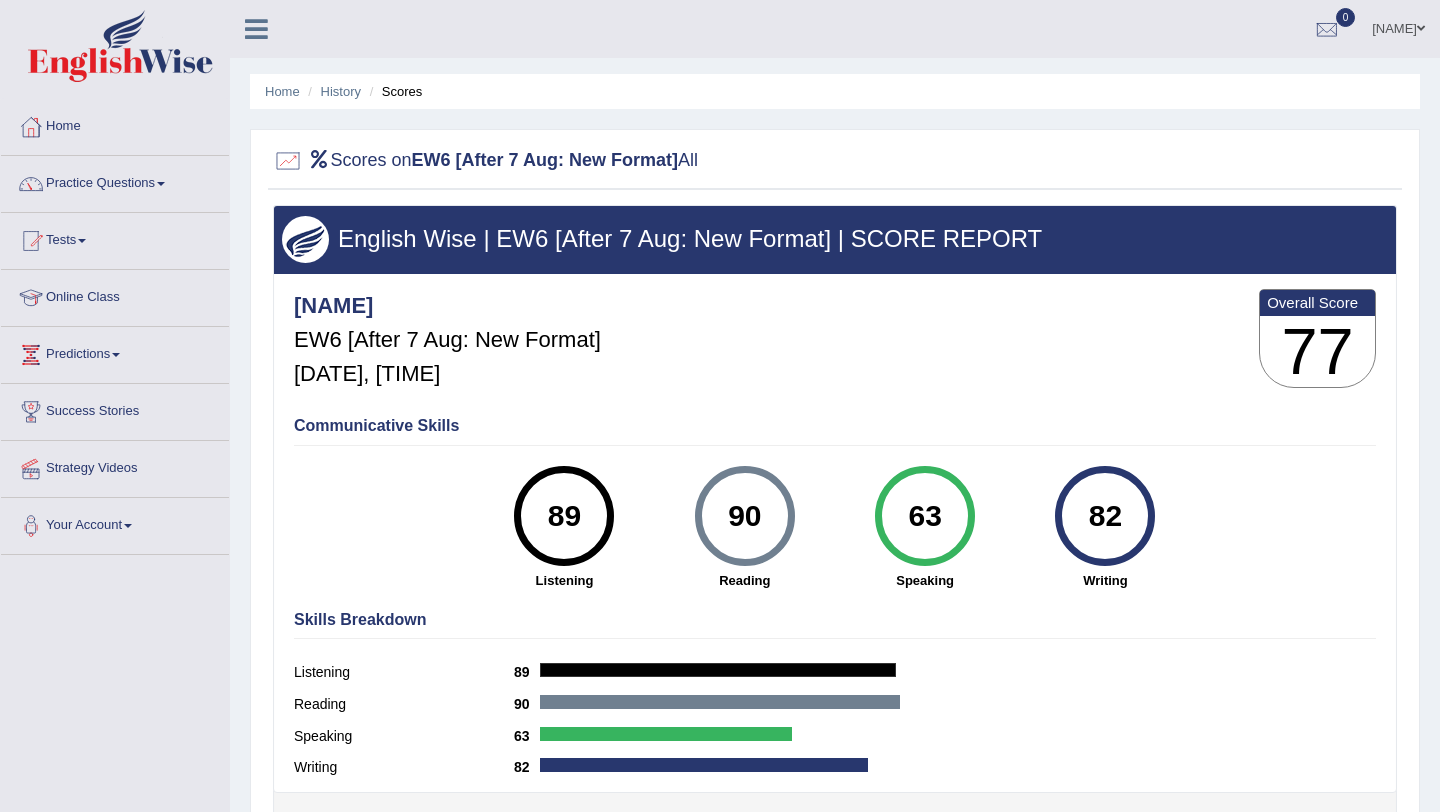 scroll, scrollTop: 0, scrollLeft: 0, axis: both 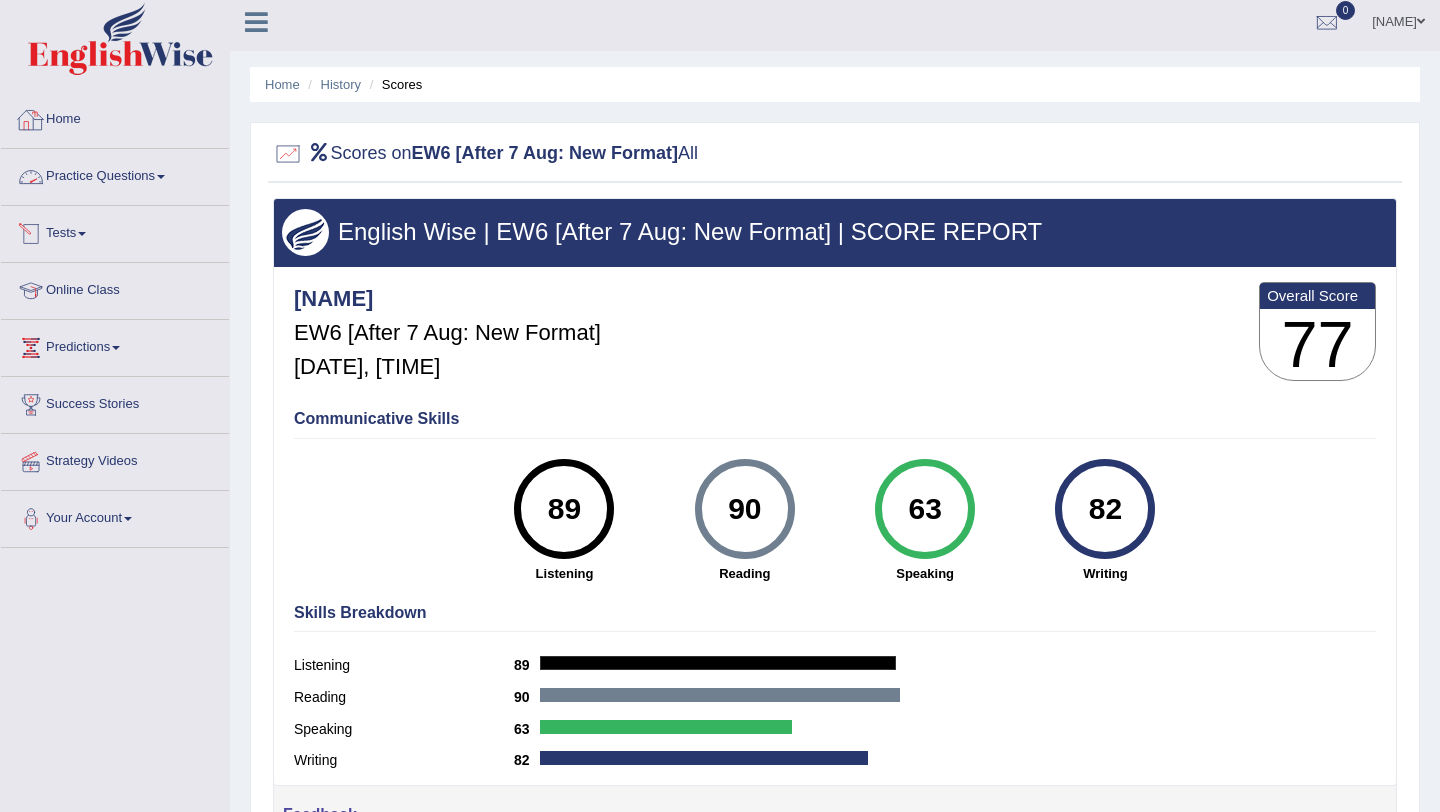 click on "Home" at bounding box center (115, 117) 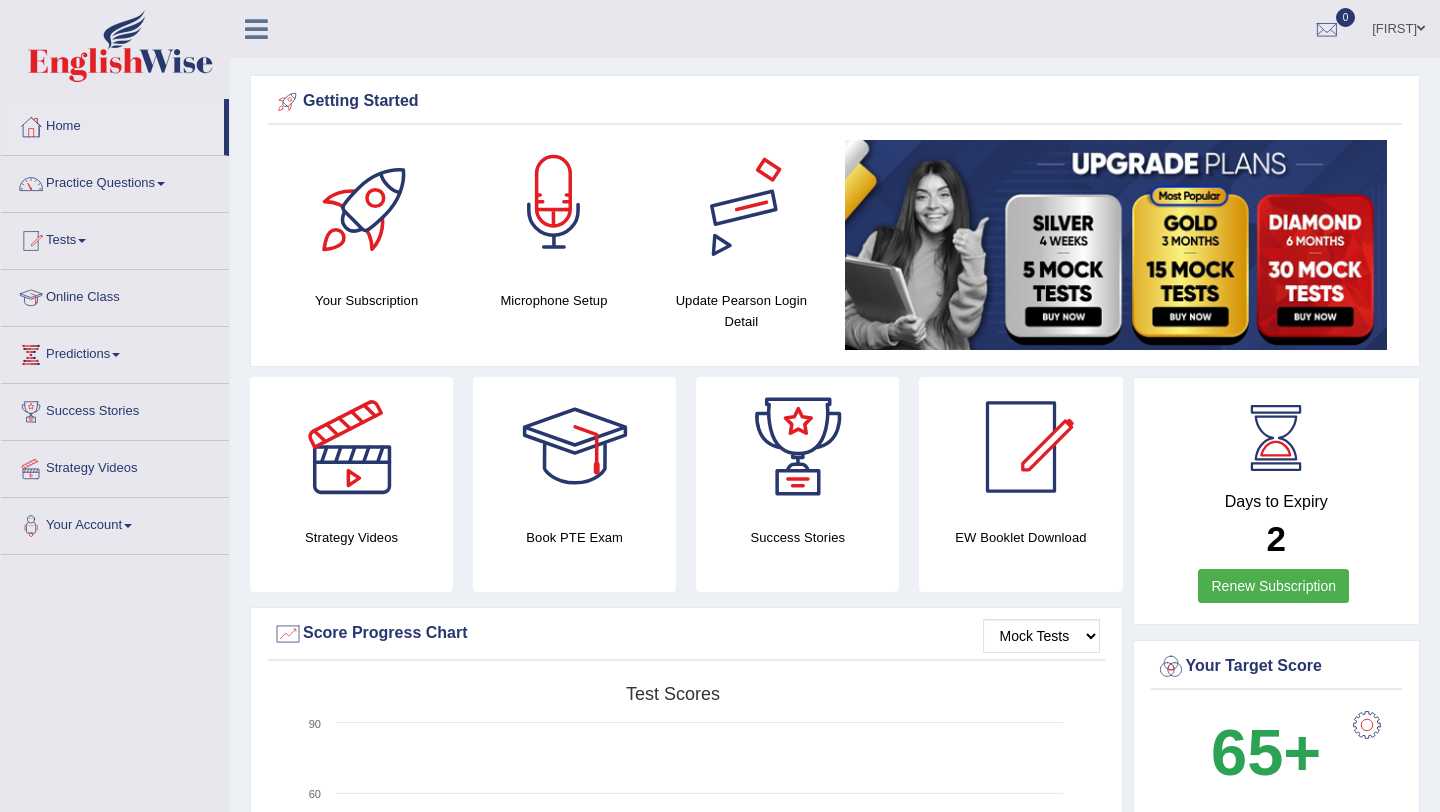 scroll, scrollTop: 0, scrollLeft: 0, axis: both 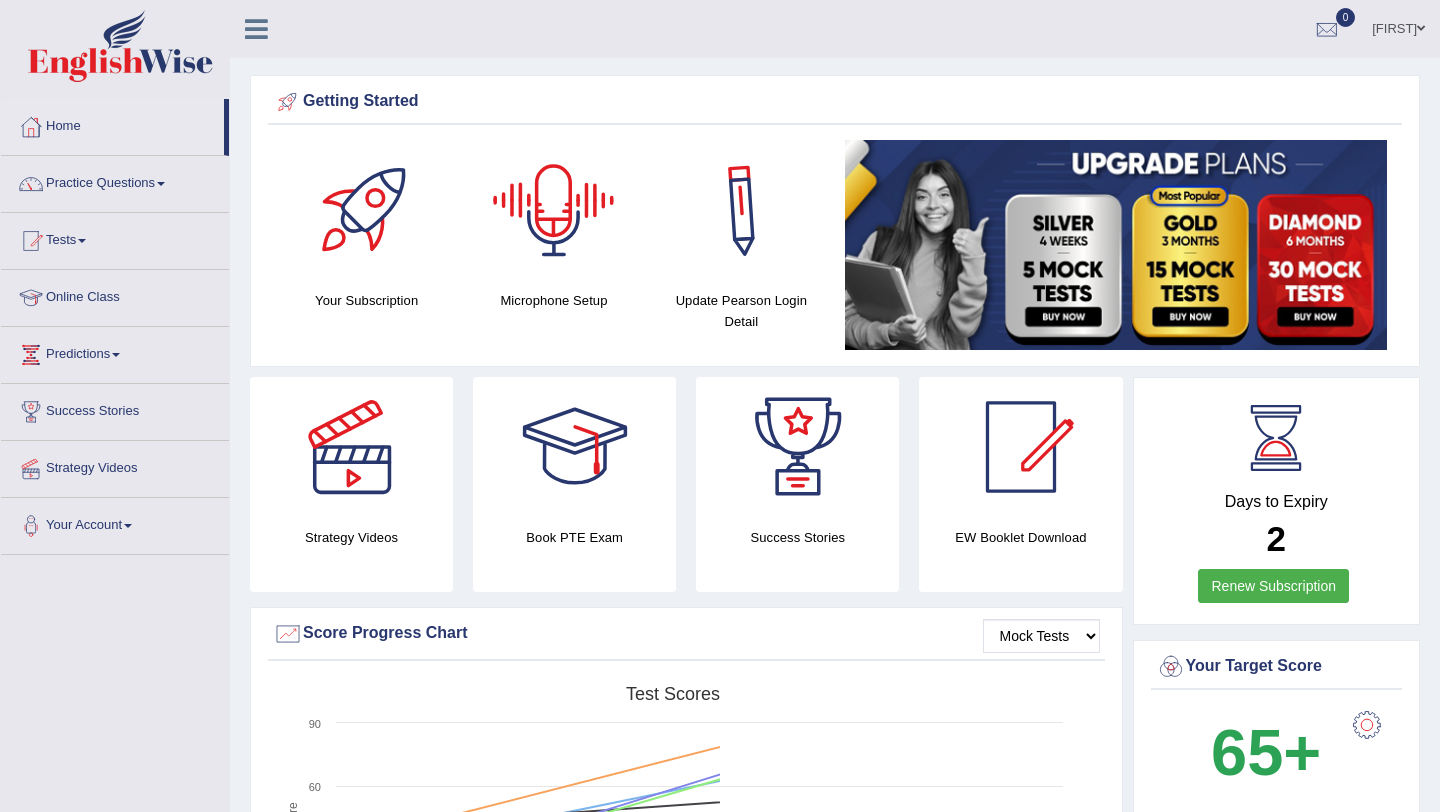 click at bounding box center (554, 210) 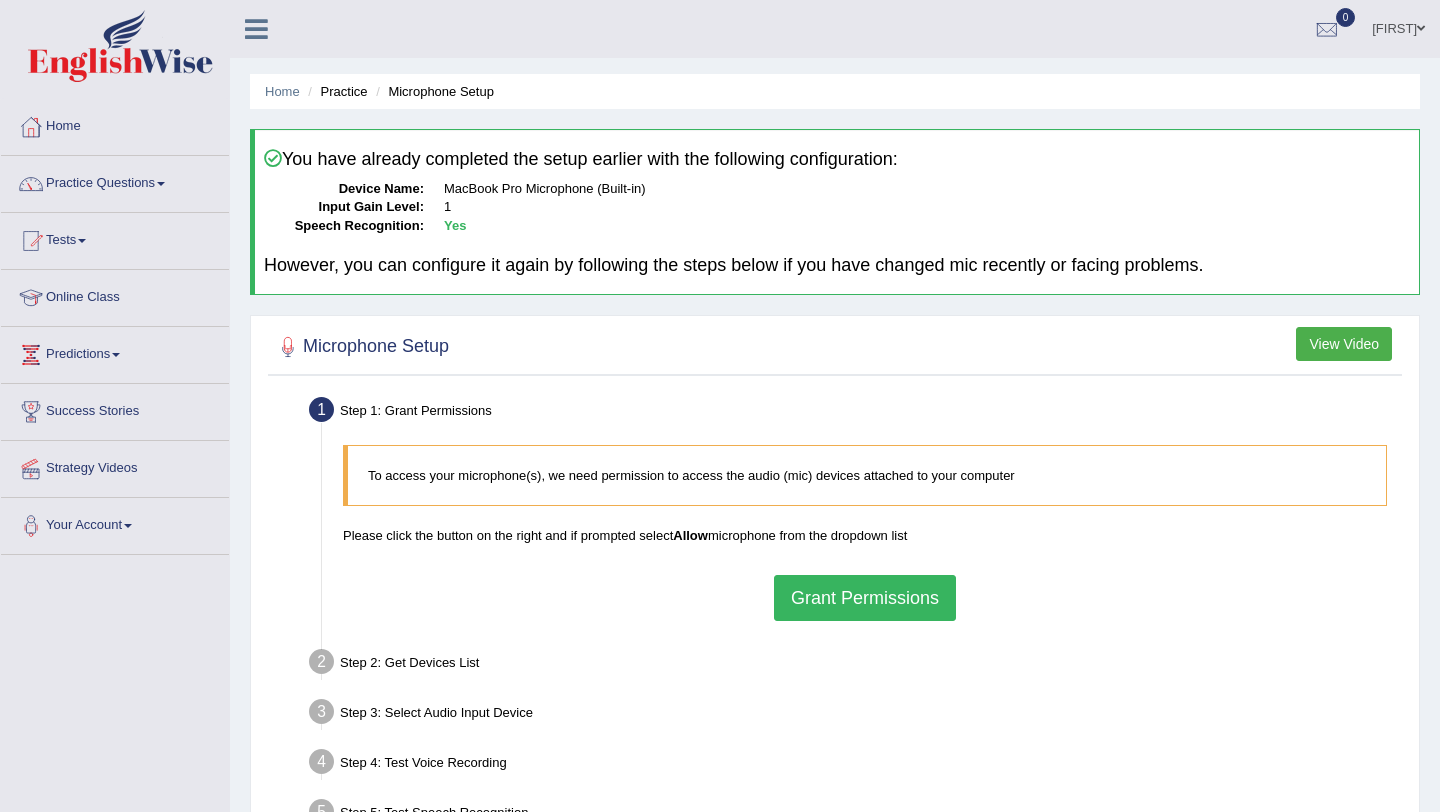 scroll, scrollTop: 0, scrollLeft: 0, axis: both 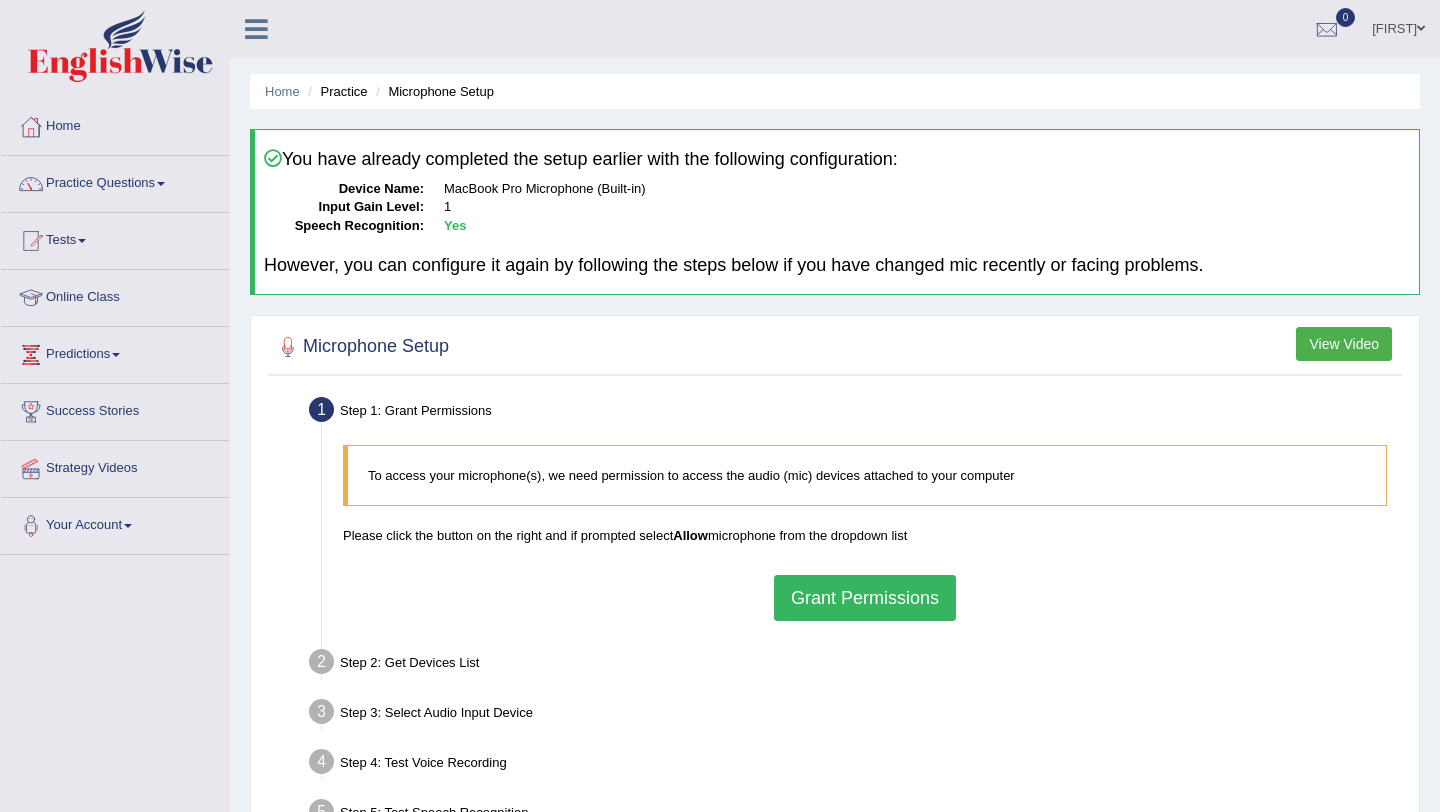 click on "Grant Permissions" at bounding box center (865, 598) 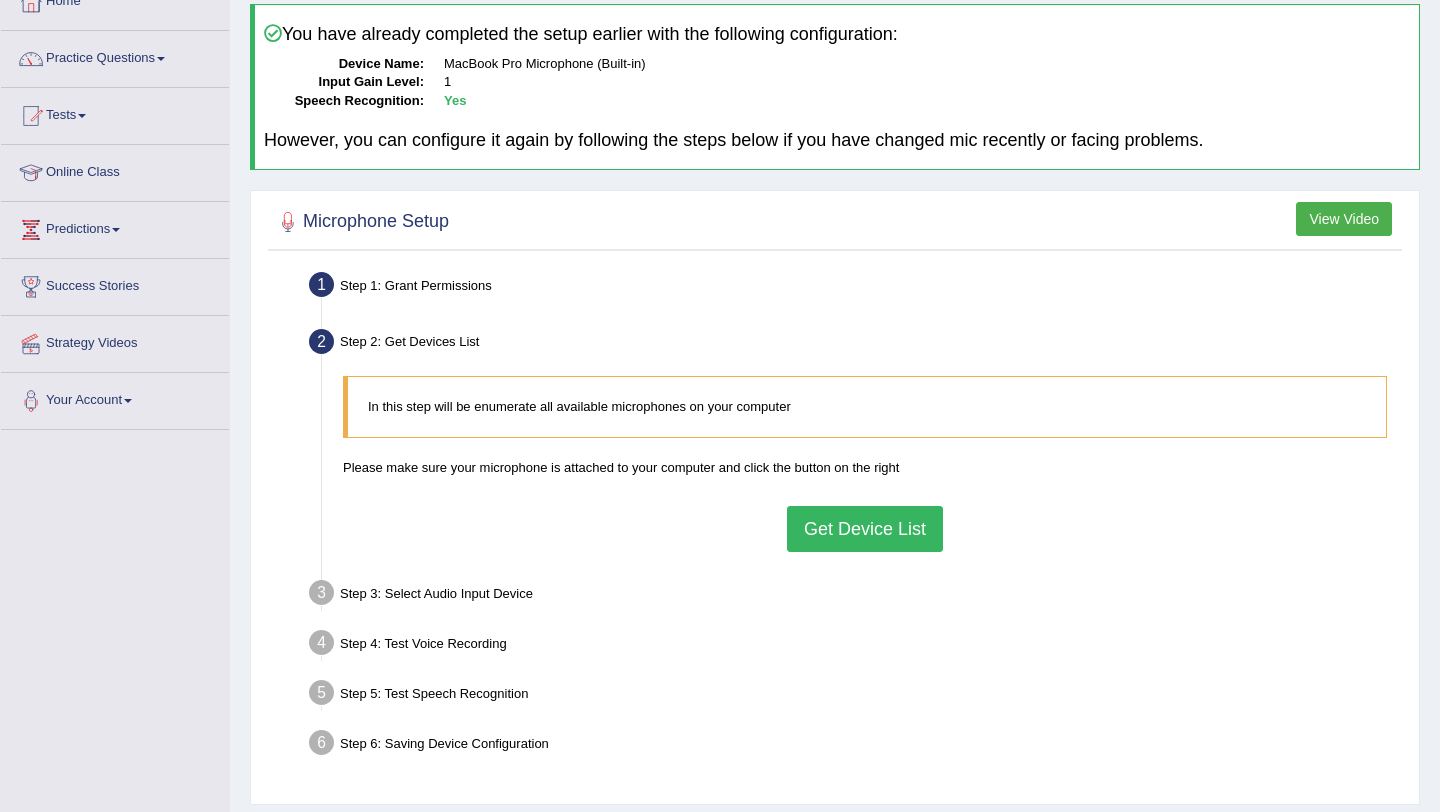 scroll, scrollTop: 168, scrollLeft: 0, axis: vertical 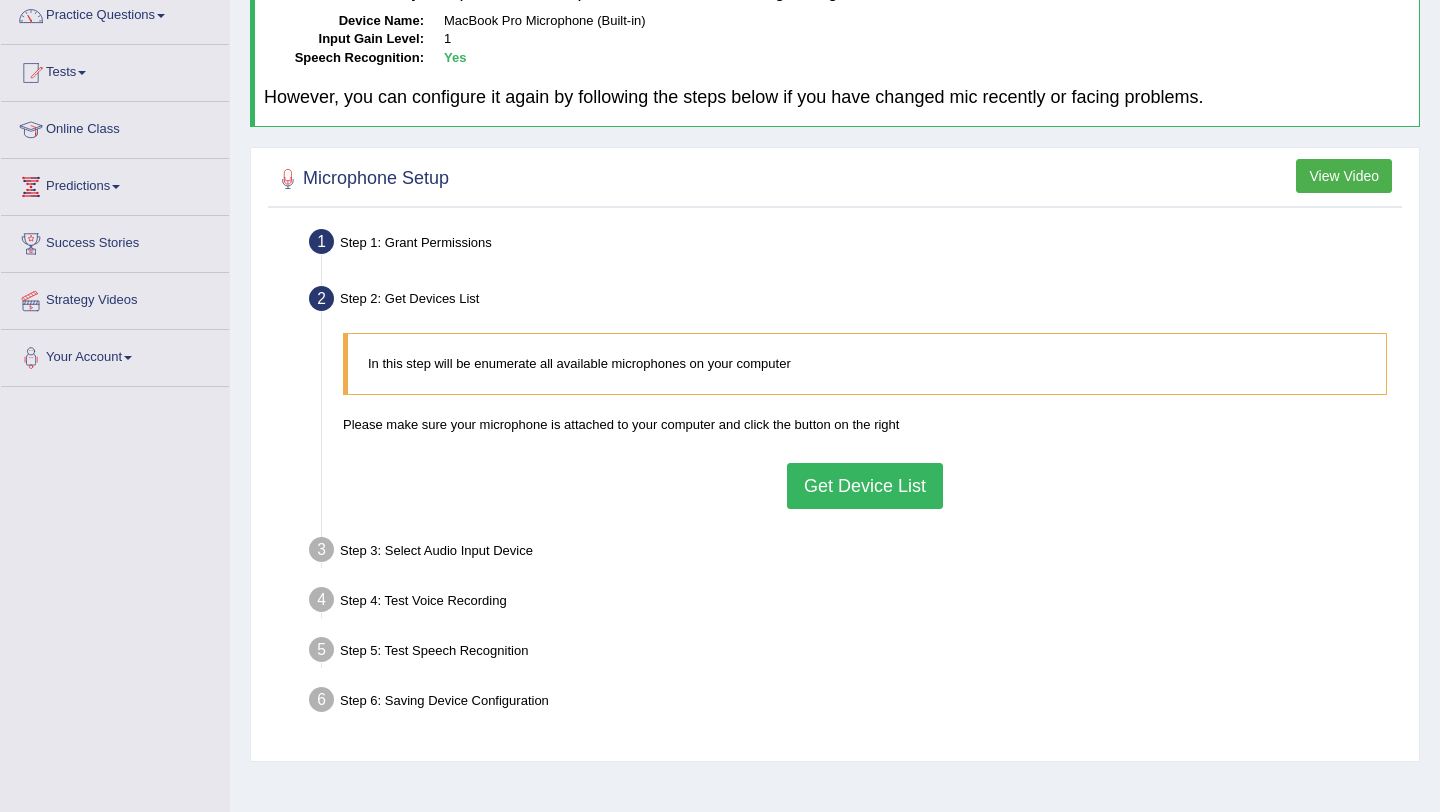 click on "Get Device List" at bounding box center [865, 486] 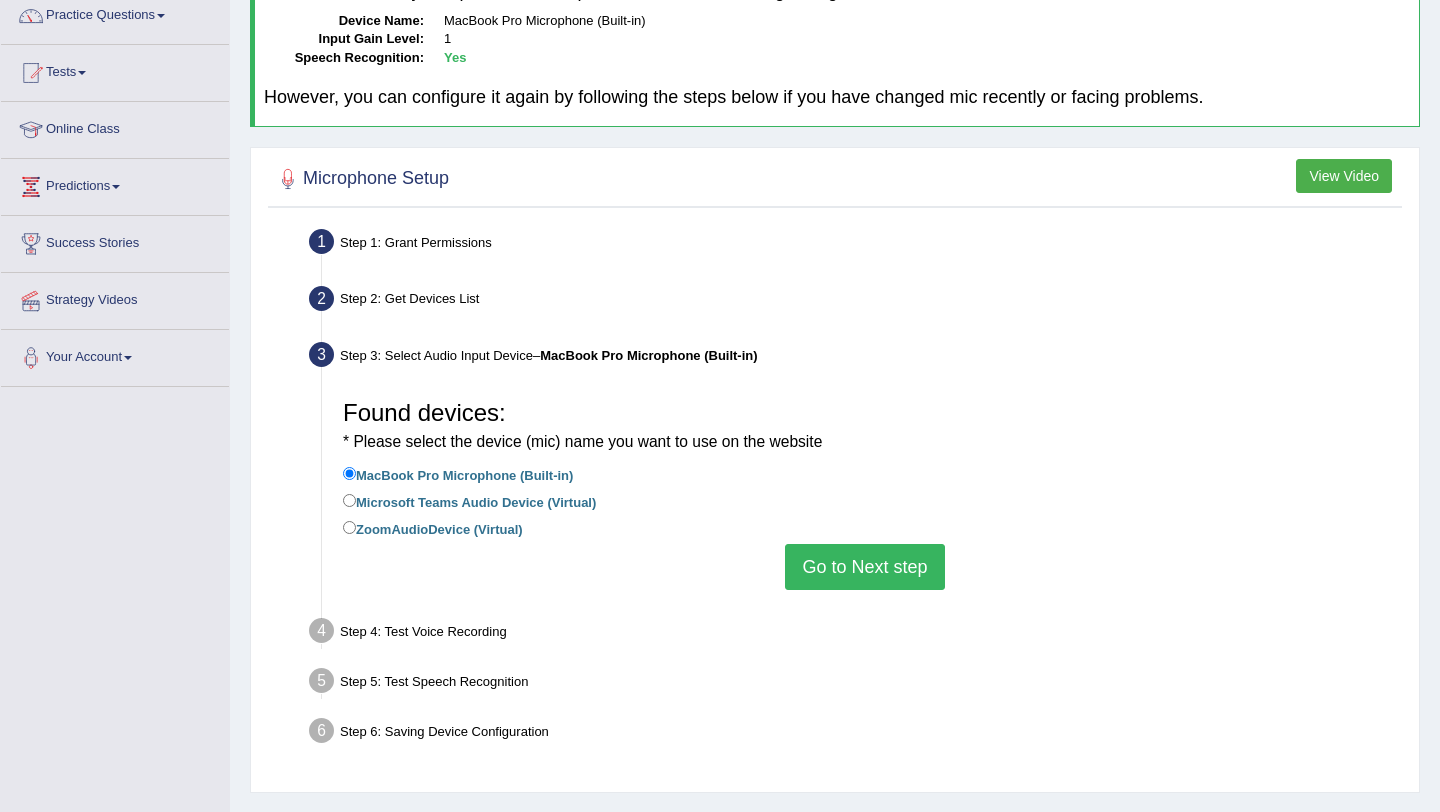 click on "Go to Next step" at bounding box center (864, 567) 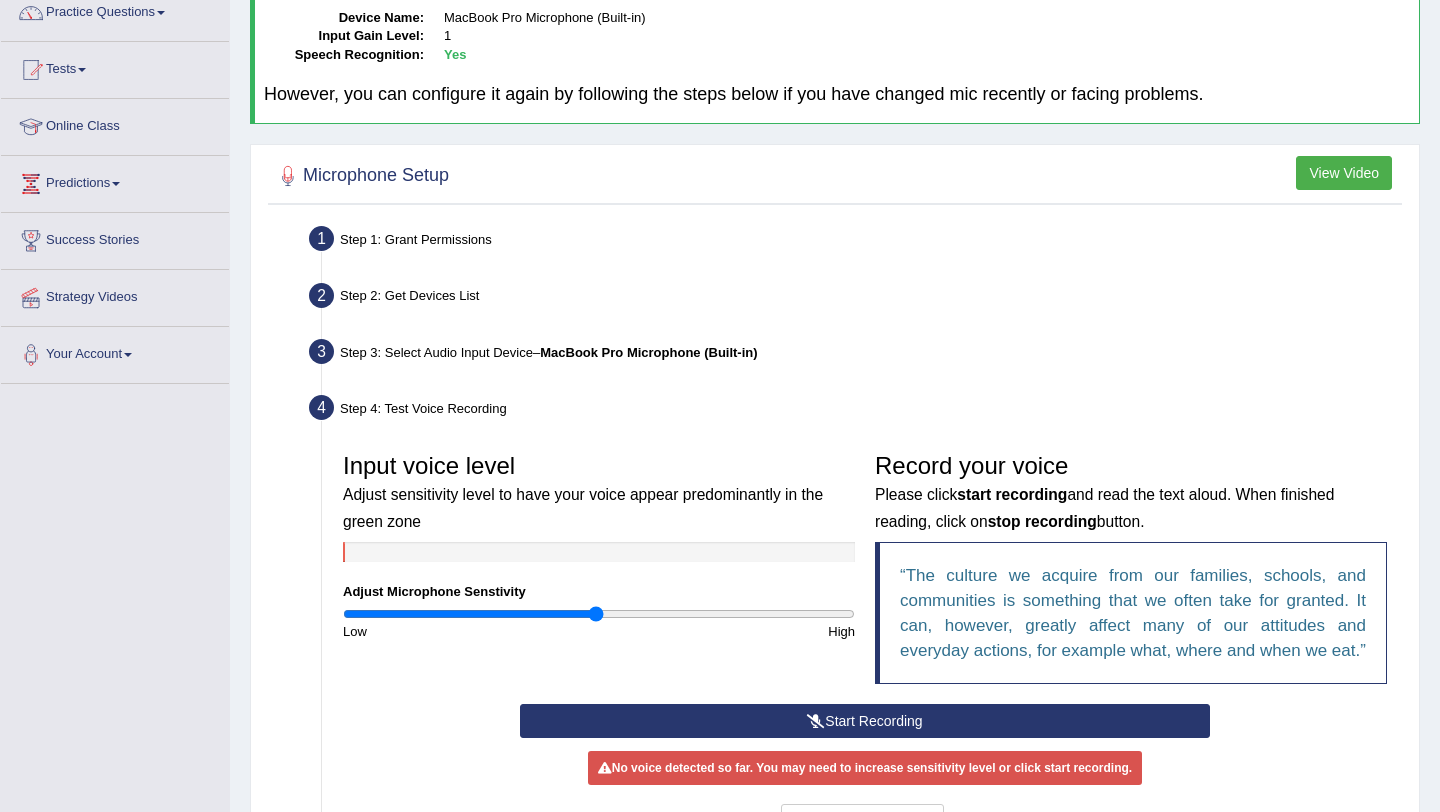 scroll, scrollTop: 0, scrollLeft: 0, axis: both 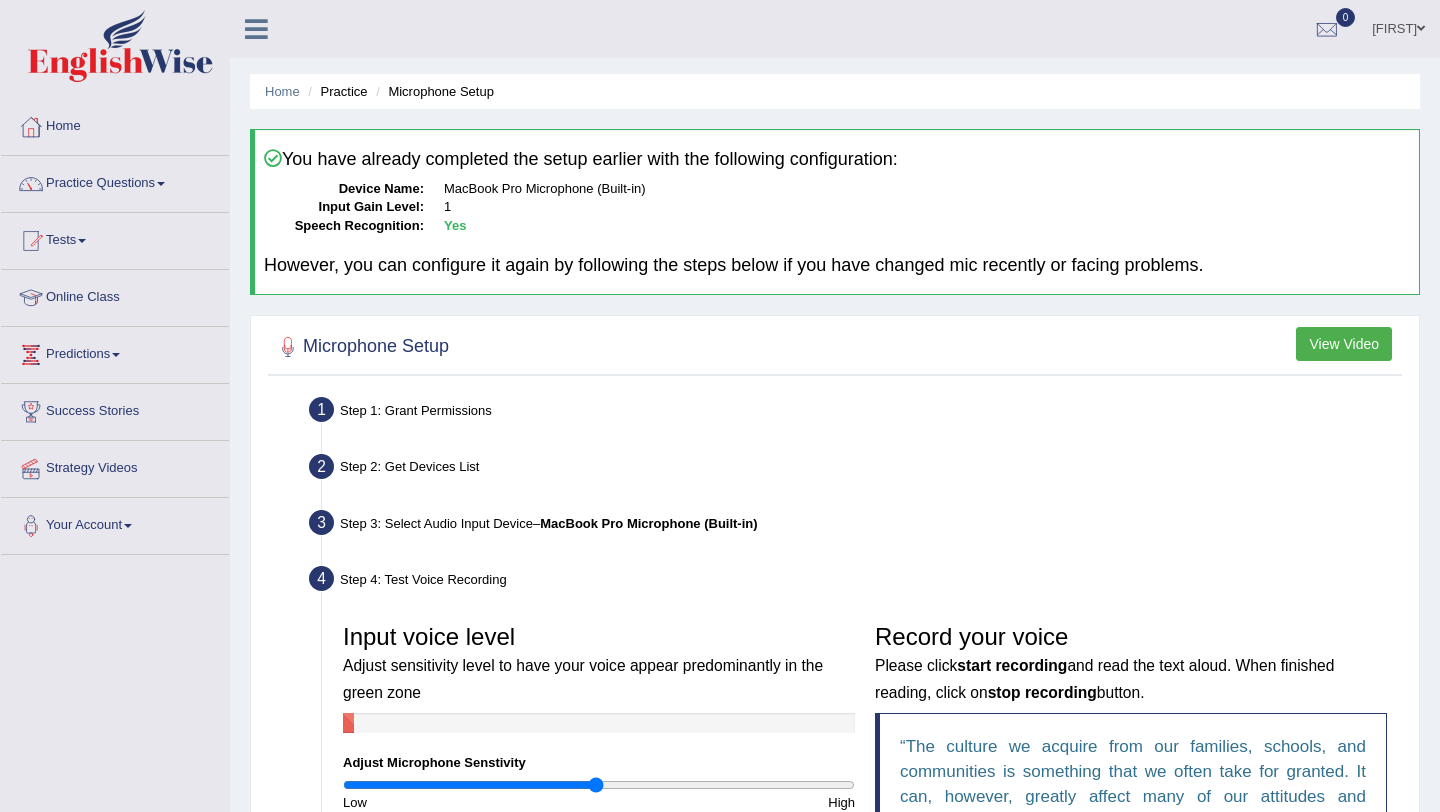 click on "View Video" at bounding box center [1344, 344] 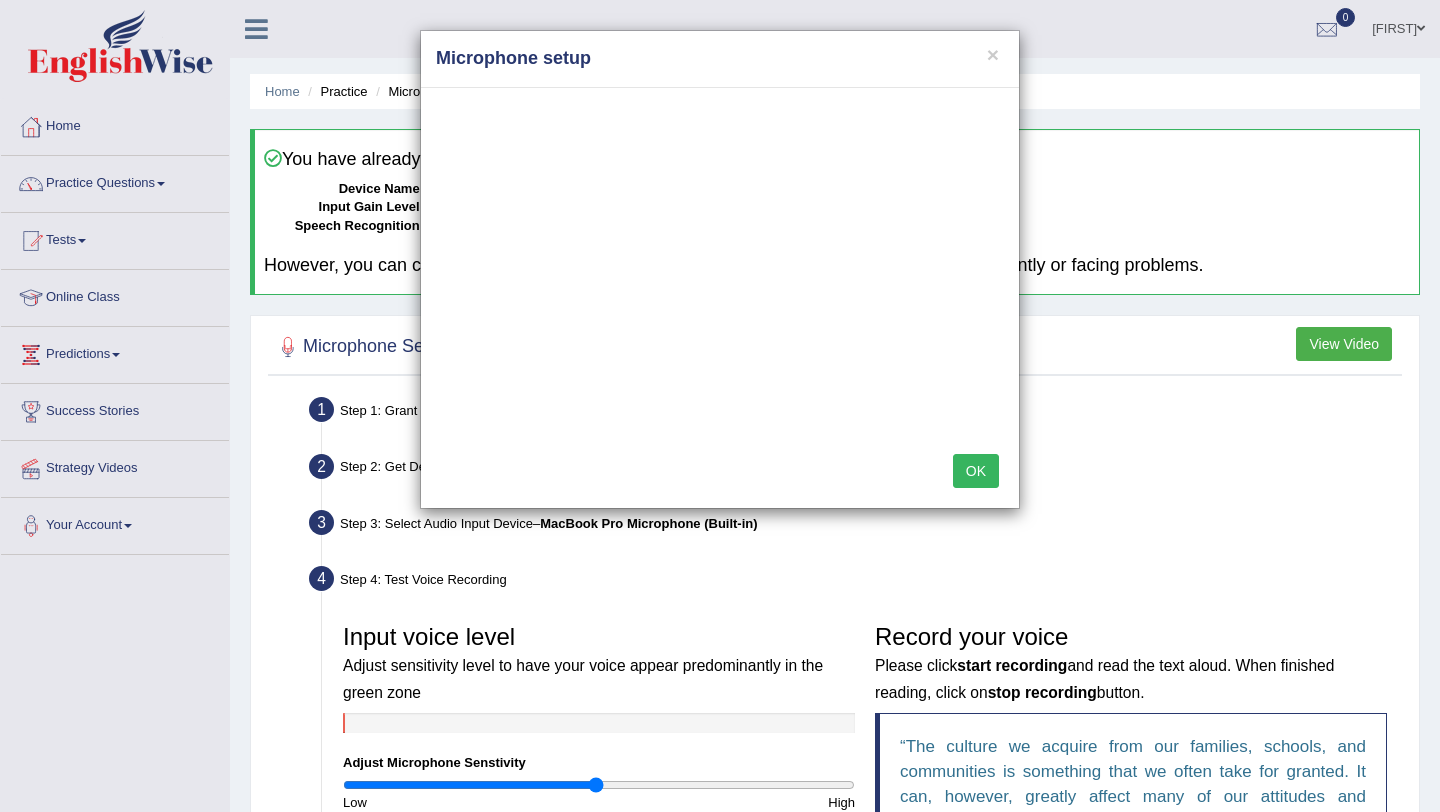 click on "OK" at bounding box center [976, 471] 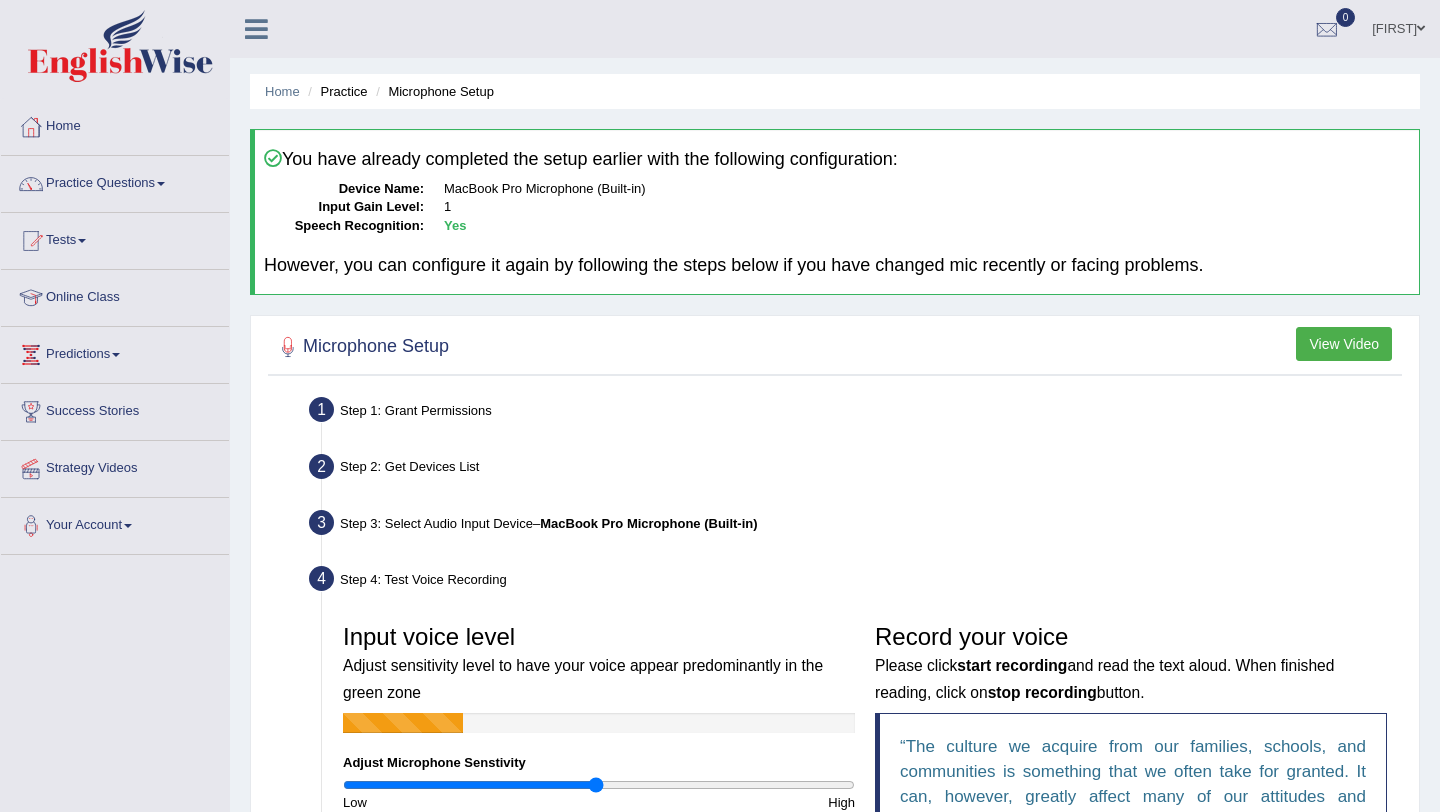 drag, startPoint x: 667, startPoint y: 312, endPoint x: 463, endPoint y: 254, distance: 212.08488 